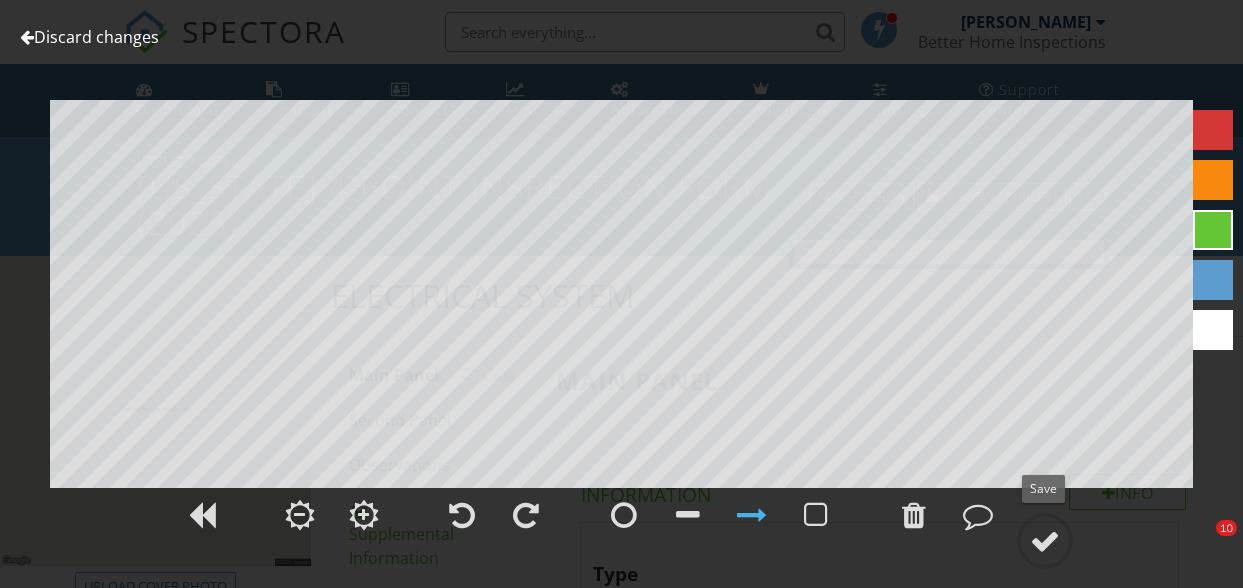 scroll, scrollTop: 1624, scrollLeft: 0, axis: vertical 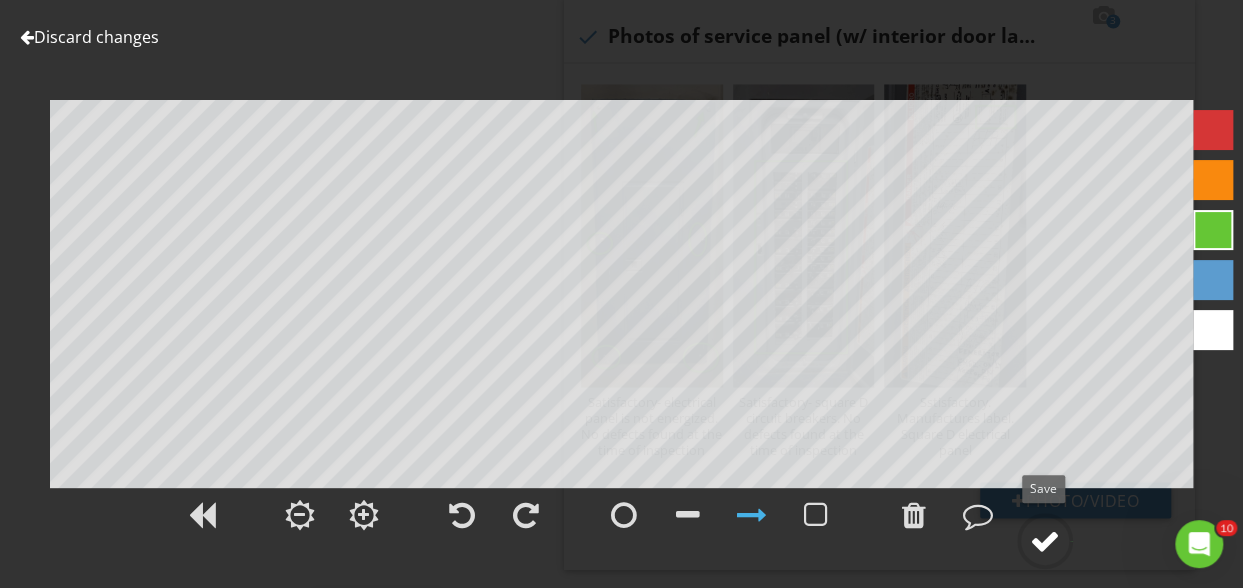 click at bounding box center (1045, 541) 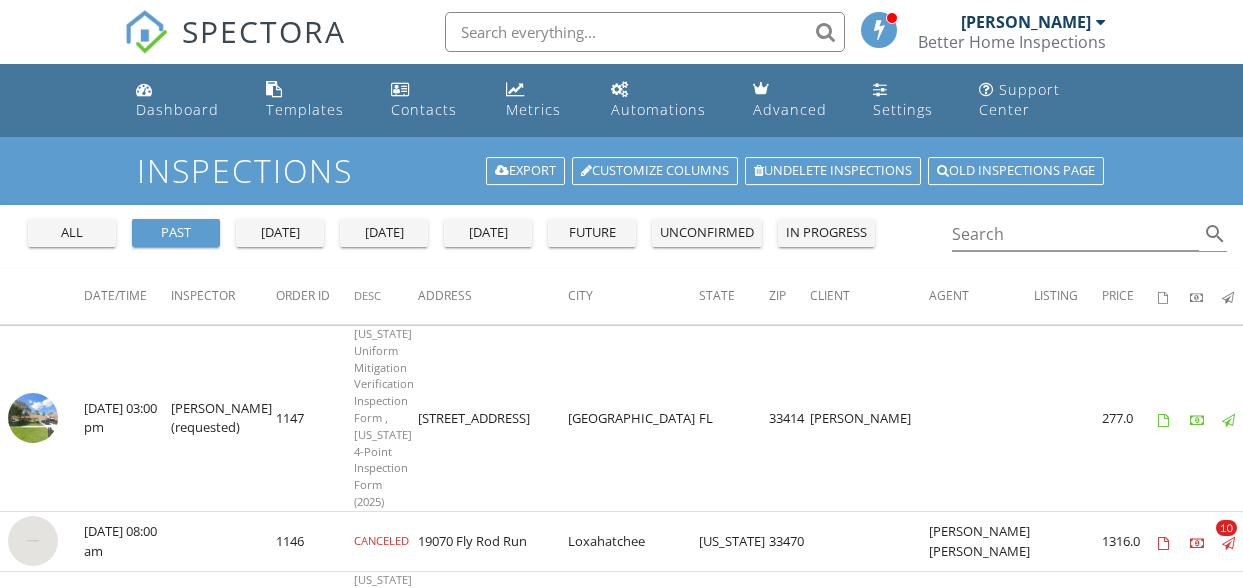 scroll, scrollTop: 2023, scrollLeft: 0, axis: vertical 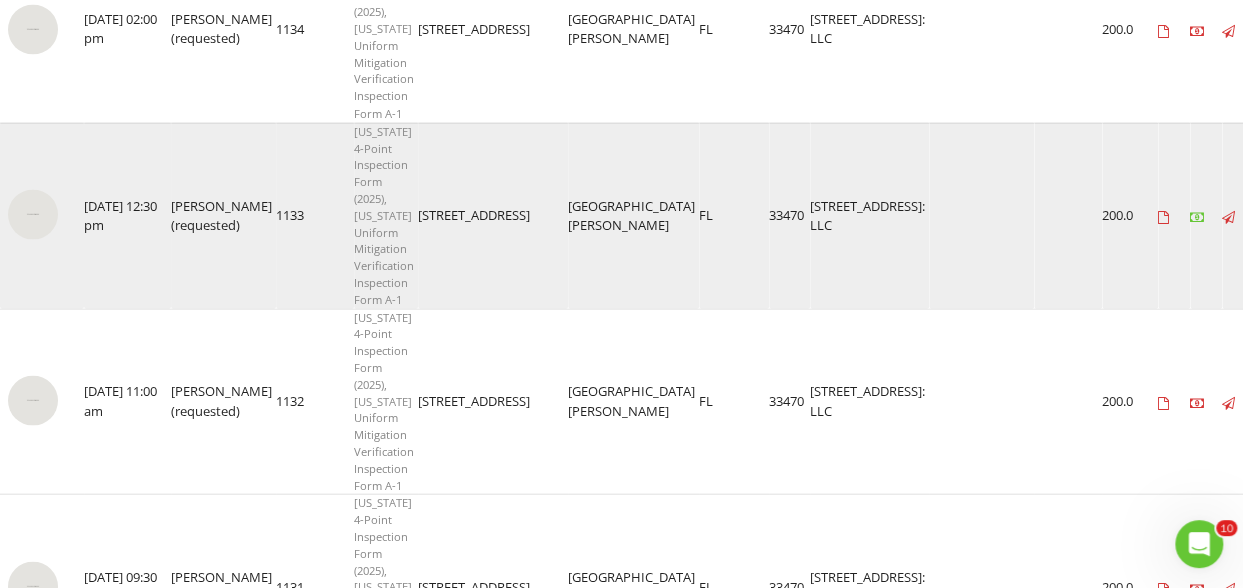 click at bounding box center [33, 215] 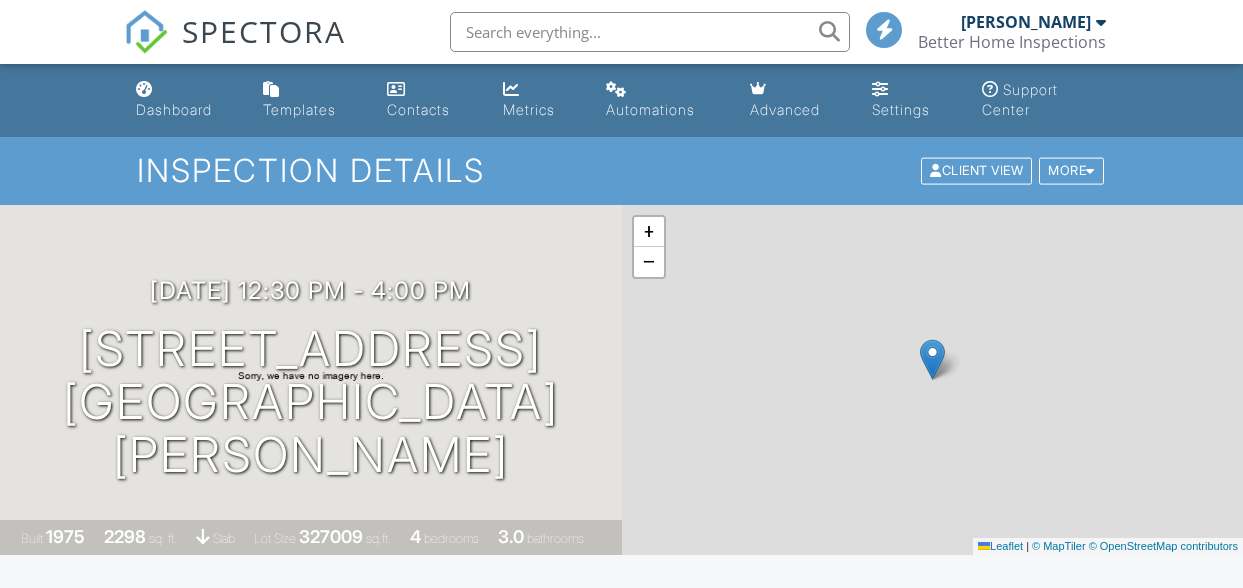scroll, scrollTop: 0, scrollLeft: 0, axis: both 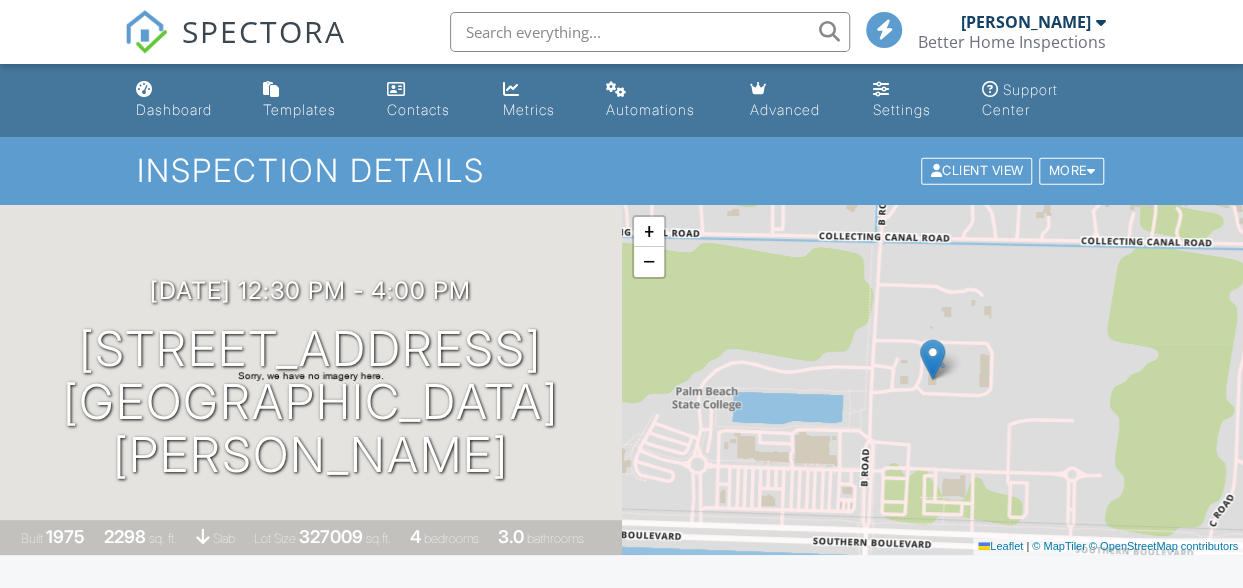 click on "[PERSON_NAME]" at bounding box center [1026, 22] 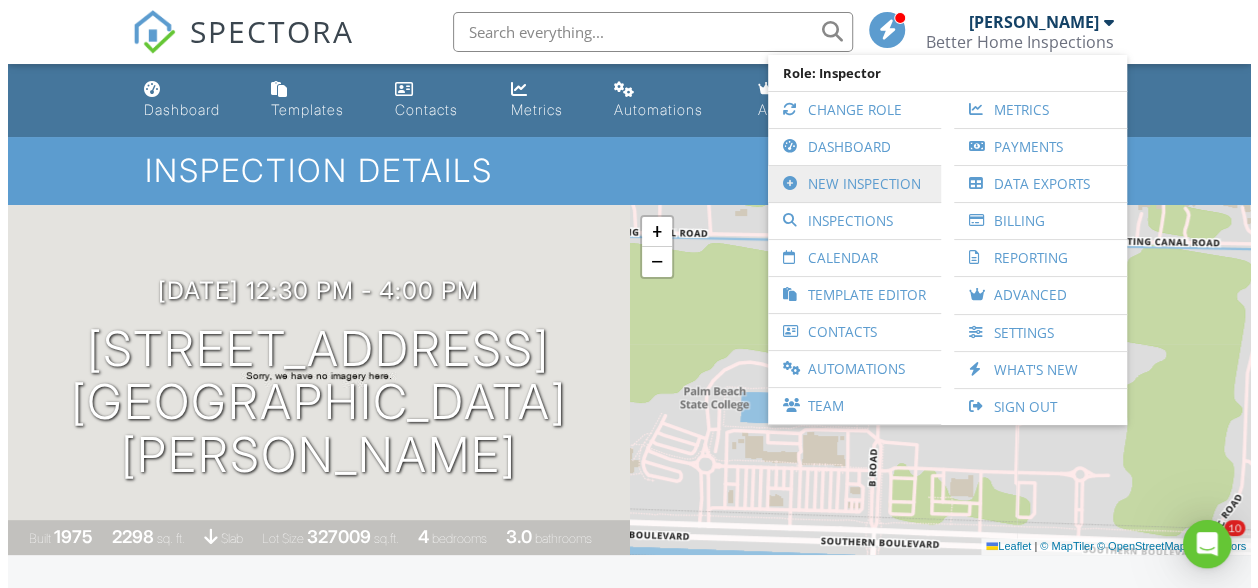 scroll, scrollTop: 0, scrollLeft: 0, axis: both 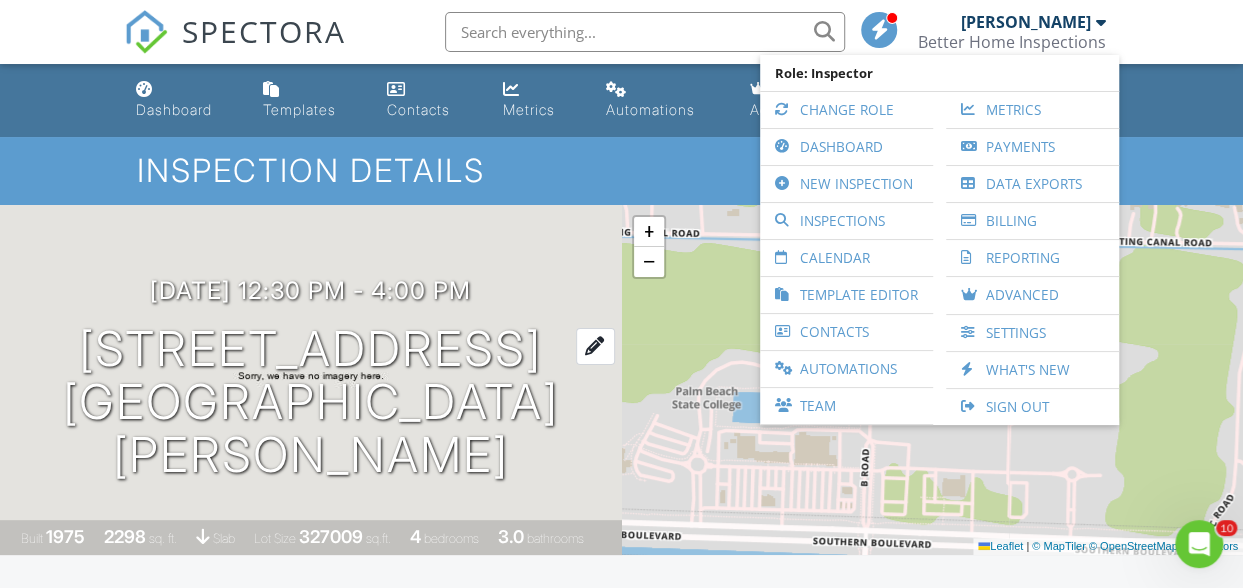 click on "556 B Rd 1
Loxahatchee Groves, FL 33470" at bounding box center (311, 402) 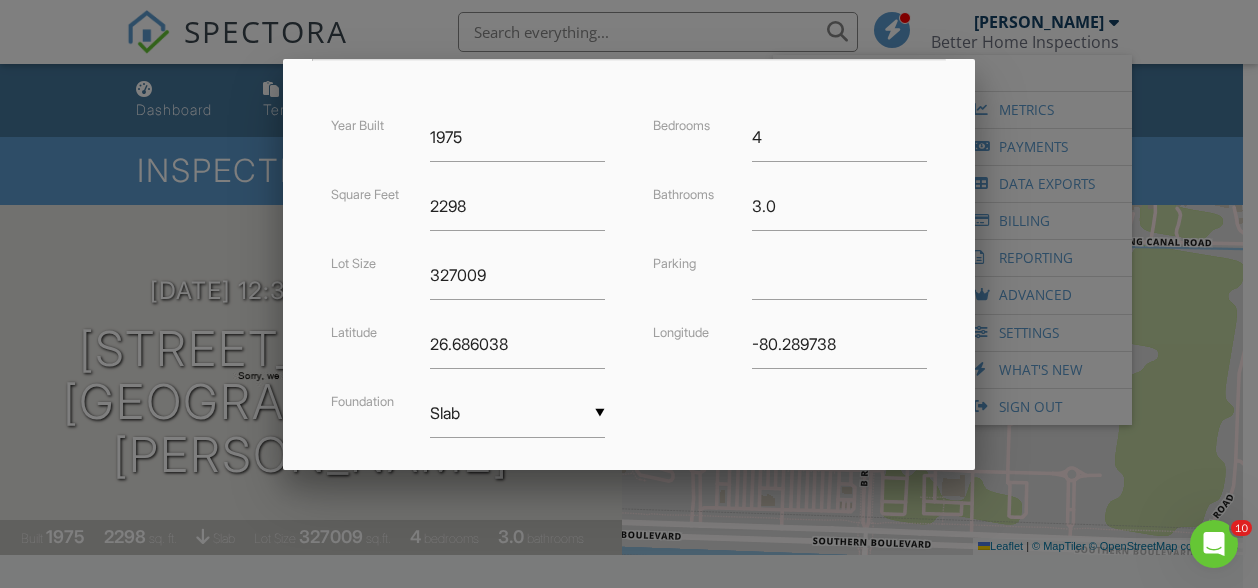 scroll, scrollTop: 584, scrollLeft: 0, axis: vertical 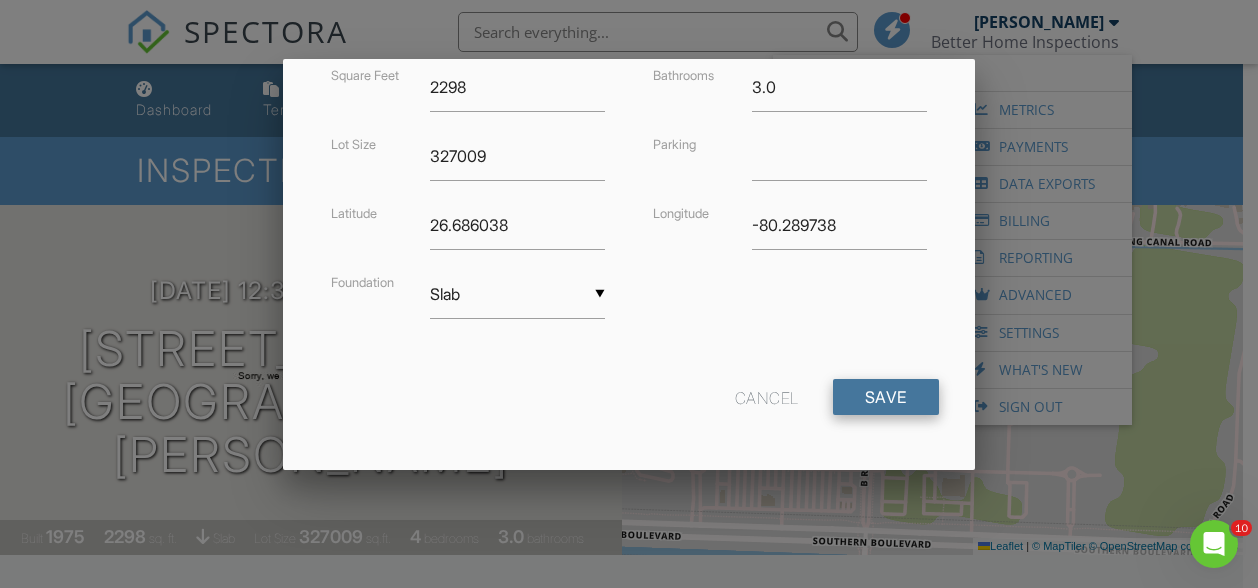 click on "Save" at bounding box center (886, 397) 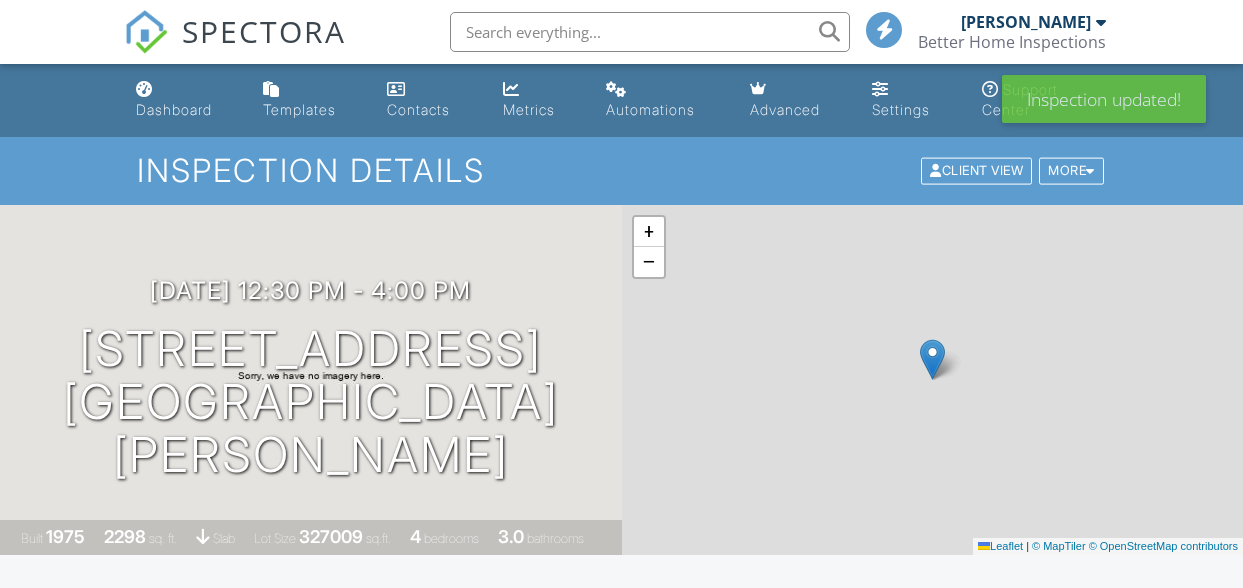 scroll, scrollTop: 0, scrollLeft: 0, axis: both 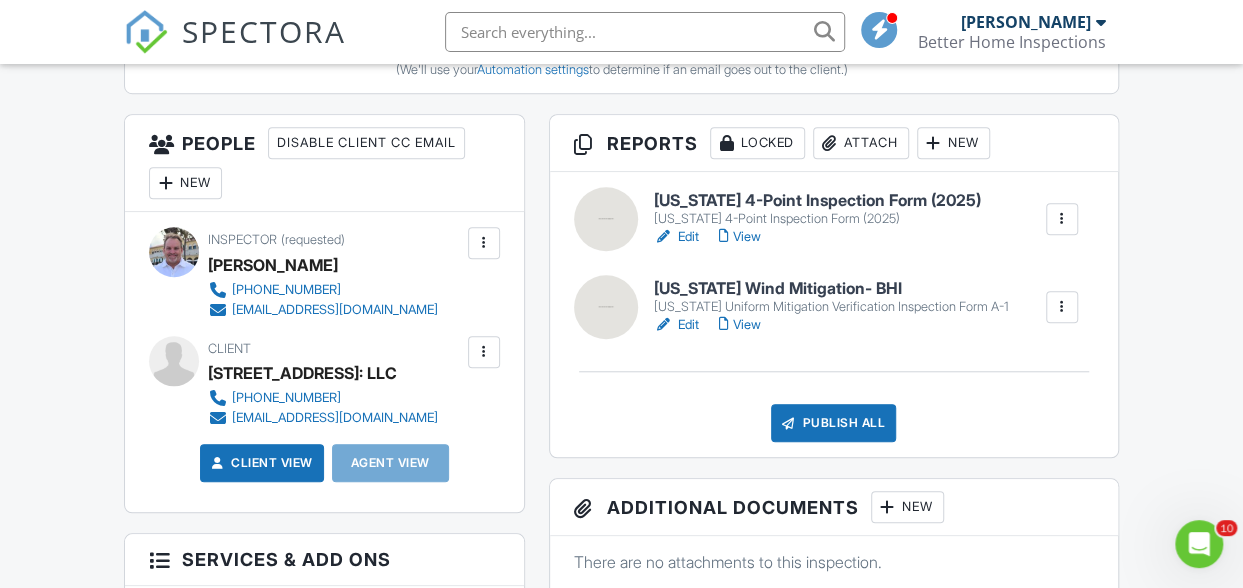 click on "View" at bounding box center [740, 237] 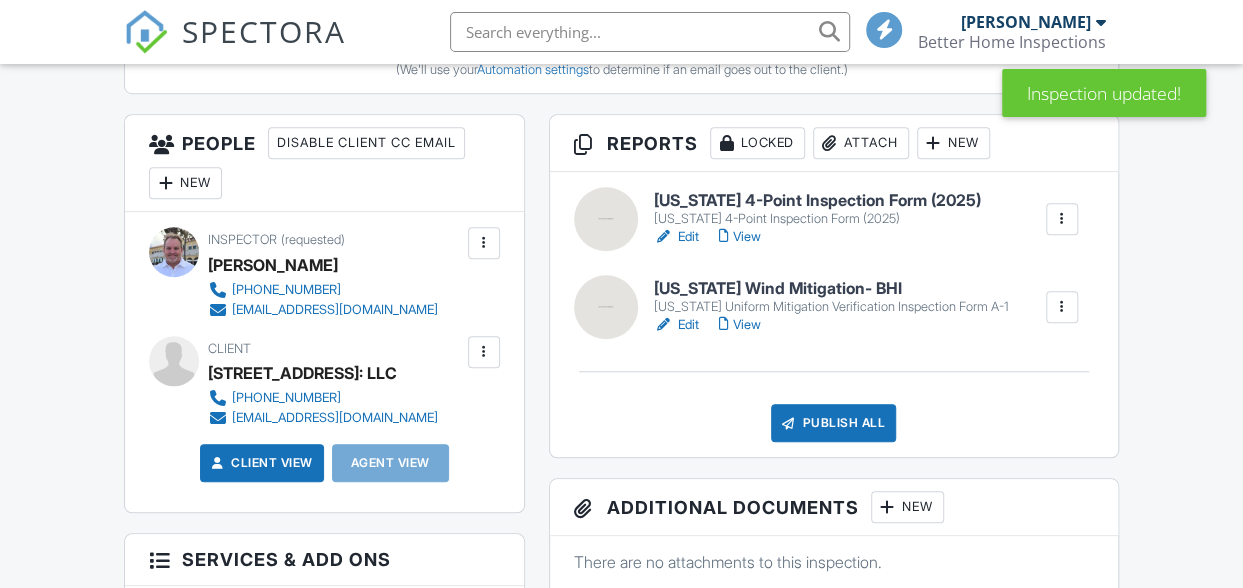 scroll, scrollTop: 702, scrollLeft: 0, axis: vertical 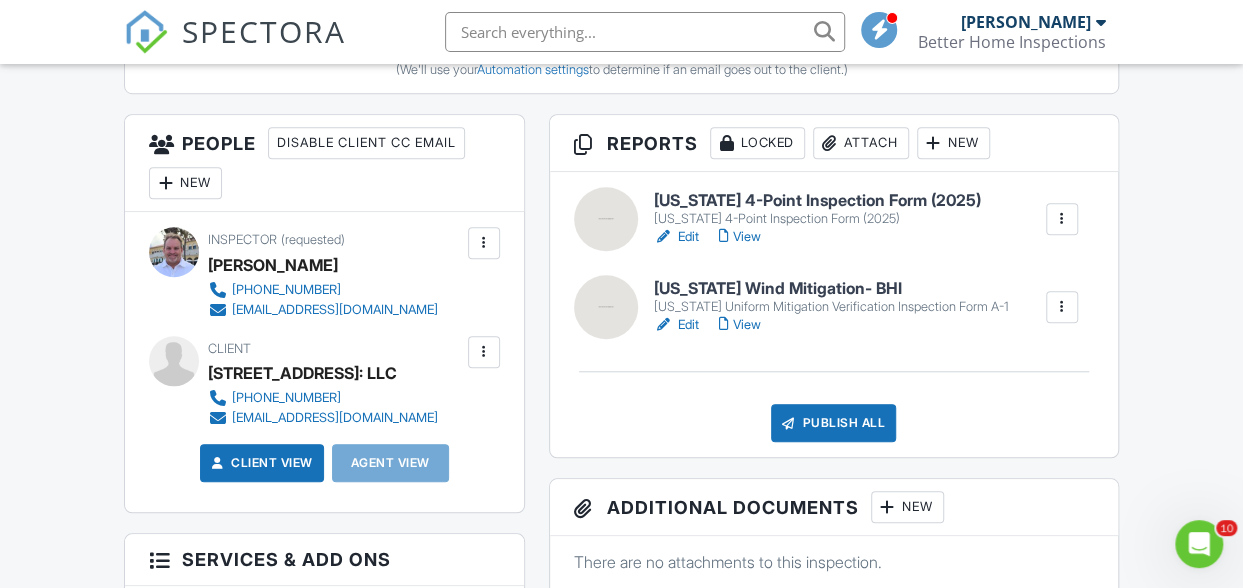 click at bounding box center (664, 237) 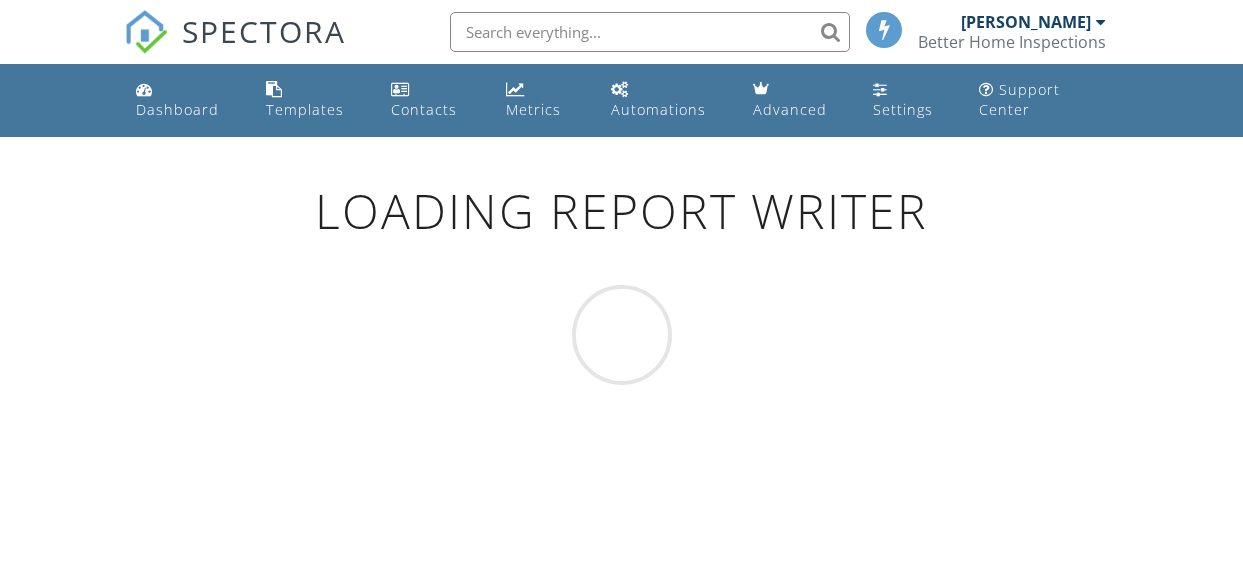 scroll, scrollTop: 0, scrollLeft: 0, axis: both 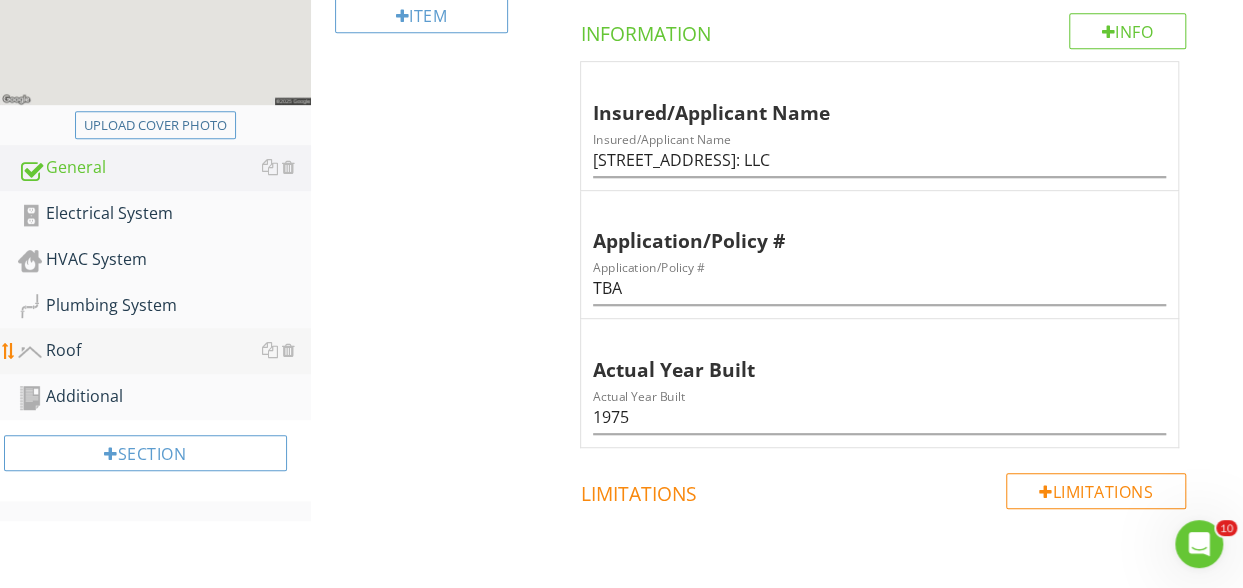 click on "Roof" at bounding box center (164, 351) 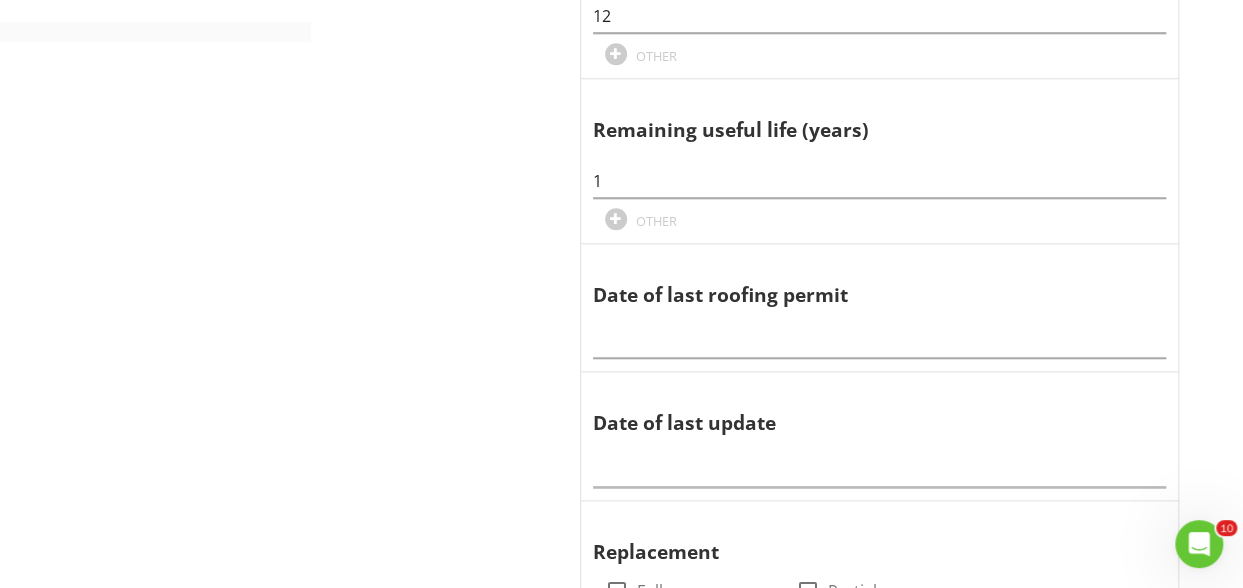 scroll, scrollTop: 944, scrollLeft: 0, axis: vertical 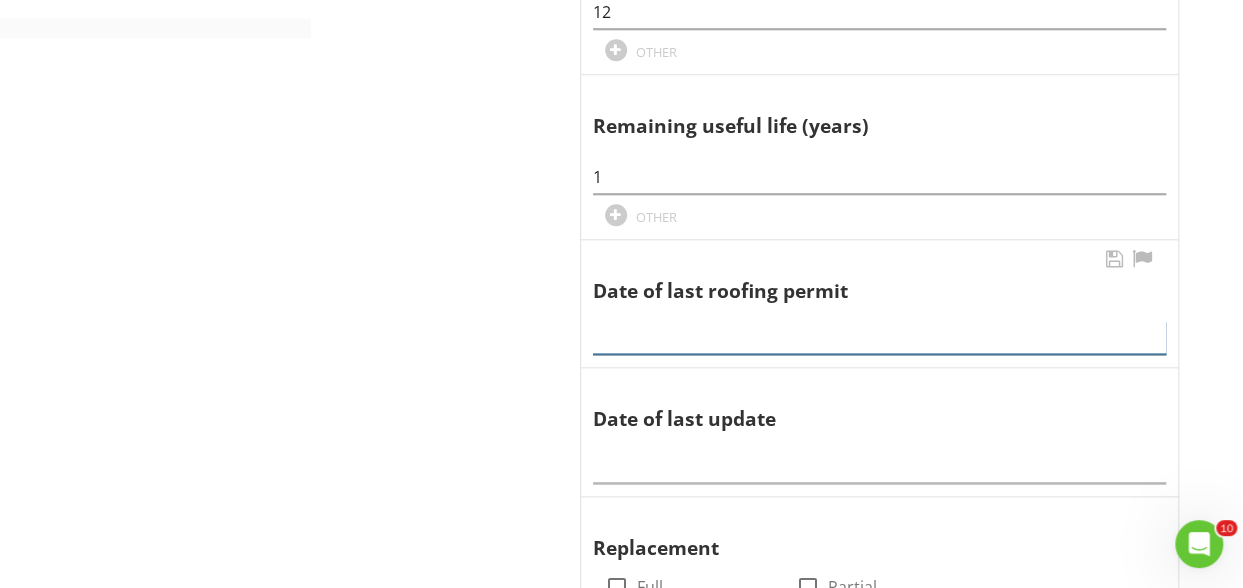 click at bounding box center (879, 337) 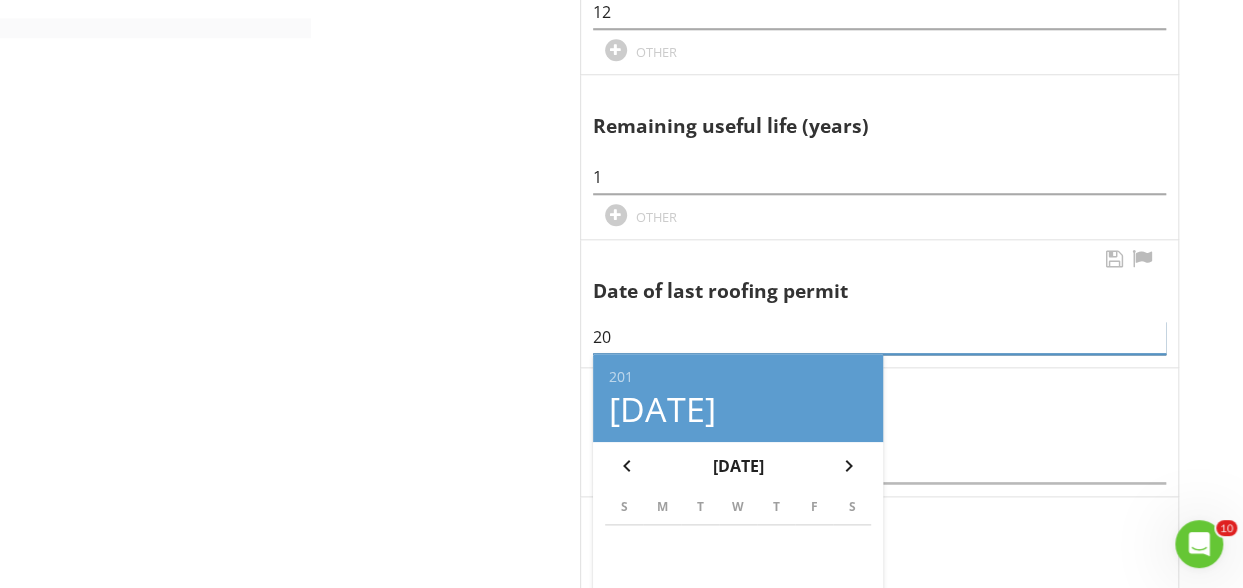 type on "2" 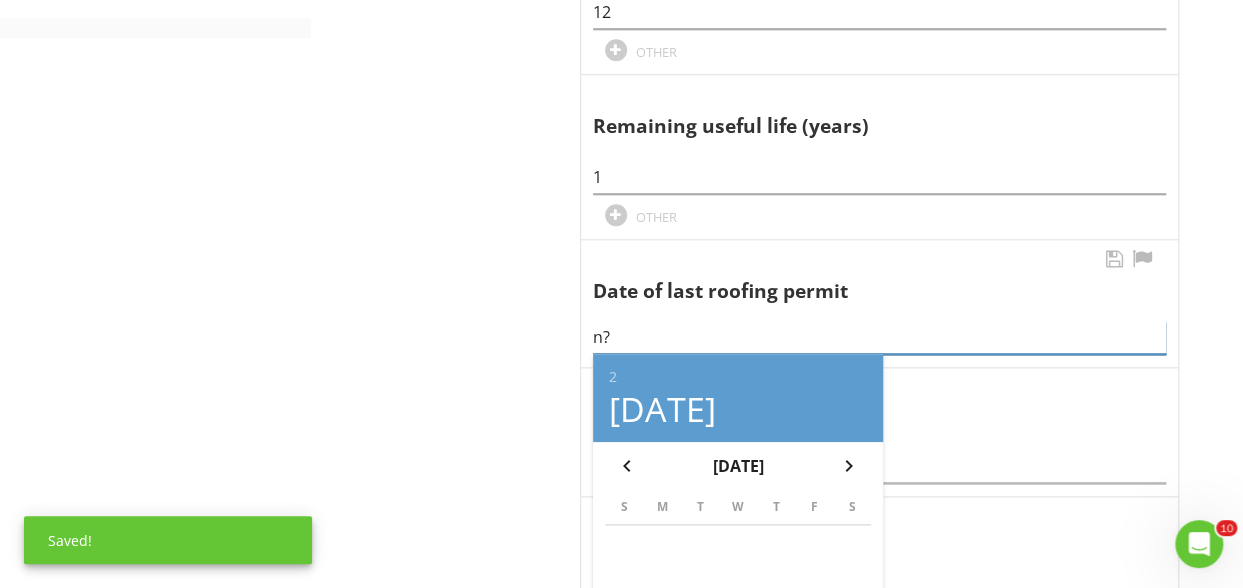 type on "n" 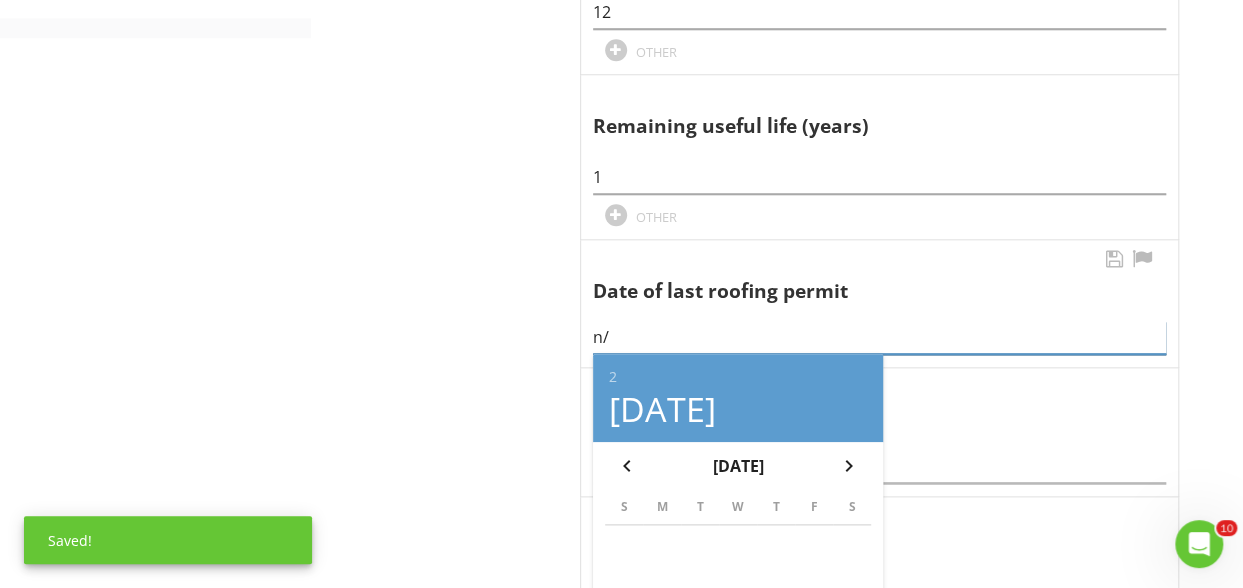 type on "n" 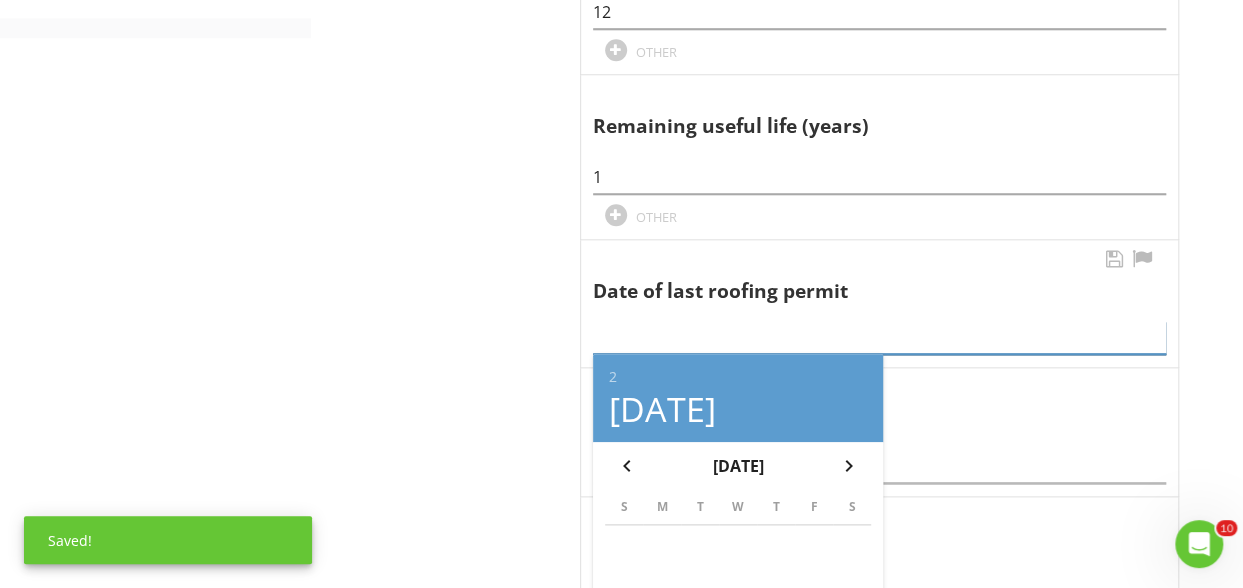 type on "n" 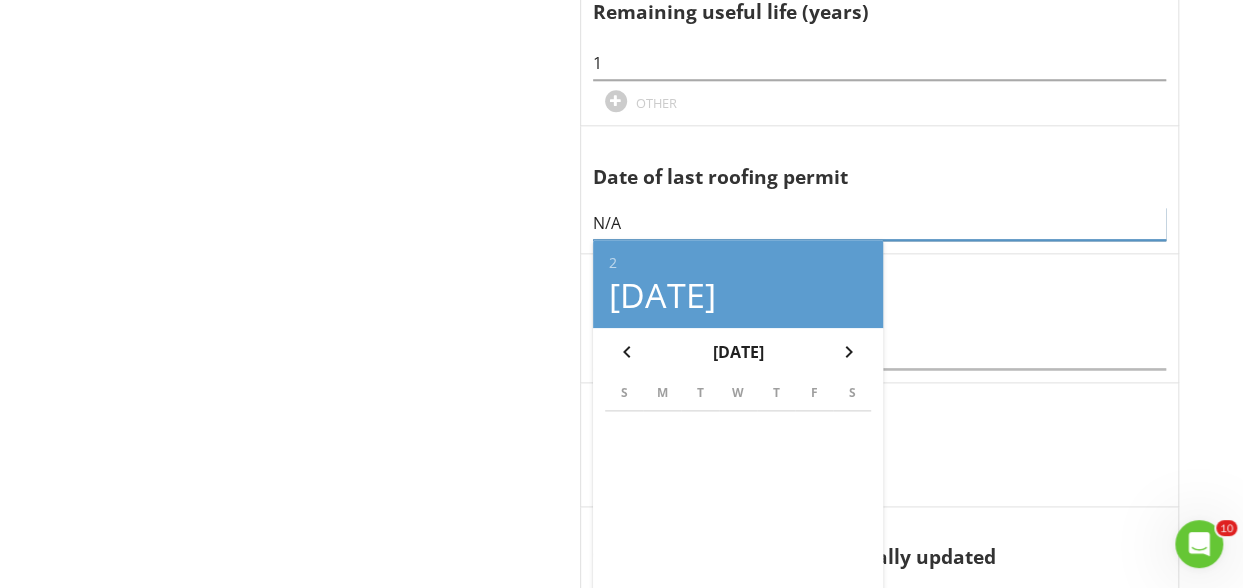 scroll, scrollTop: 1131, scrollLeft: 0, axis: vertical 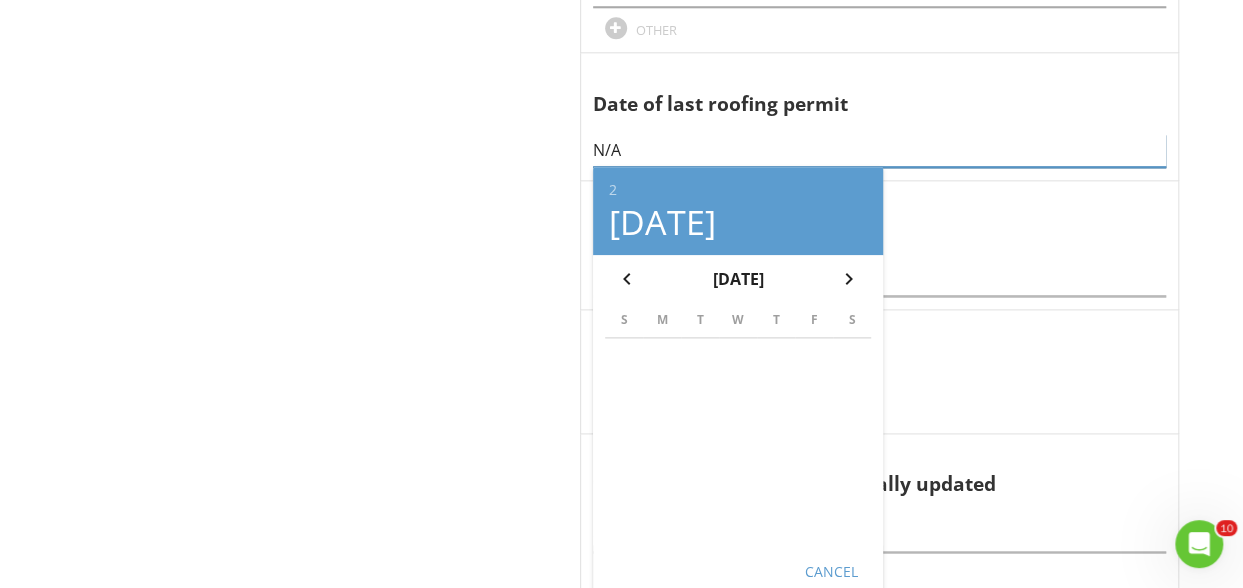 type on "N/A" 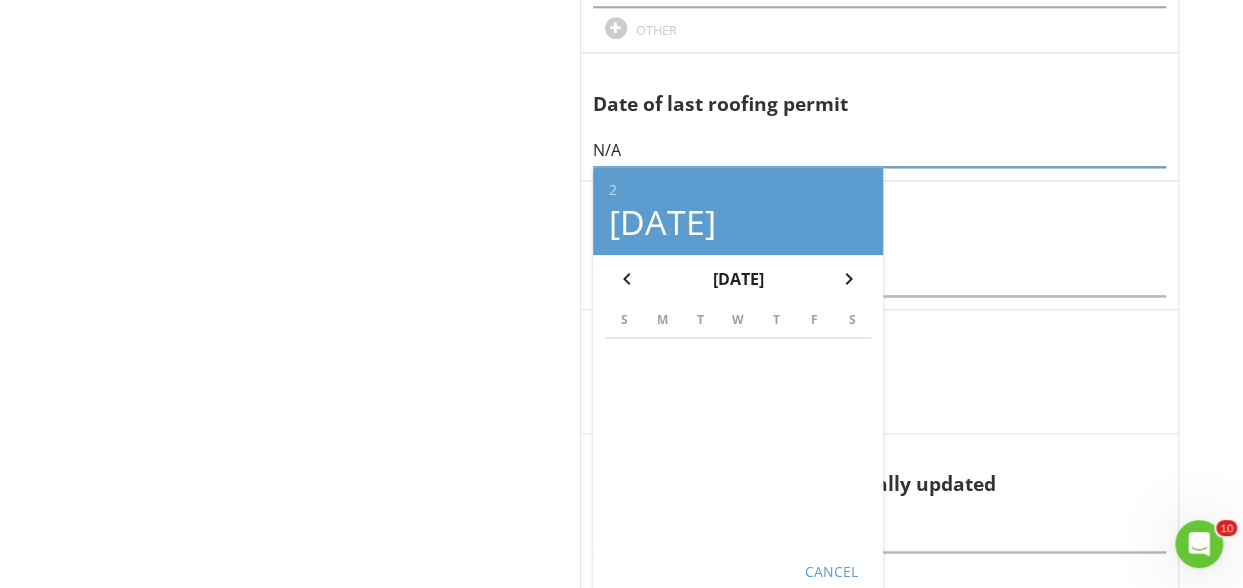 click on "Roof
Predominant Roof
Secondary Roof
Photos
Item
Predominant Roof
Info
Information
Covering Material
check_box_outline_blank Modified Bitumen   check_box_outline_blank EDPM   check_box 3-Tab   check_box_outline_blank Slate   check_box_outline_blank Wood Shakes   check_box_outline_blank Metal Tile   check_box_outline_blank Metal Panel   check_box_outline_blank Concrete Tile   check_box_outline_blank Clay Tile   check_box_outline_blank Reinforced Concrete   check_box_outline_blank Tar and Gravel   check_box_outline_blank Architectural shingle   check_box_outline_blank Polyurethane foam         OTHER
Roof Age (years)
12         OTHER" at bounding box center [777, 479] 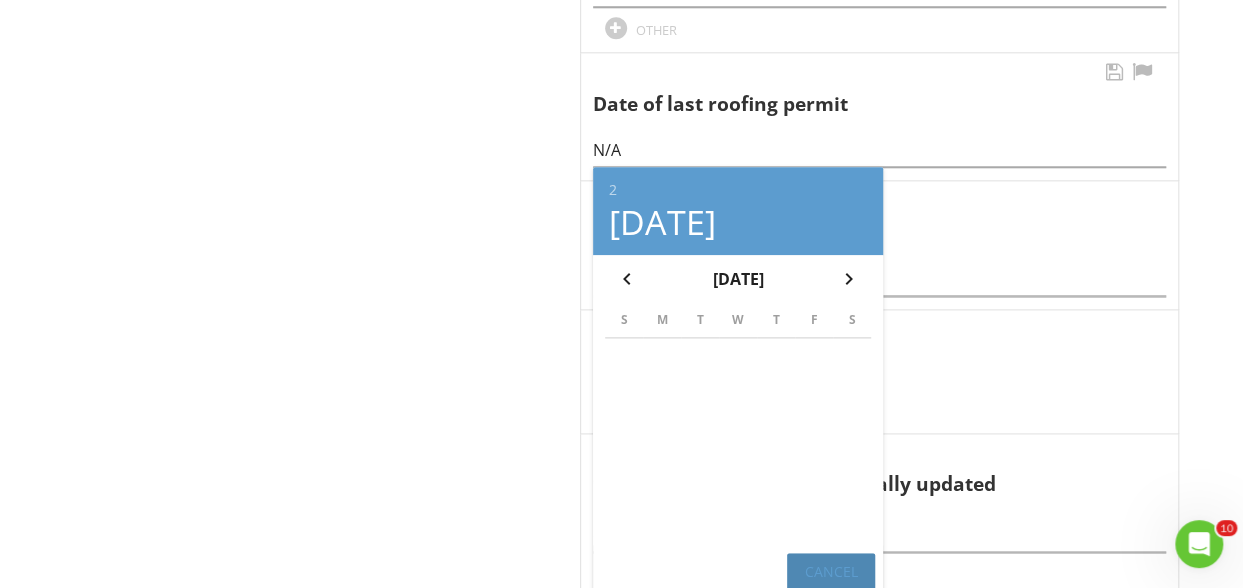 click on "Cancel" at bounding box center [831, 571] 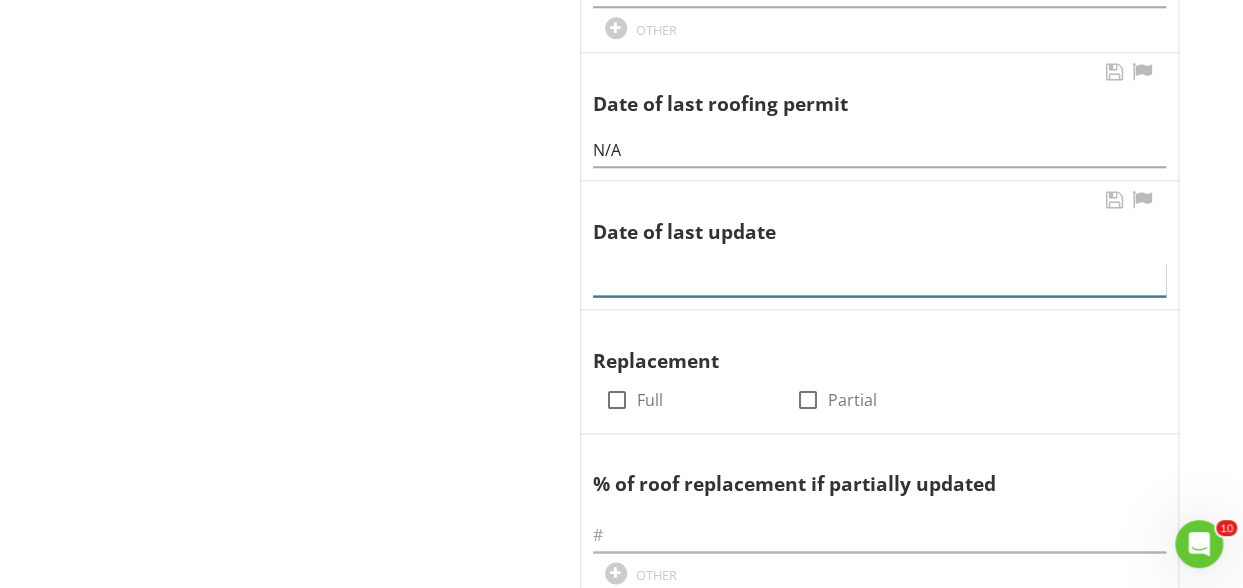click at bounding box center (879, 279) 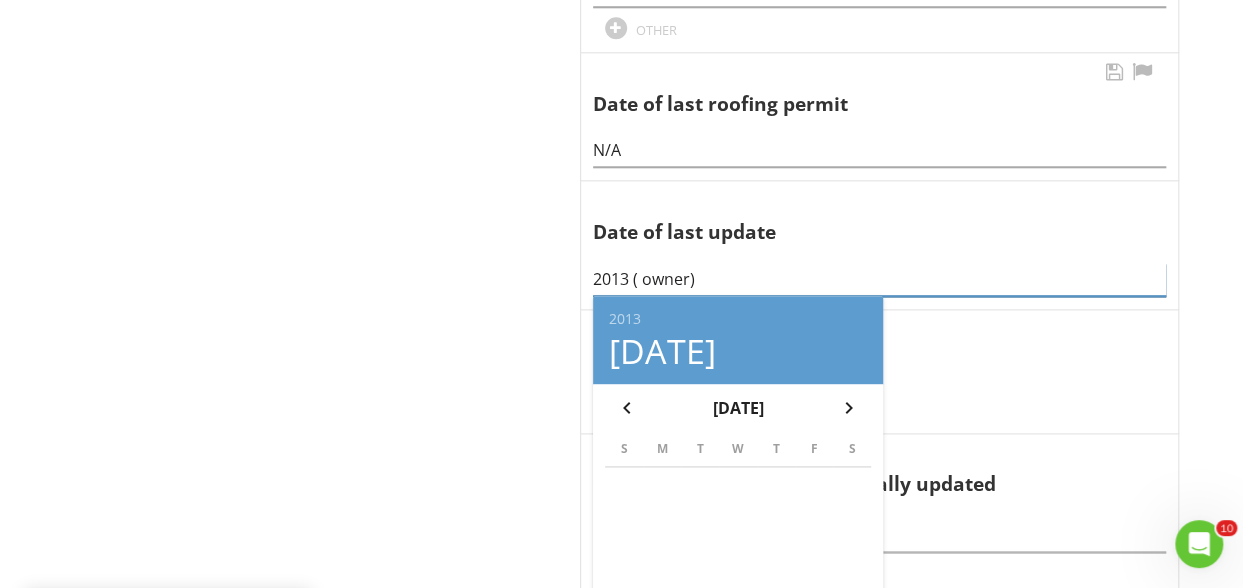 type on "2013 ( owner)" 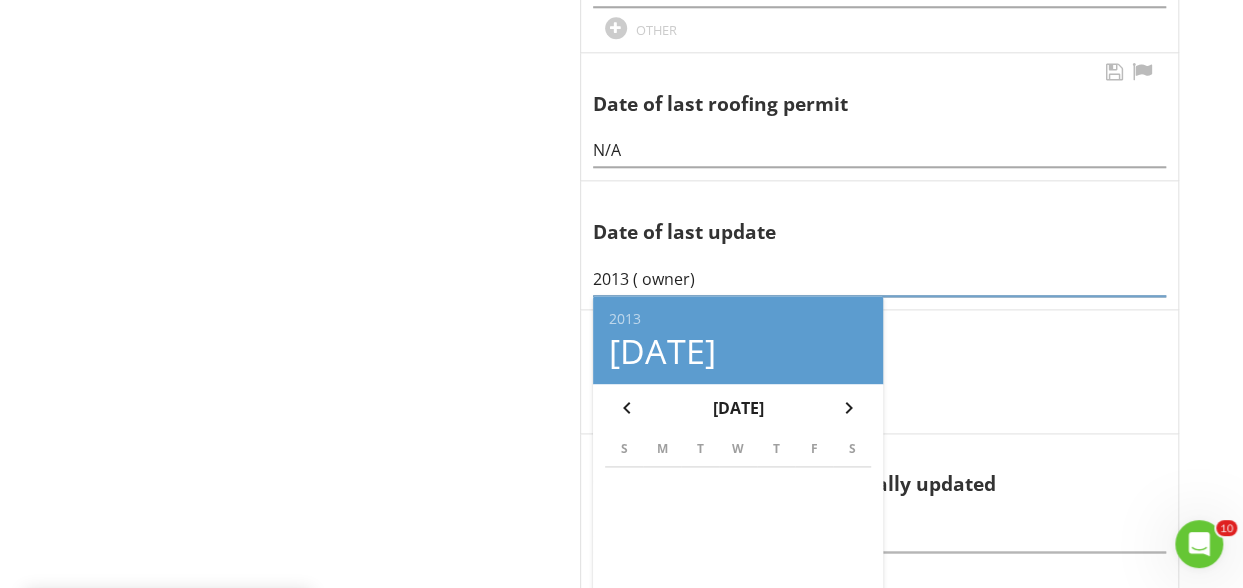 click on "Upload cover photo
General
Electrical System
HVAC System
Plumbing System
Roof
Additional
Section
Roof
Predominant Roof
Secondary Roof
Photos
Item
Predominant Roof
Info
Information
Covering Material
check_box_outline_blank Modified Bitumen   check_box_outline_blank EDPM   check_box 3-Tab   check_box_outline_blank Slate   check_box_outline_blank Wood Shakes   check_box_outline_blank Metal Tile   check_box_outline_blank Metal Panel   check_box_outline_blank Concrete Tile   Clay Tile" at bounding box center [621, 479] 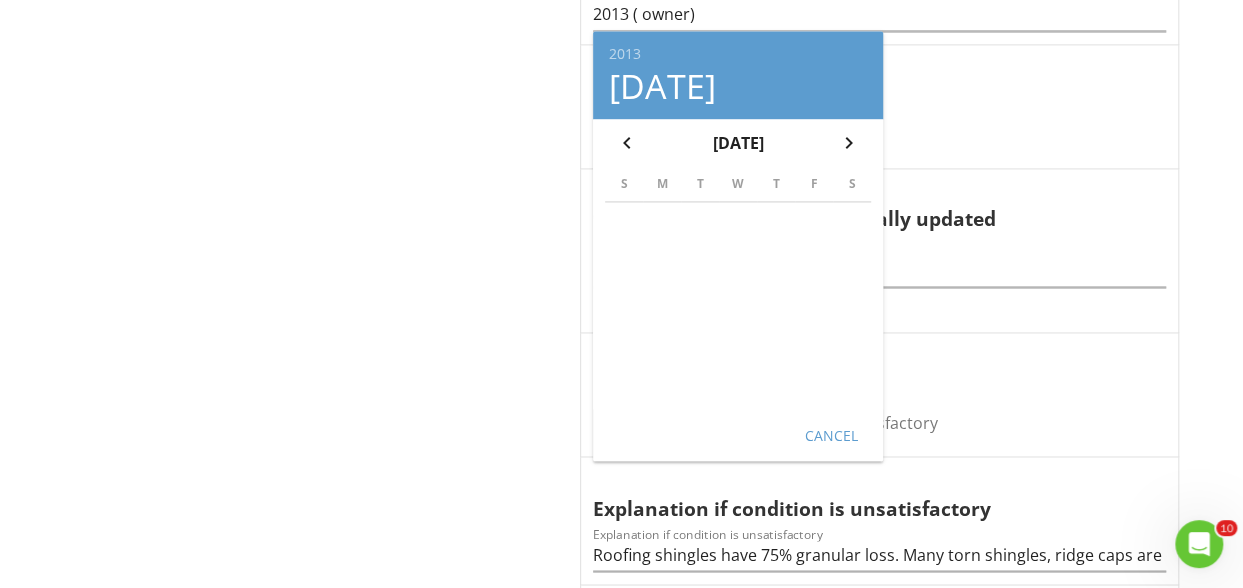 scroll, scrollTop: 1432, scrollLeft: 0, axis: vertical 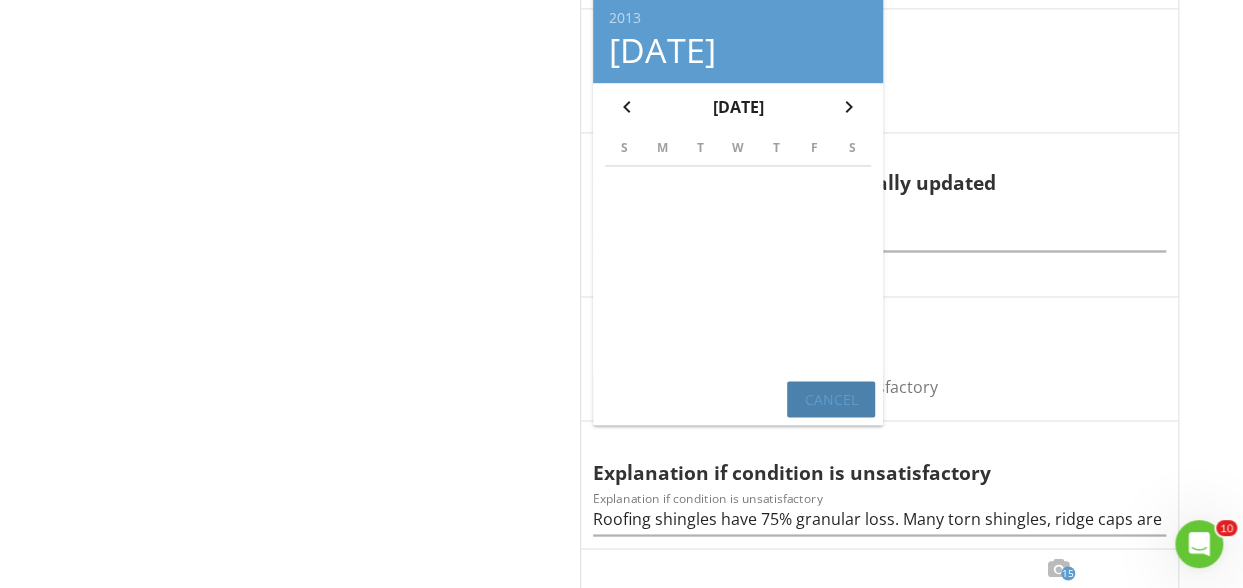 click on "Cancel" at bounding box center [831, 399] 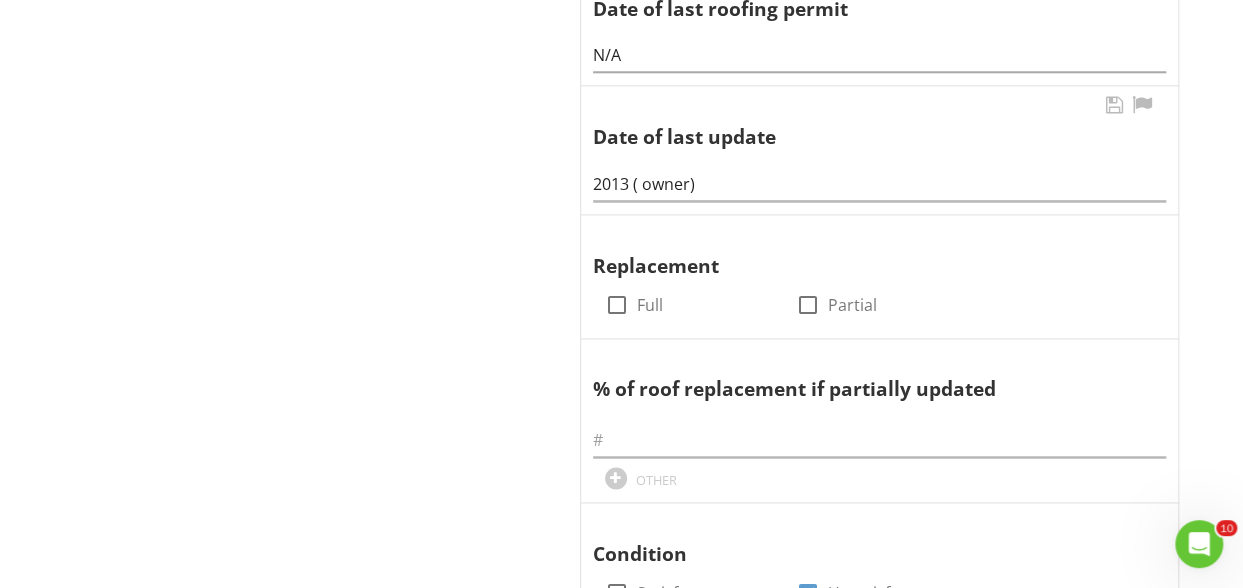 scroll, scrollTop: 1197, scrollLeft: 0, axis: vertical 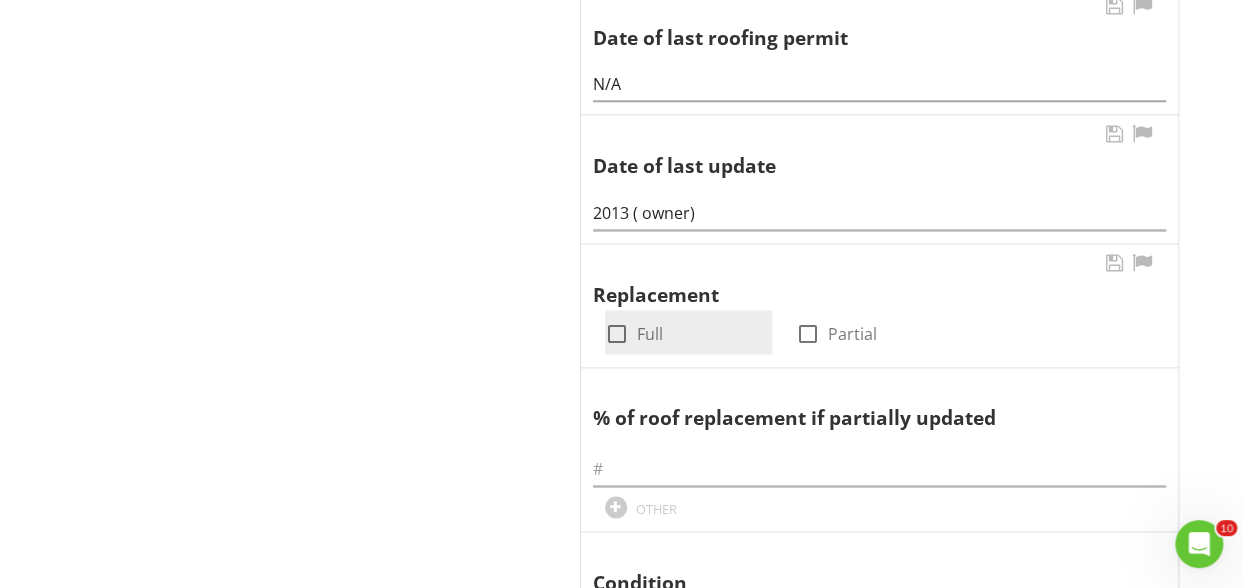 click at bounding box center [617, 334] 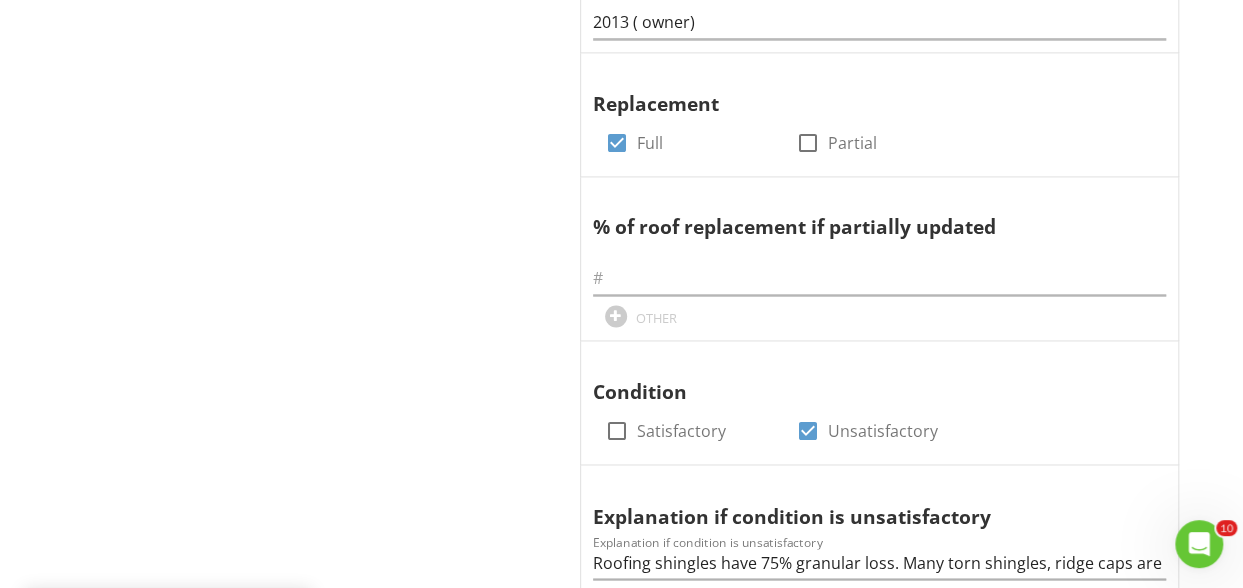 scroll, scrollTop: 1406, scrollLeft: 0, axis: vertical 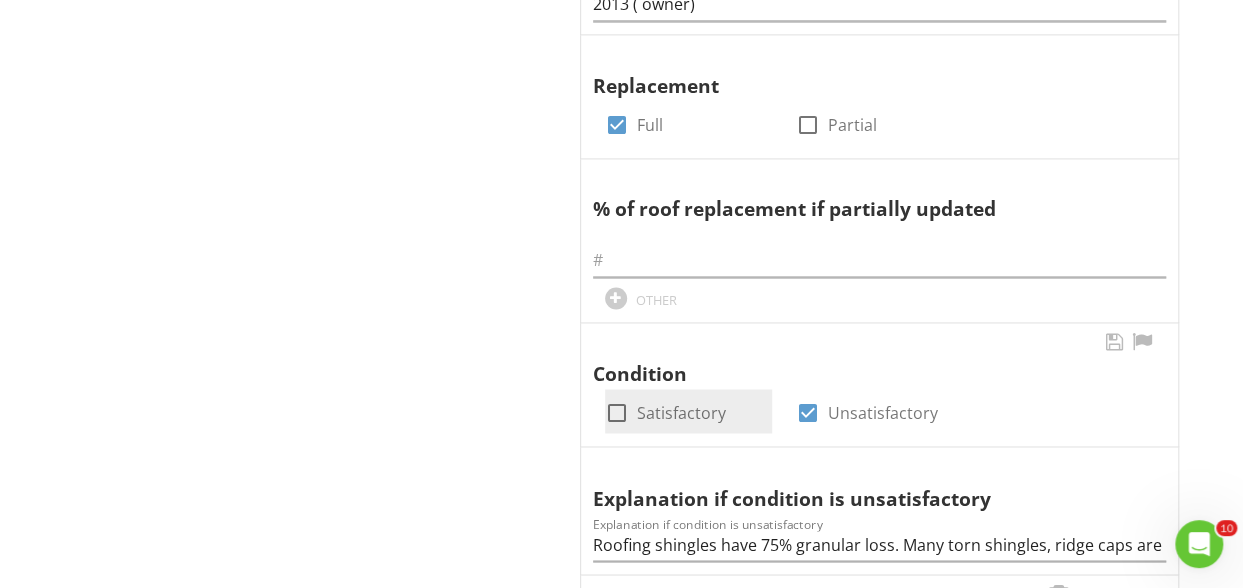 click at bounding box center (617, 413) 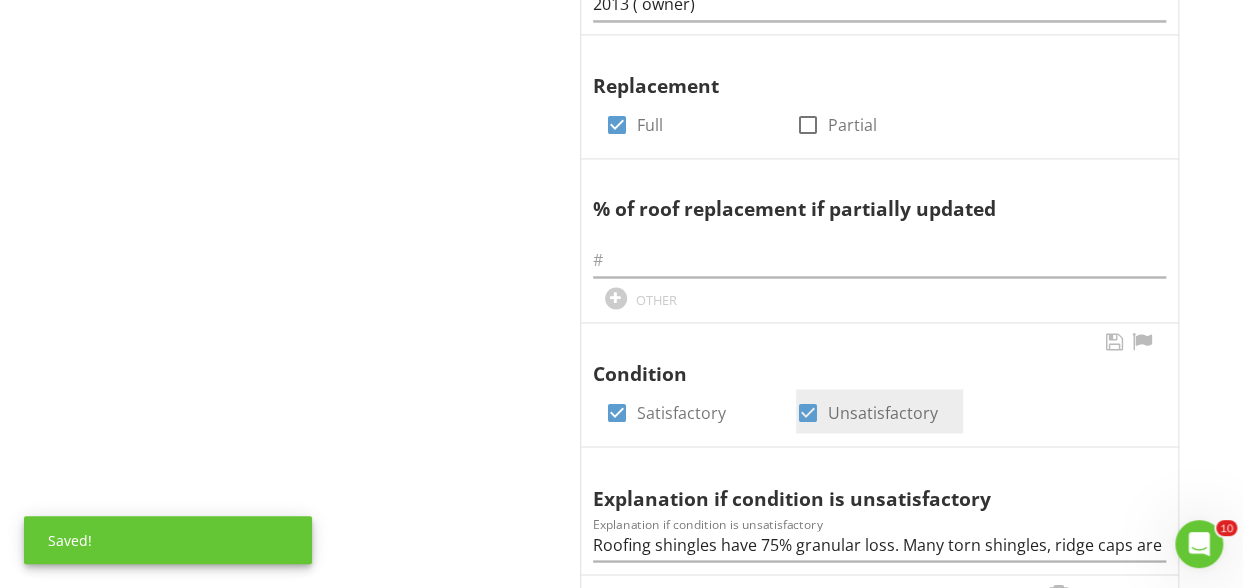 click at bounding box center [808, 413] 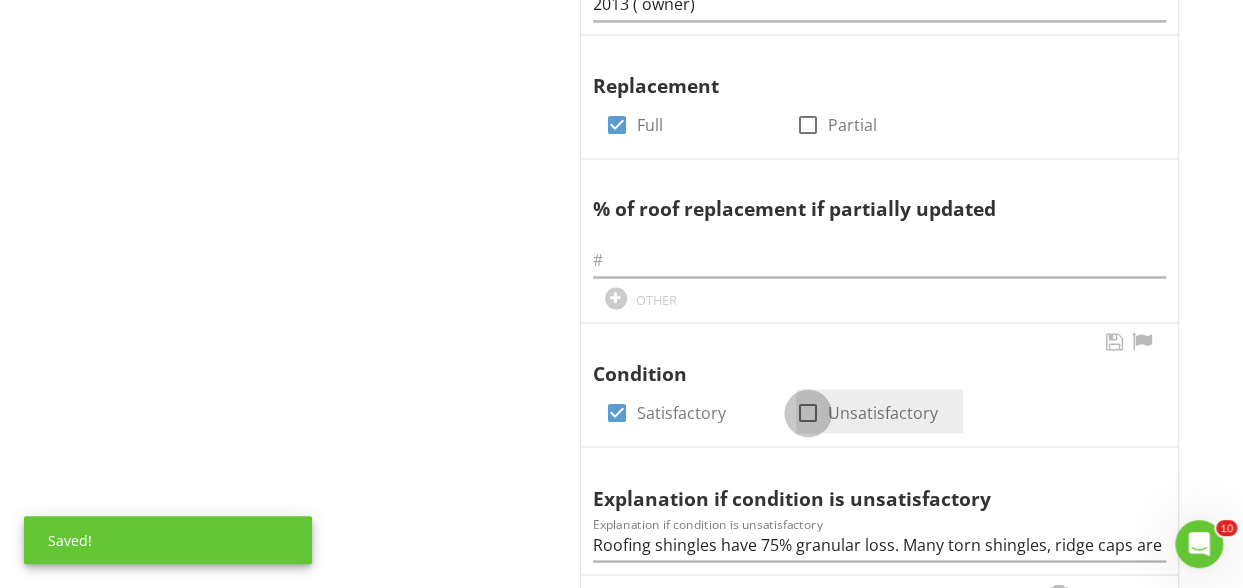 checkbox on "false" 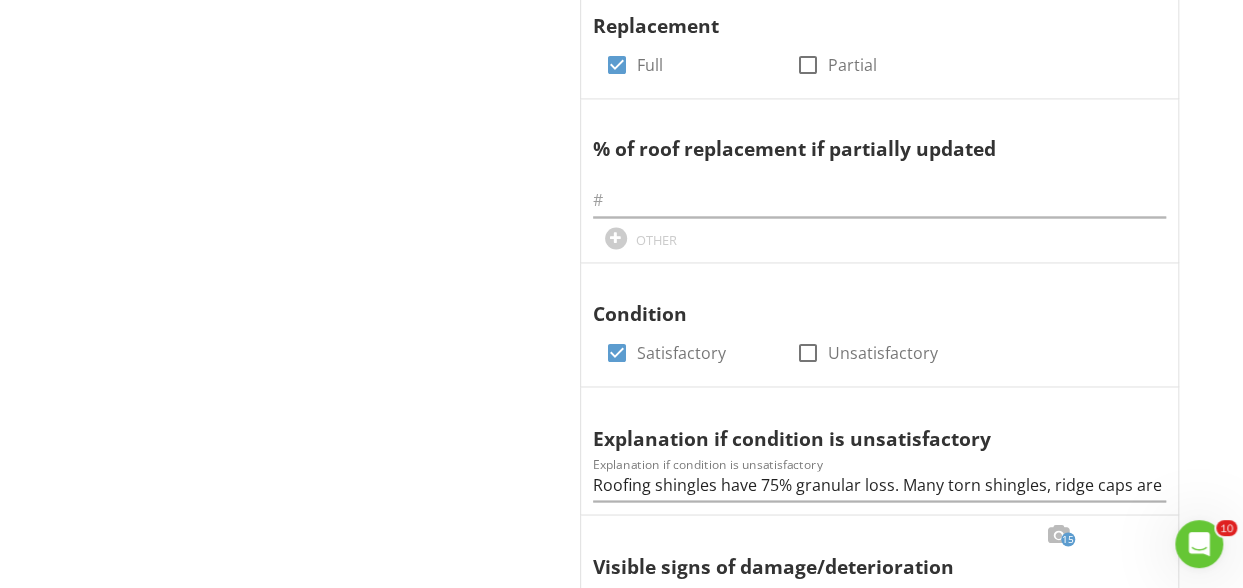 scroll, scrollTop: 1481, scrollLeft: 0, axis: vertical 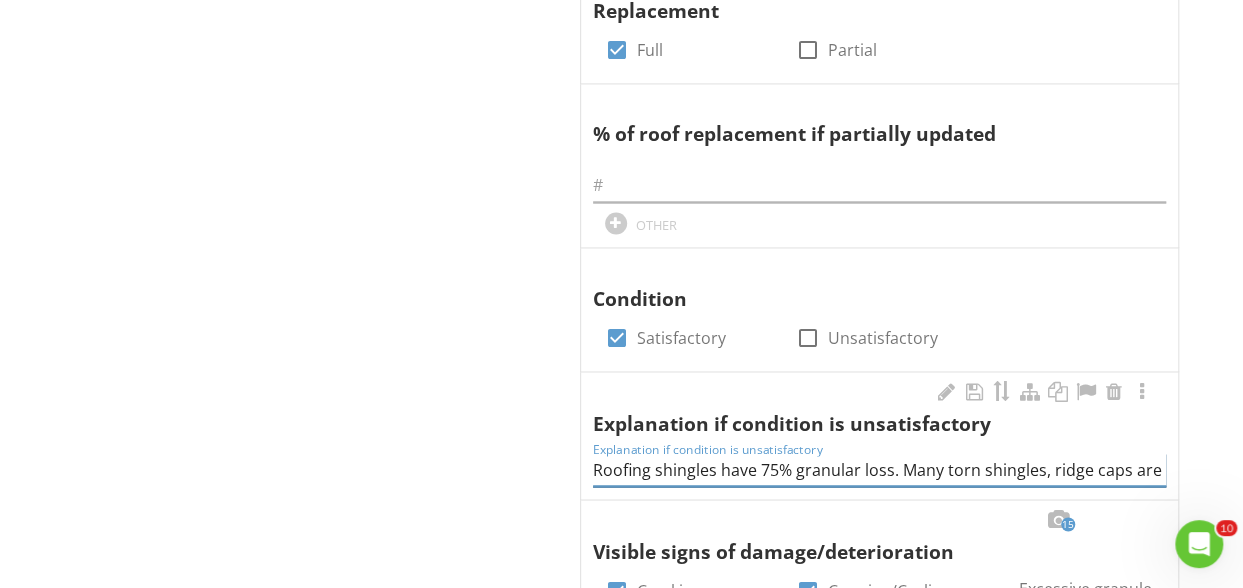 click on "Roofing shingles have 75% granular loss. Many torn shingles, ridge caps are dried out and cracked, very brittle, exposed fiberglass and torn fiberglass" at bounding box center (879, 469) 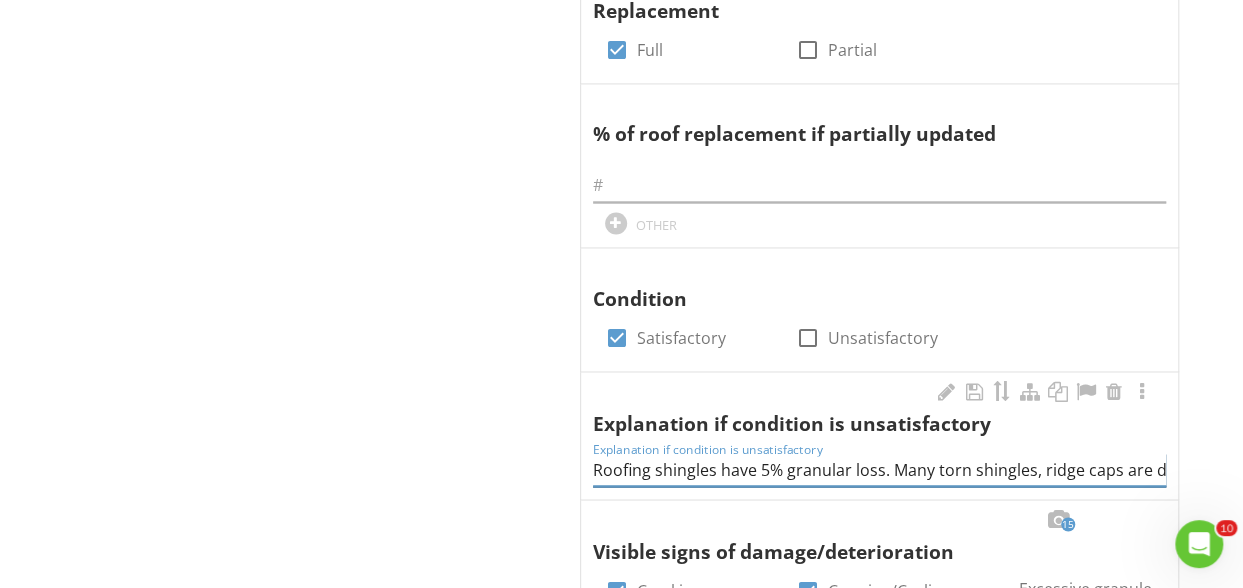 click on "Roofing shingles have 5% granular loss. Many torn shingles, ridge caps are dried out and cracked, very brittle, exposed fiberglass and torn fiberglass" at bounding box center [879, 469] 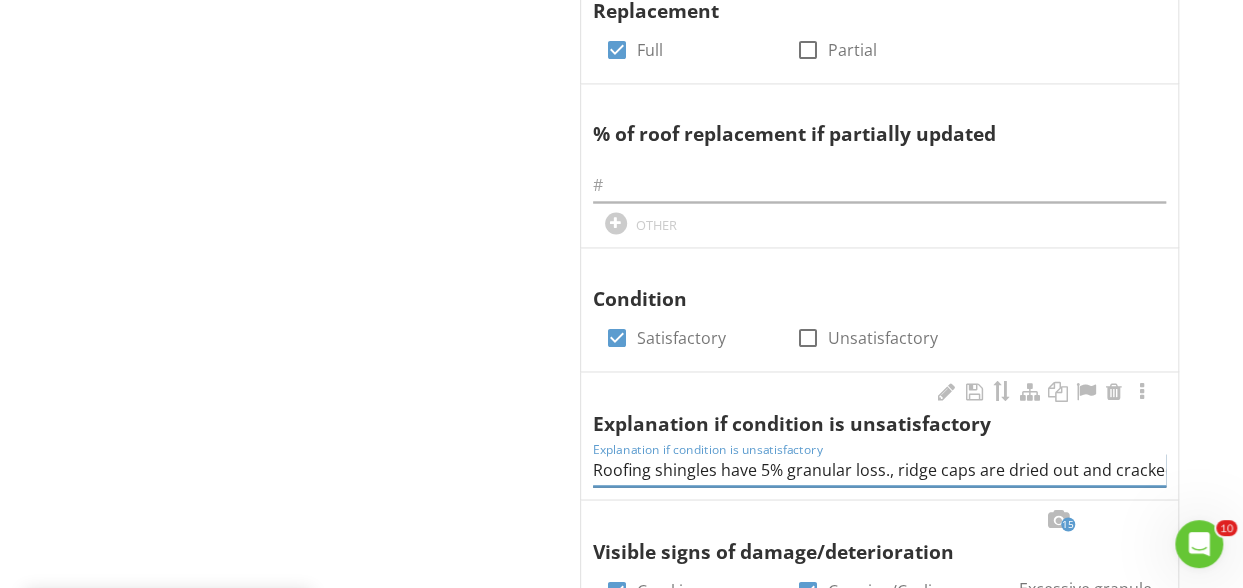click on "Roofing shingles have 5% granular loss., ridge caps are dried out and cracked, very brittle, exposed fiberglass and torn fiberglass" at bounding box center [879, 469] 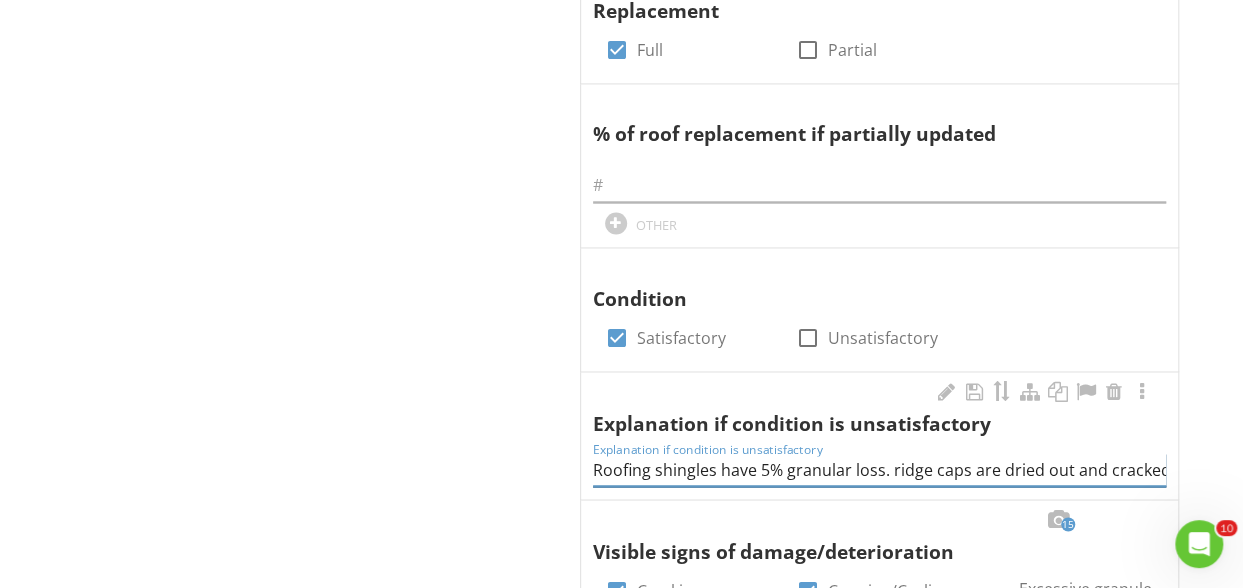 click on "Roofing shingles have 5% granular loss. ridge caps are dried out and cracked, very brittle, exposed fiberglass and torn fiberglass" at bounding box center [879, 469] 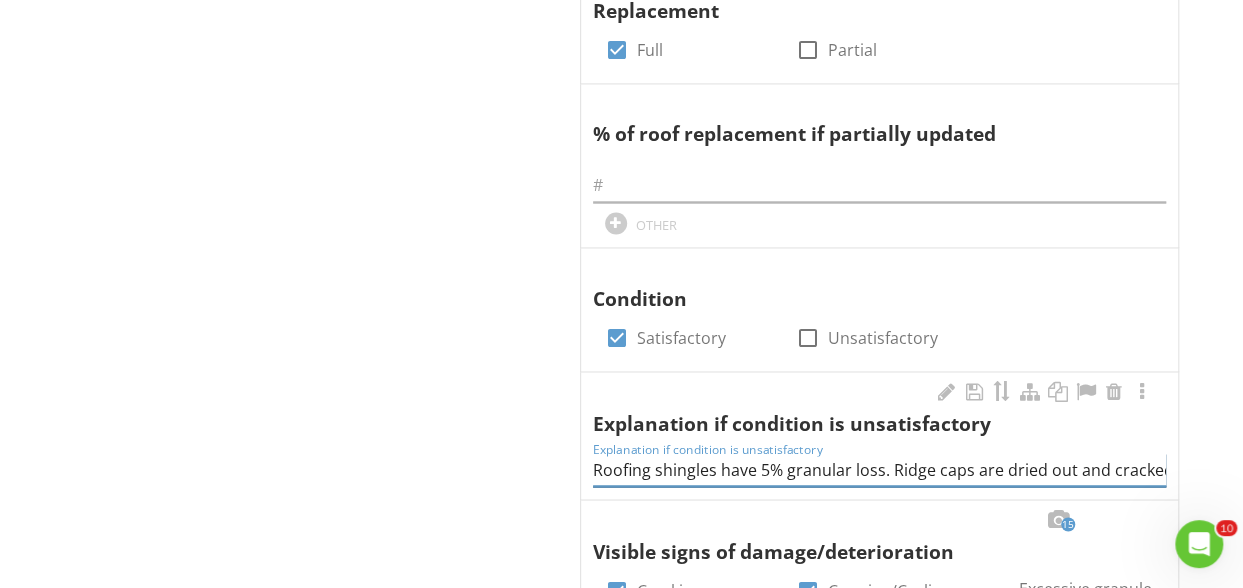click on "Roofing shingles have 5% granular loss. Ridge caps are dried out and cracked, very brittle, exposed fiberglass and torn fiberglass" at bounding box center (879, 469) 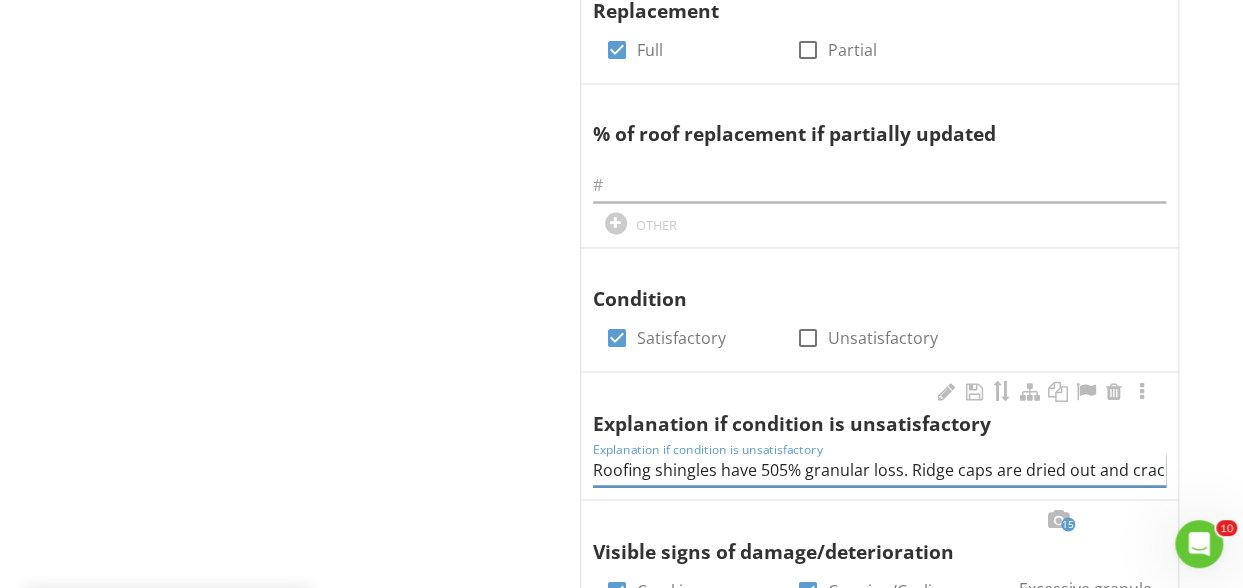 click on "Roofing shingles have 505% granular loss. Ridge caps are dried out and cracked, very brittle, exposed fiberglass and torn fiberglass" at bounding box center (879, 469) 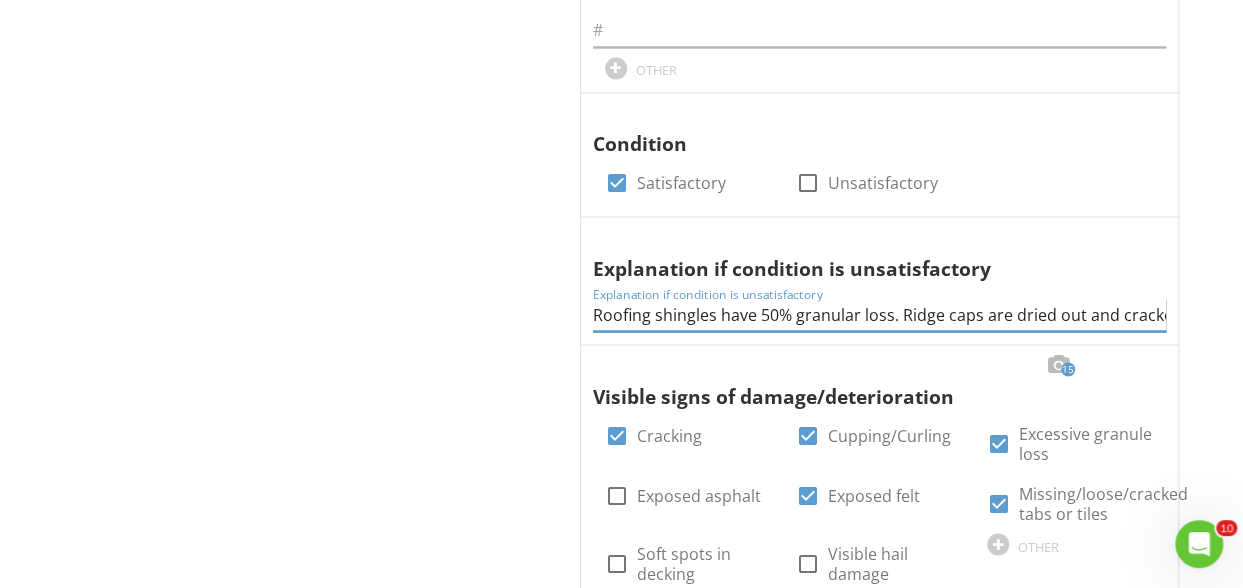 scroll, scrollTop: 1643, scrollLeft: 0, axis: vertical 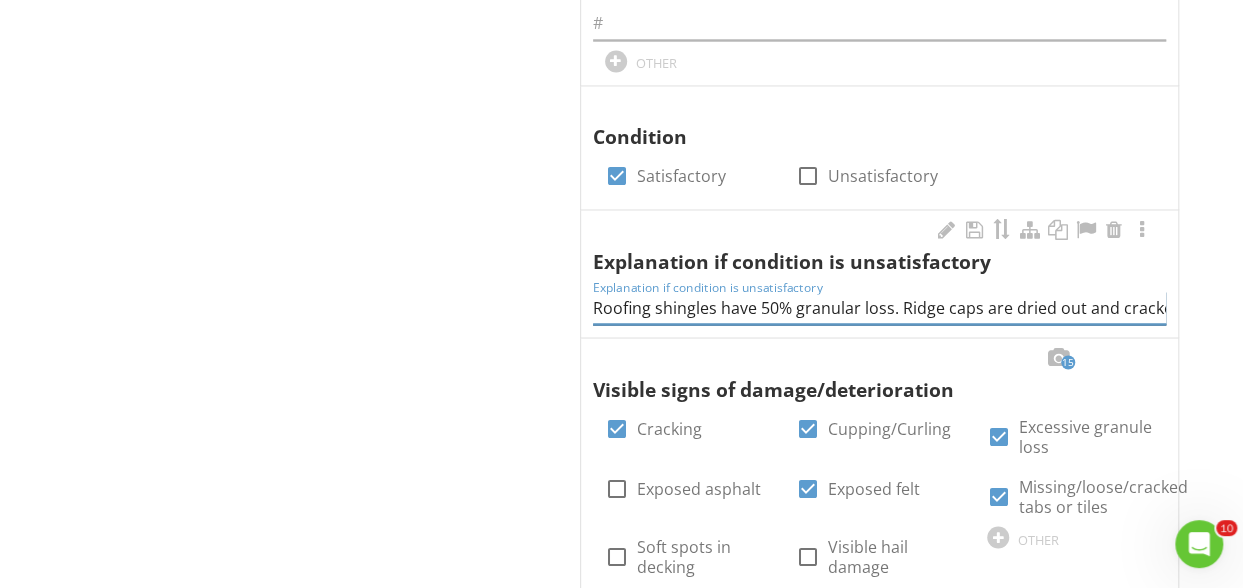 click on "Roofing shingles have 50% granular loss. Ridge caps are dried out and cracked, very brittle, exposed fiberglass and torn fiberglass" at bounding box center (879, 307) 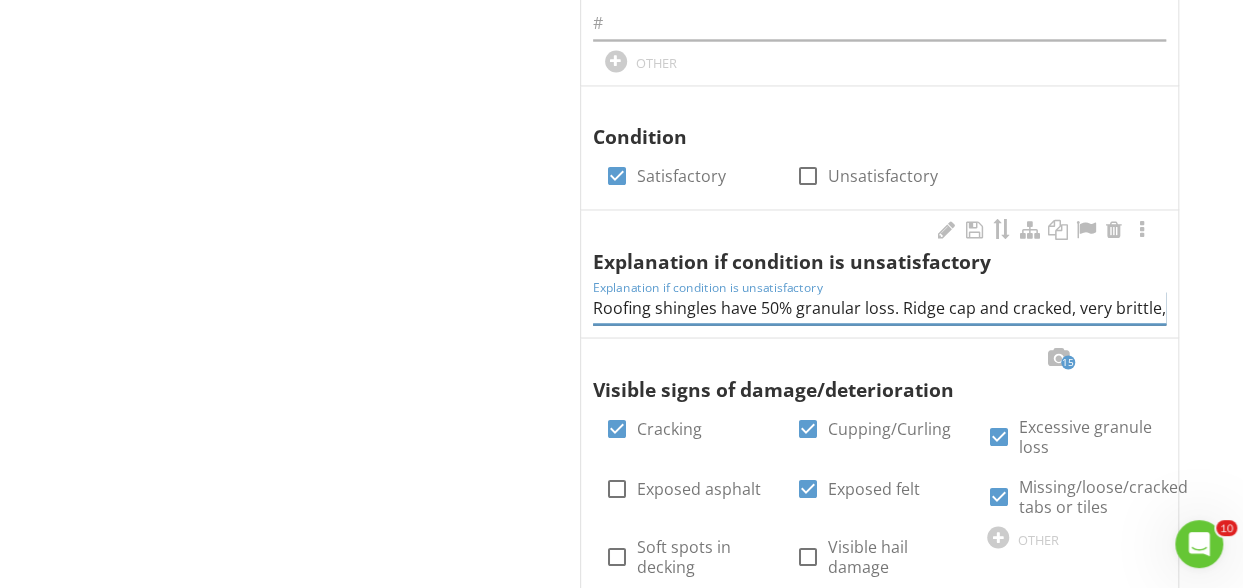 click on "Roofing shingles have 50% granular loss. Ridge cap and cracked, very brittle, exposed fiberglass and torn fiberglass" at bounding box center [879, 307] 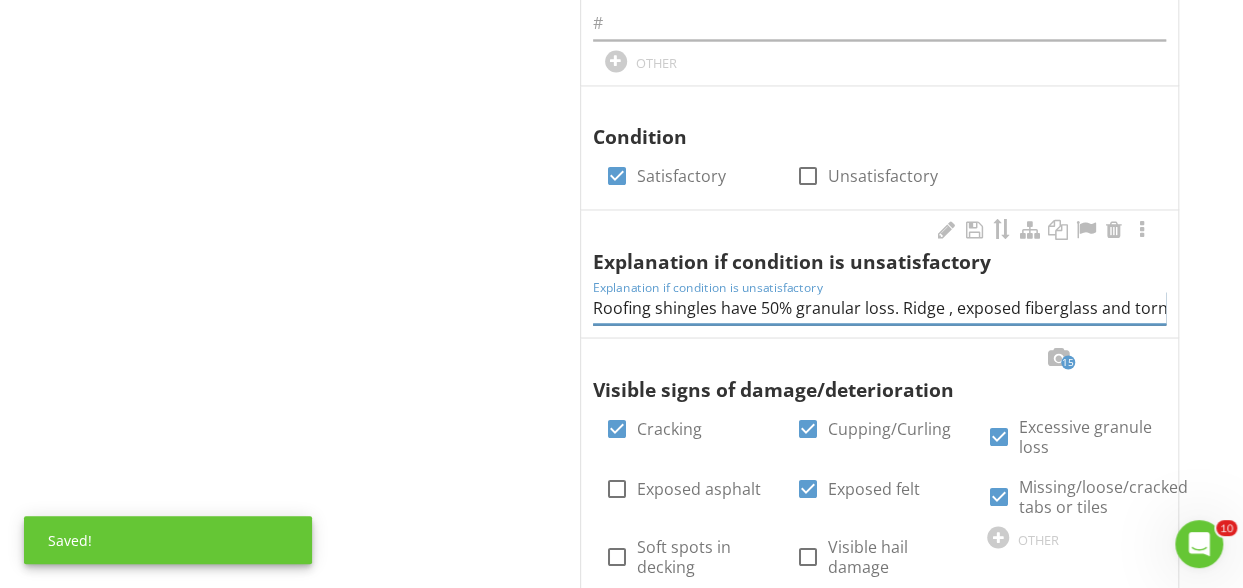 click on "Roofing shingles have 50% granular loss. Ridge , exposed fiberglass and torn fiberglass" at bounding box center [879, 307] 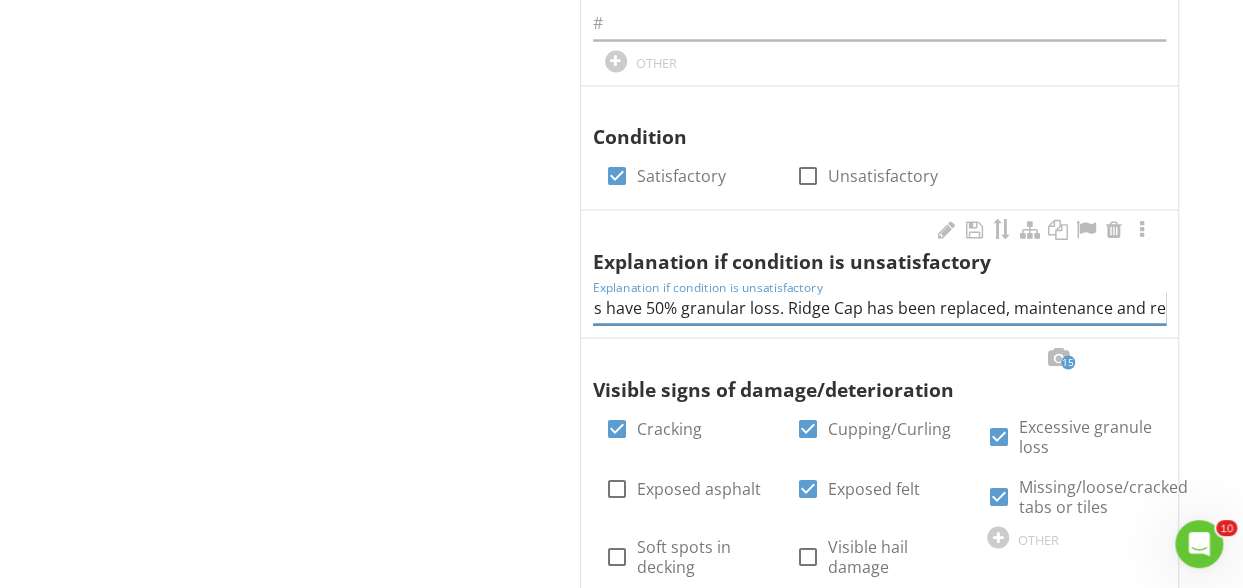 scroll, scrollTop: 0, scrollLeft: 124, axis: horizontal 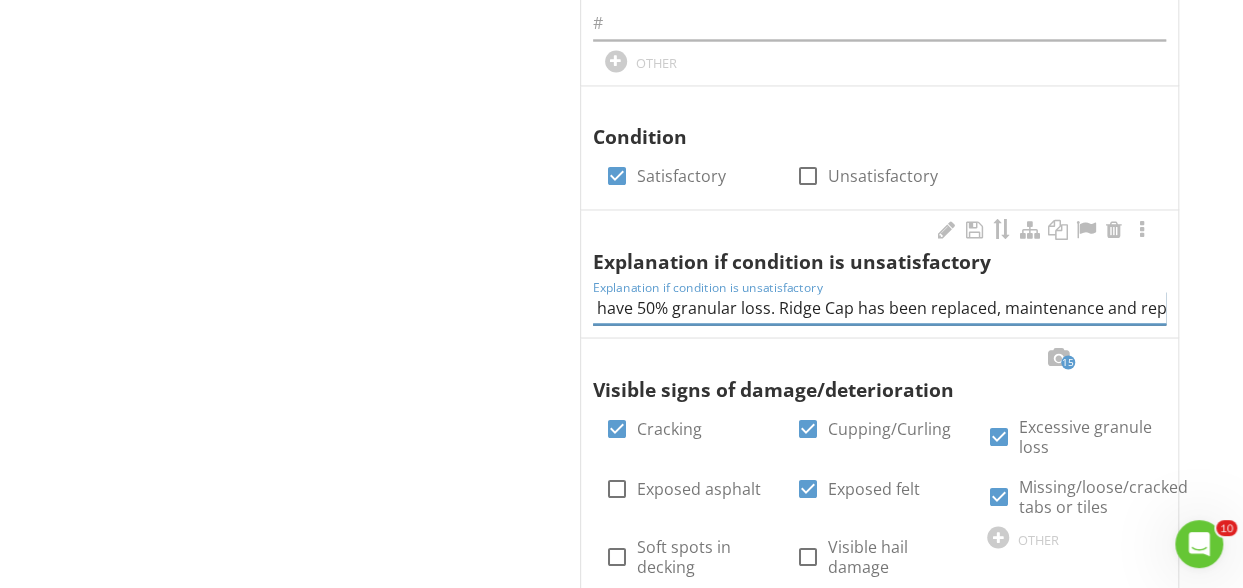 click on "Roofing shingles have 50% granular loss. Ridge Cap has been replaced, maintenance and repa" at bounding box center [879, 307] 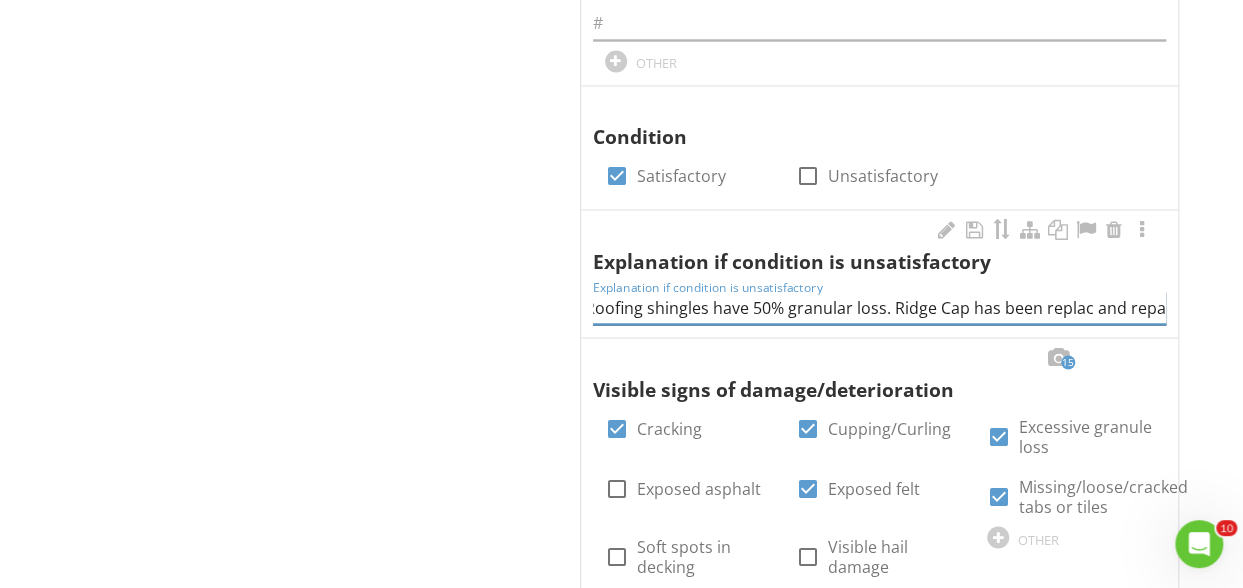 scroll, scrollTop: 0, scrollLeft: 0, axis: both 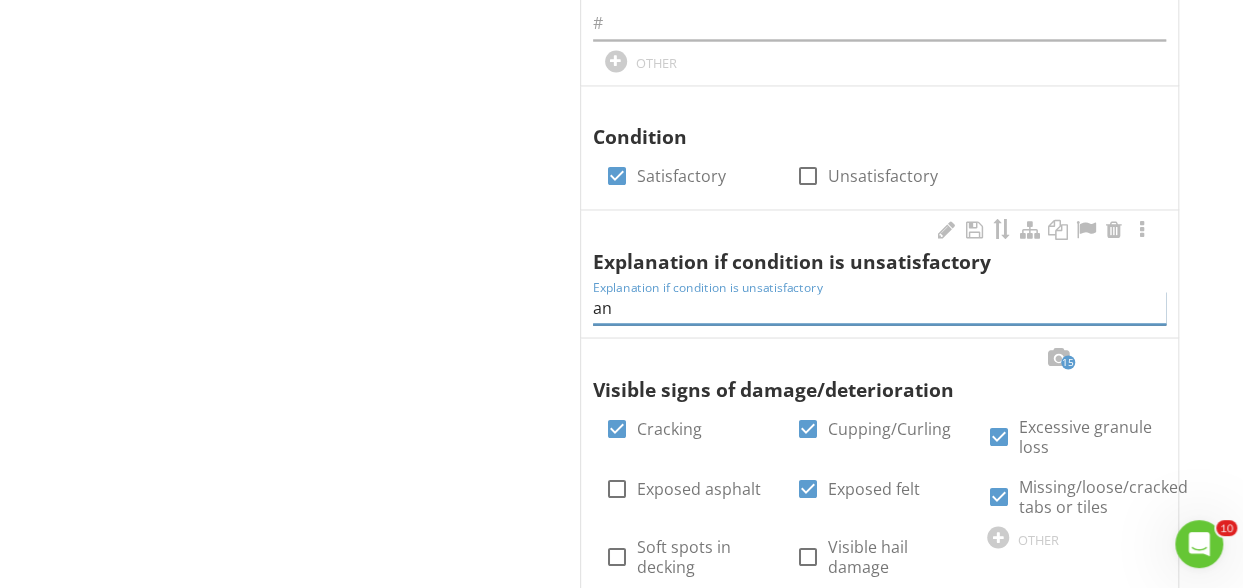 type on "a" 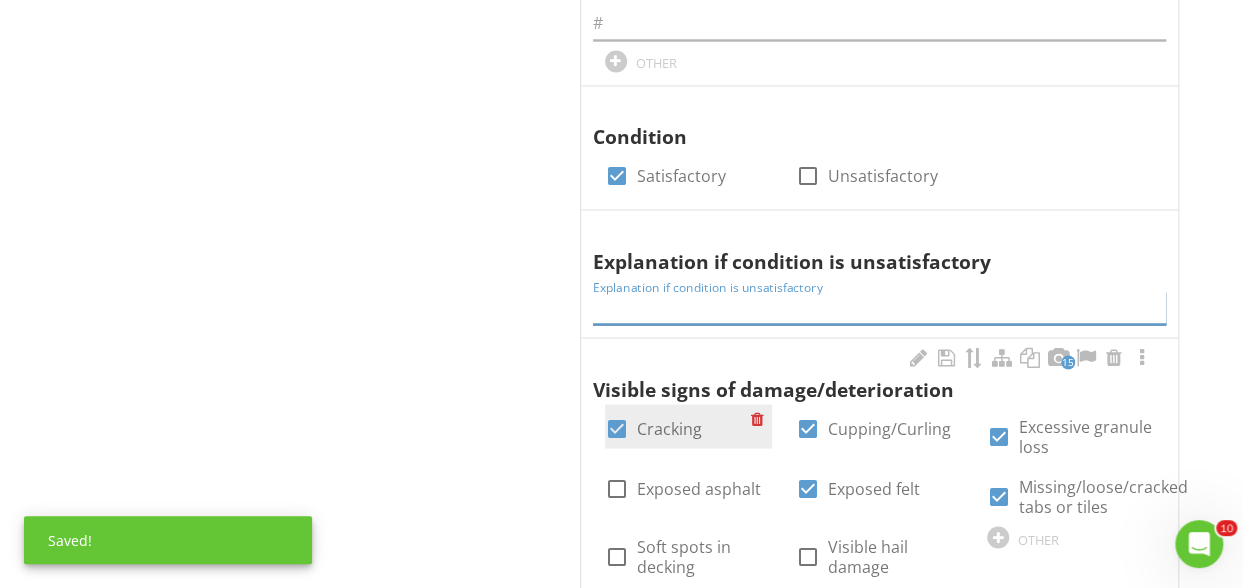 type 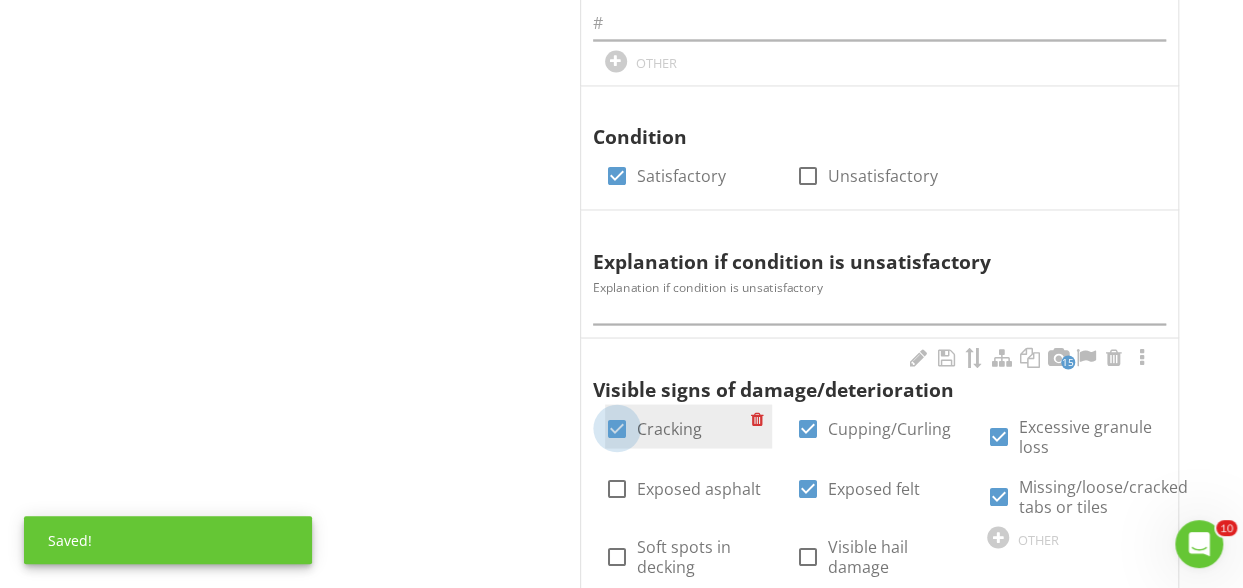 click at bounding box center (617, 428) 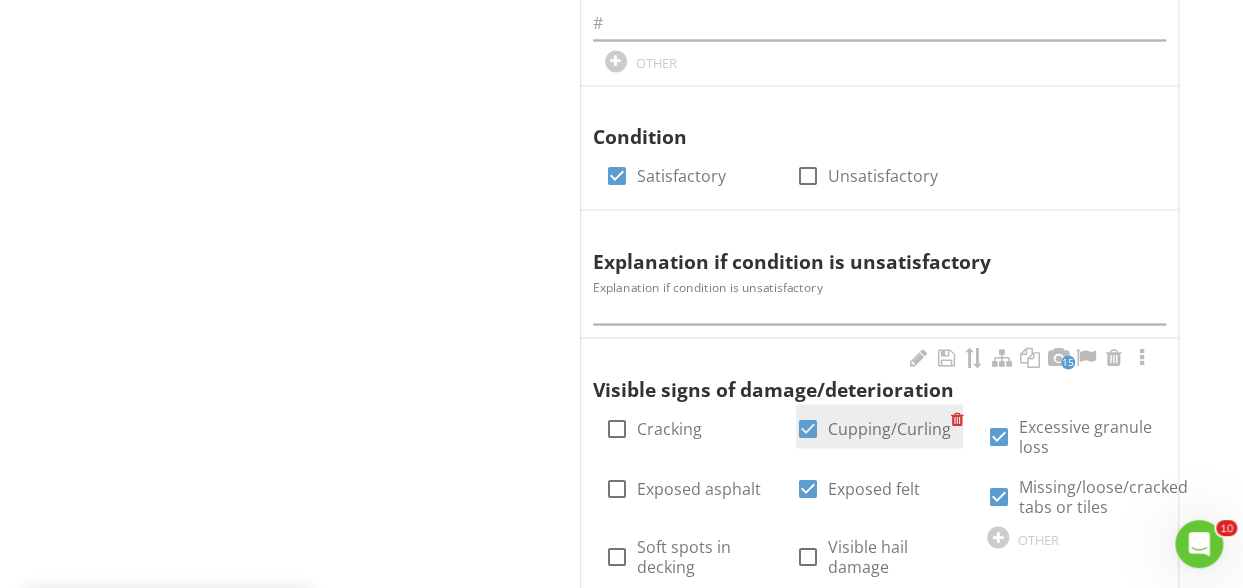 click at bounding box center [808, 428] 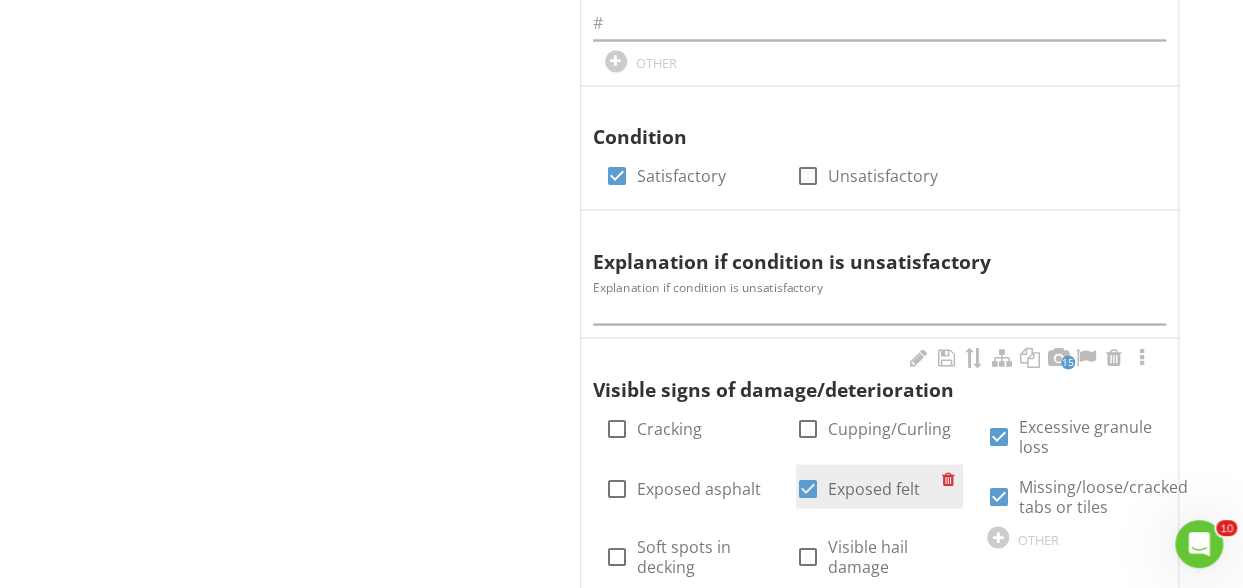 click at bounding box center [808, 488] 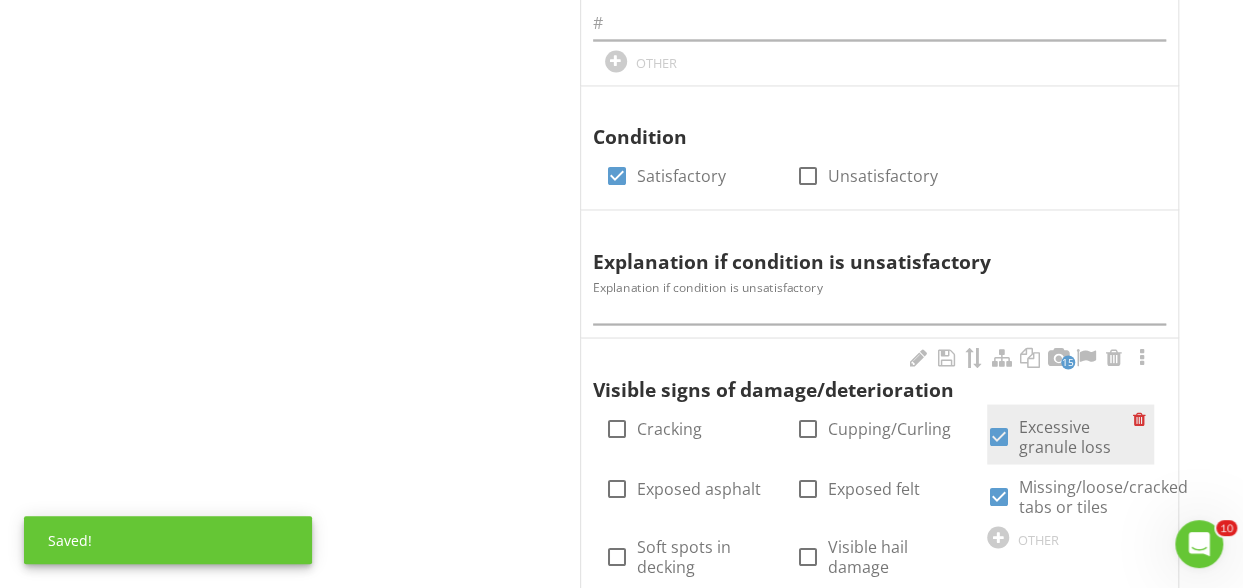 click at bounding box center (999, 436) 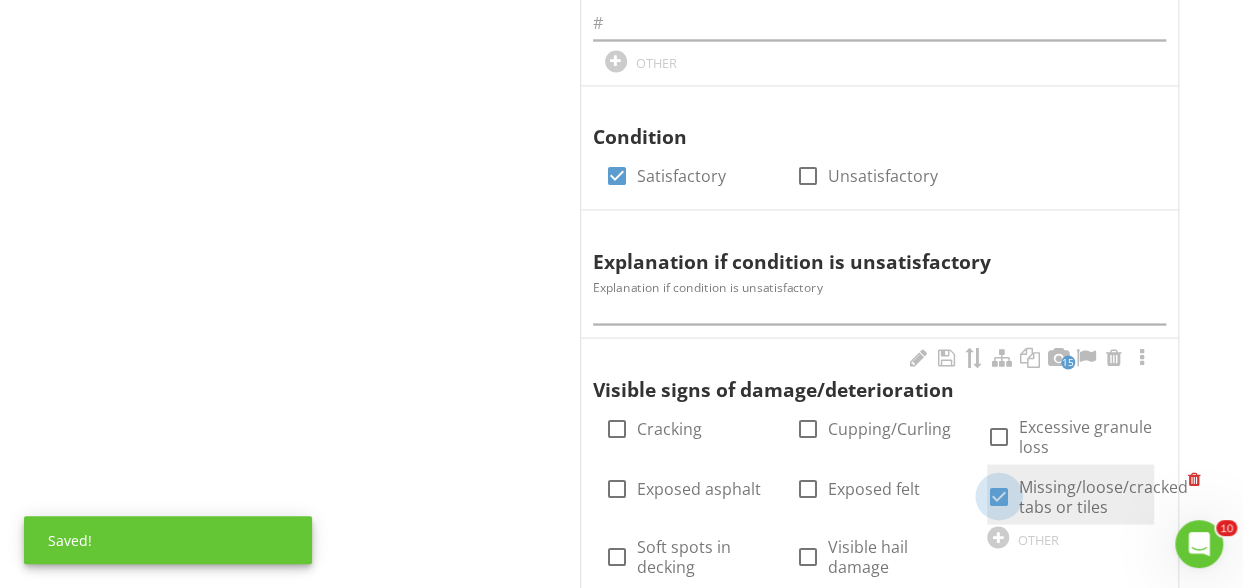 click at bounding box center (999, 496) 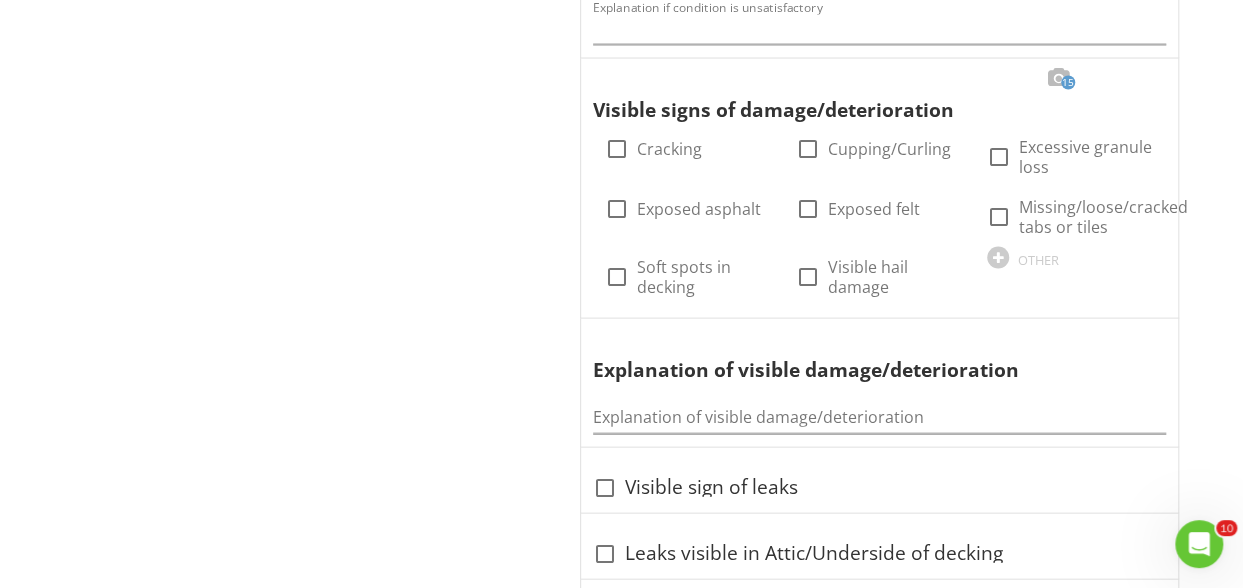 scroll, scrollTop: 1962, scrollLeft: 0, axis: vertical 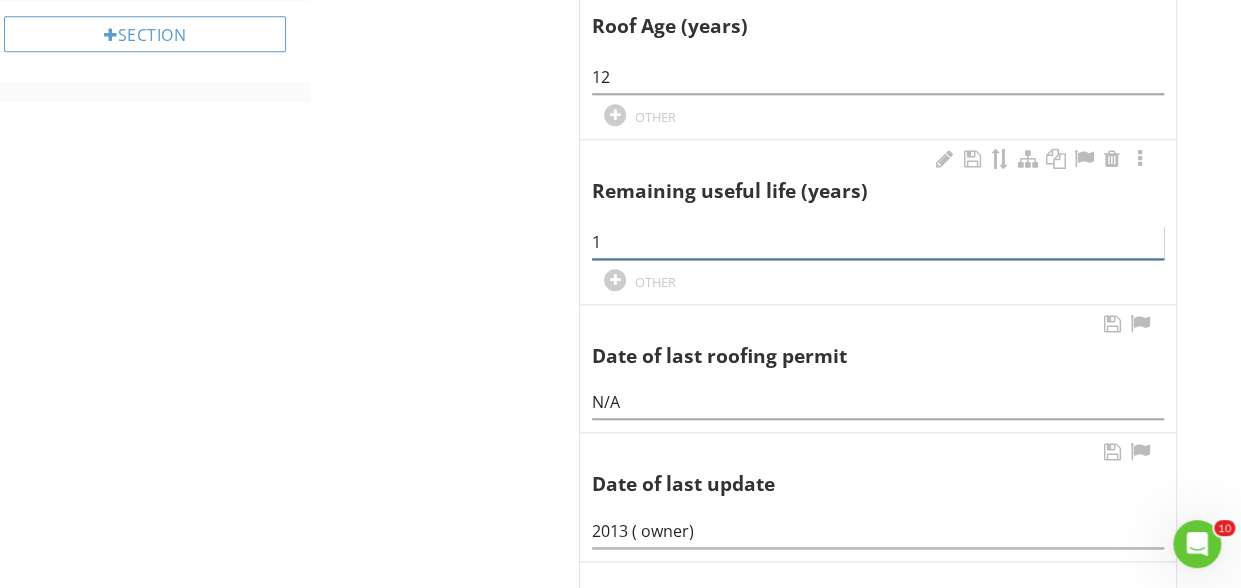 click on "1" at bounding box center [878, 242] 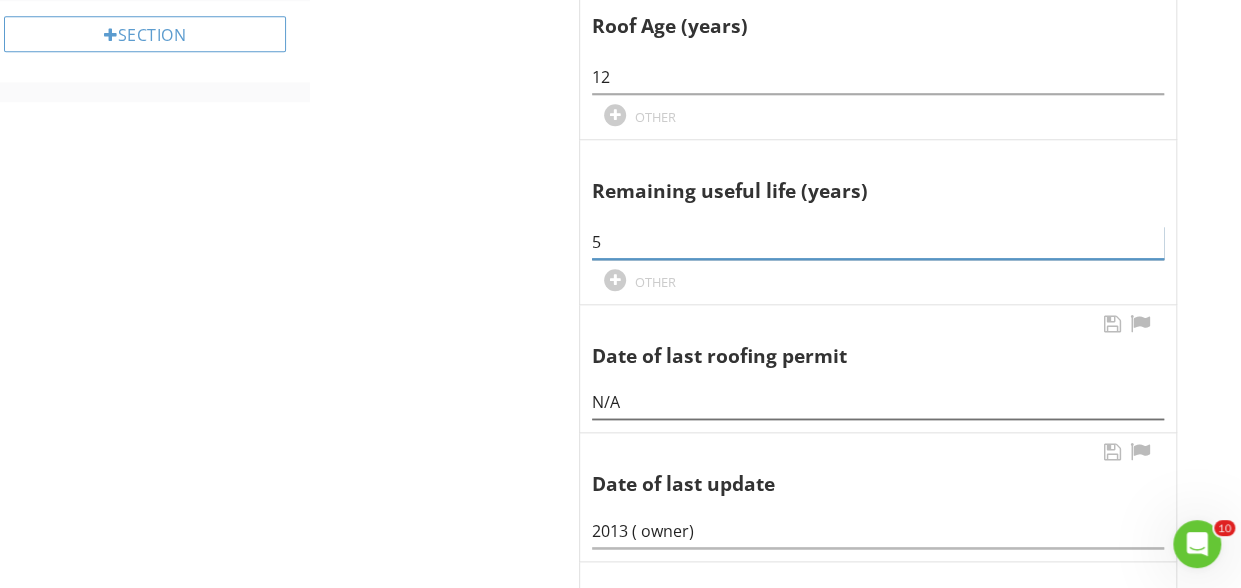 type on "5" 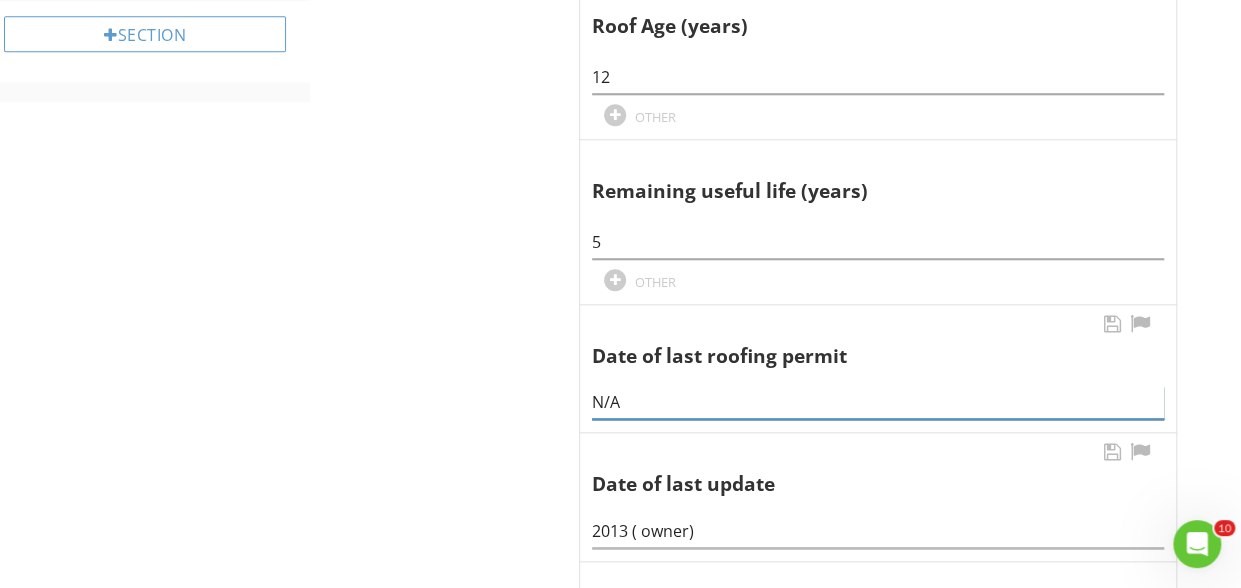 click on "N/A" at bounding box center (878, 402) 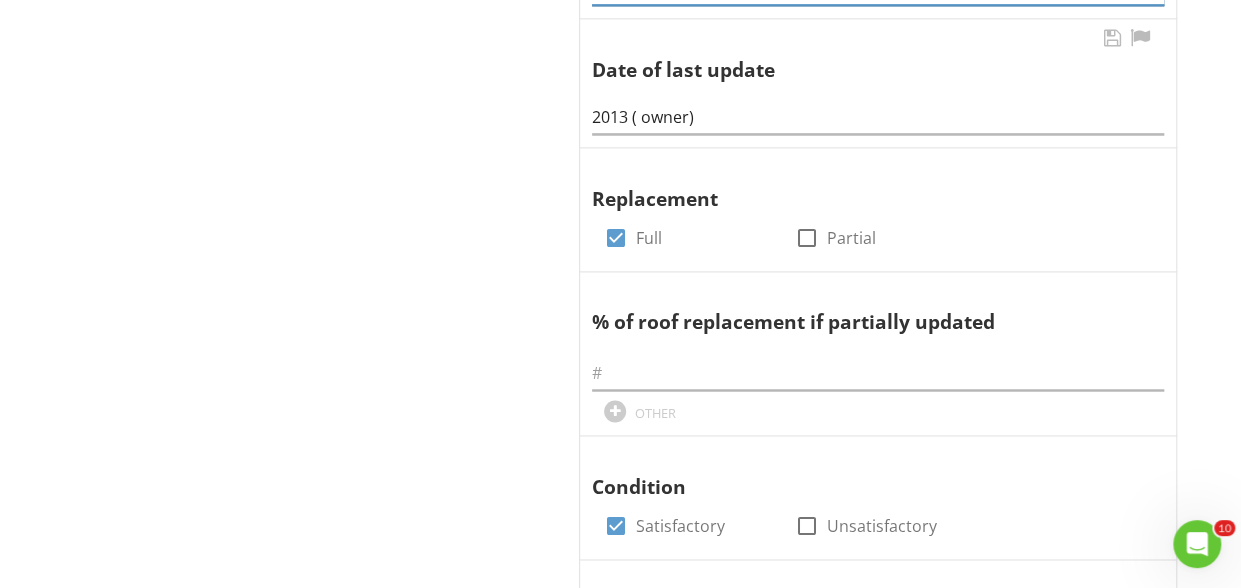 scroll, scrollTop: 1300, scrollLeft: 0, axis: vertical 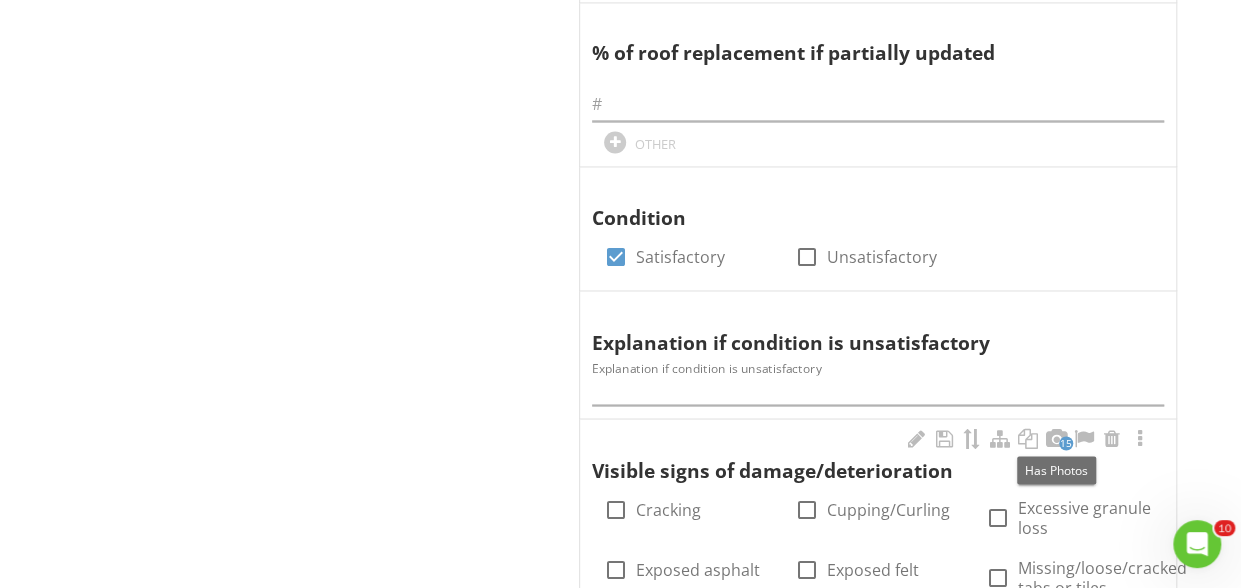 type on "N/A (AGR.)" 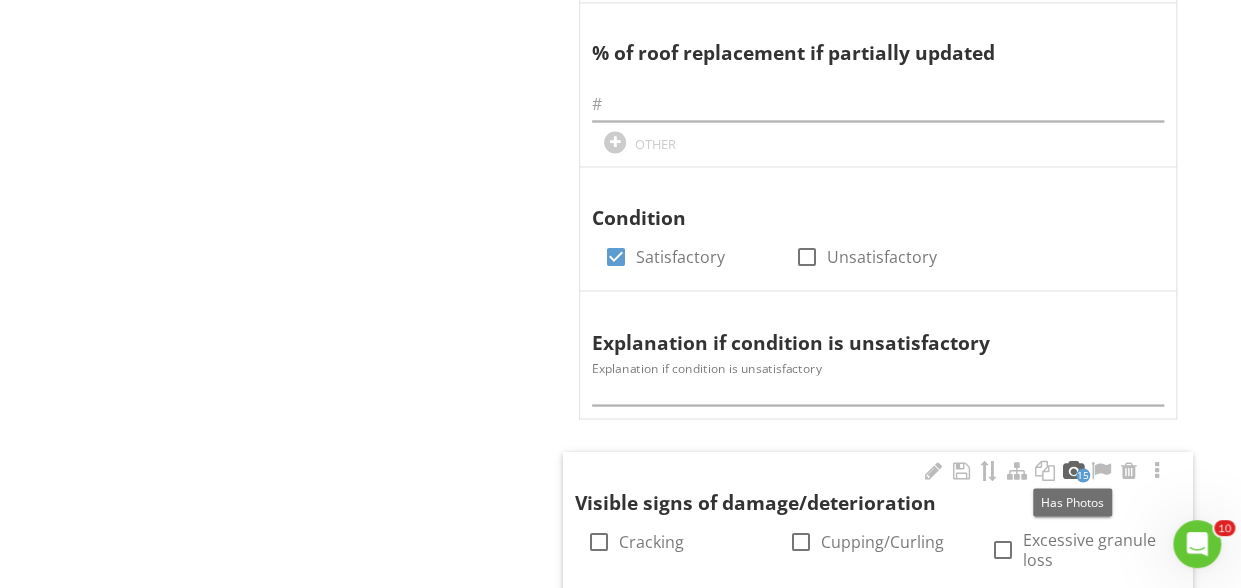 click at bounding box center [1073, 470] 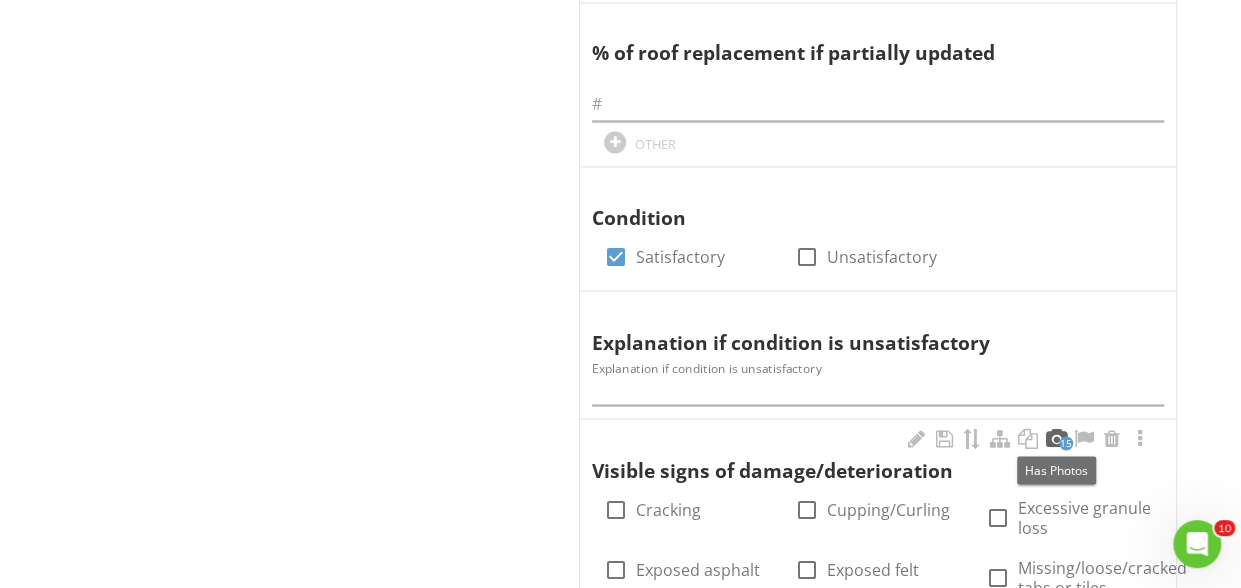 click at bounding box center [1056, 438] 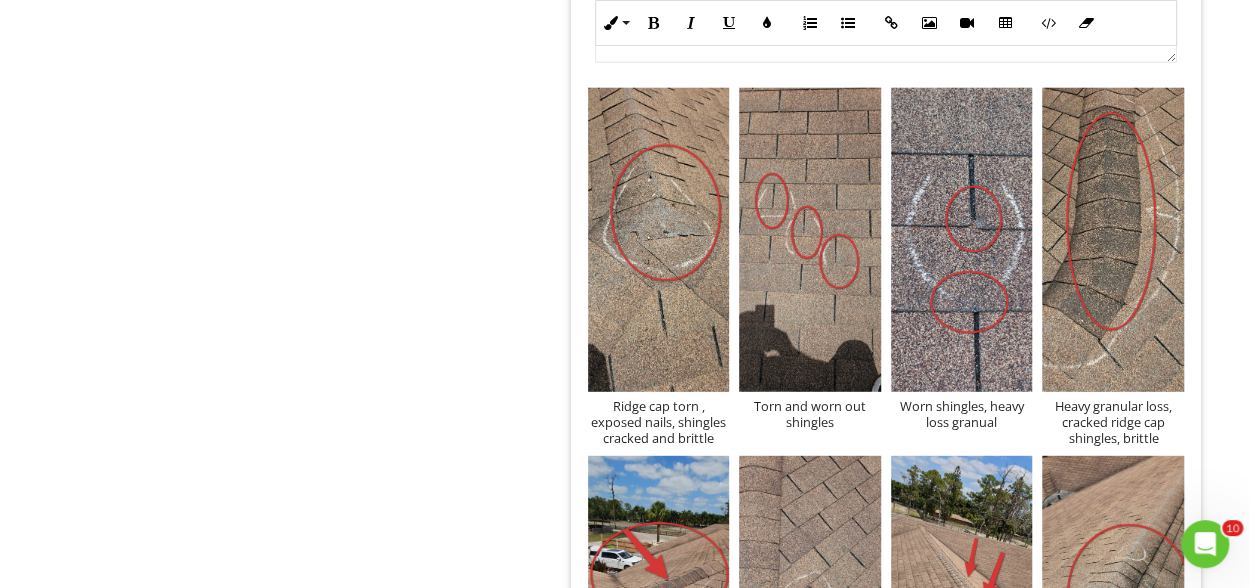 scroll, scrollTop: 2546, scrollLeft: 0, axis: vertical 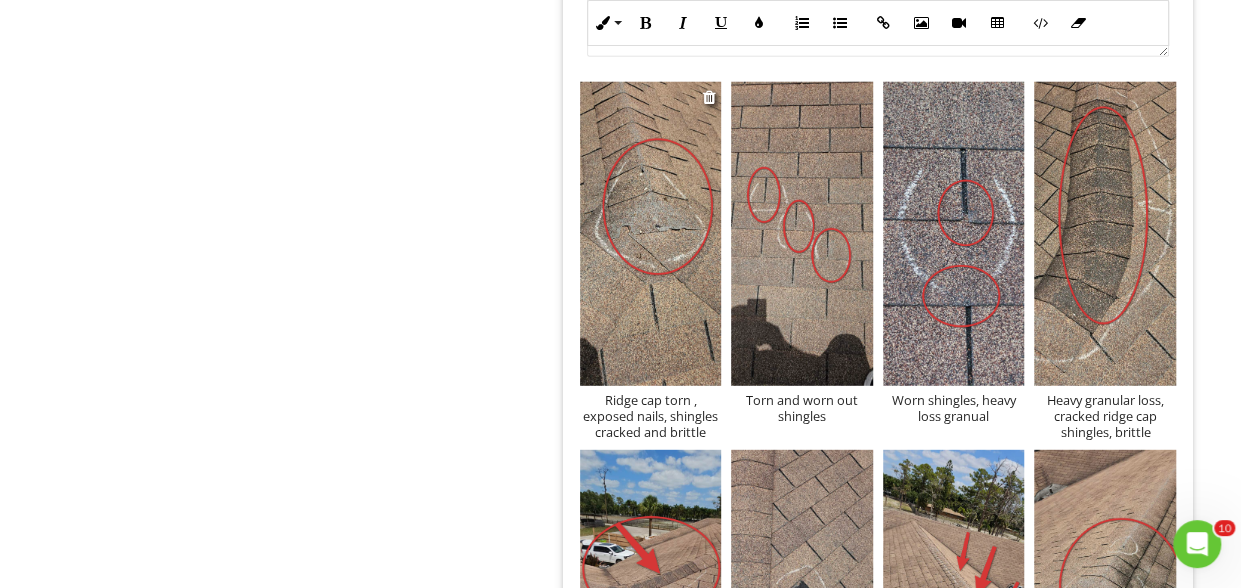click on "Ridge cap torn , exposed nails, shingles cracked and brittle" at bounding box center [651, 416] 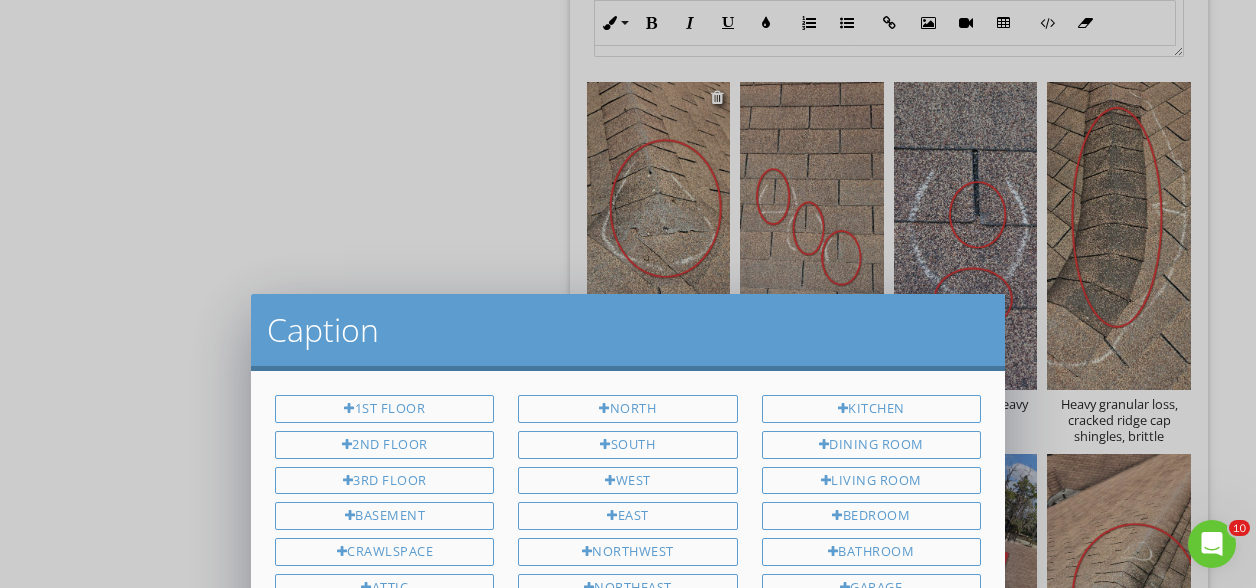 scroll, scrollTop: 0, scrollLeft: 0, axis: both 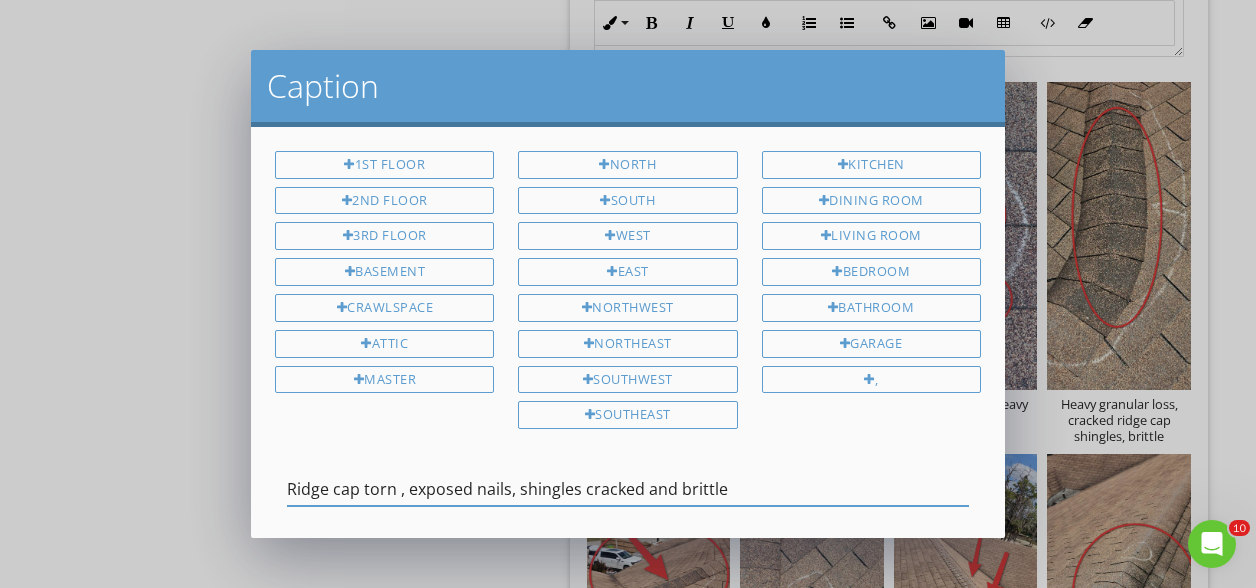 click on "Ridge cap torn , exposed nails, shingles cracked and brittle" at bounding box center (628, 489) 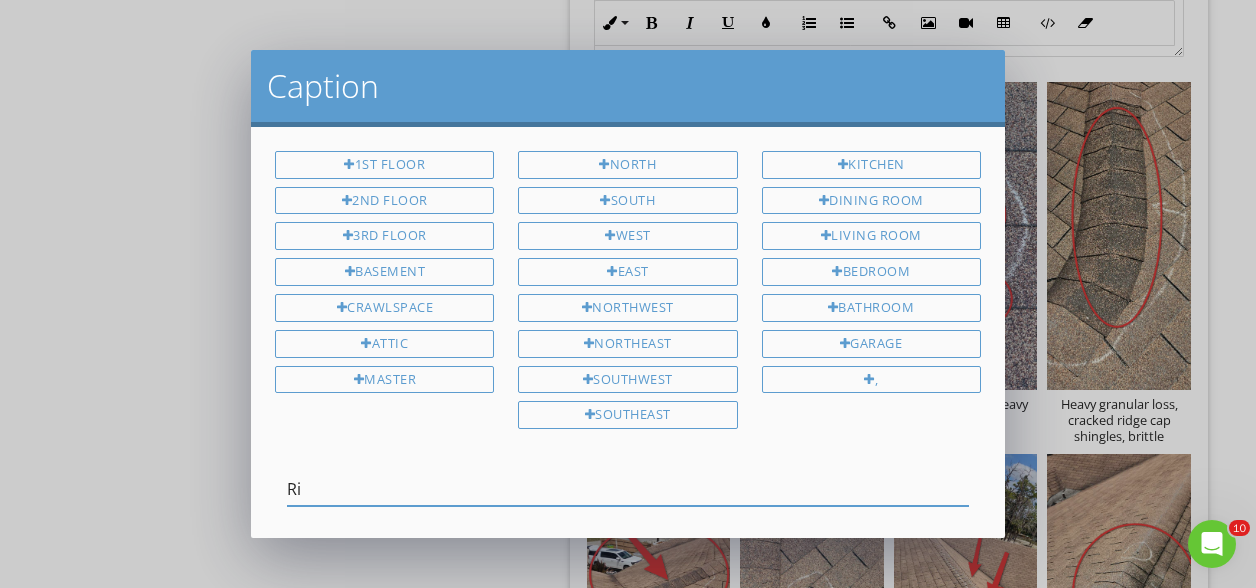 type on "R" 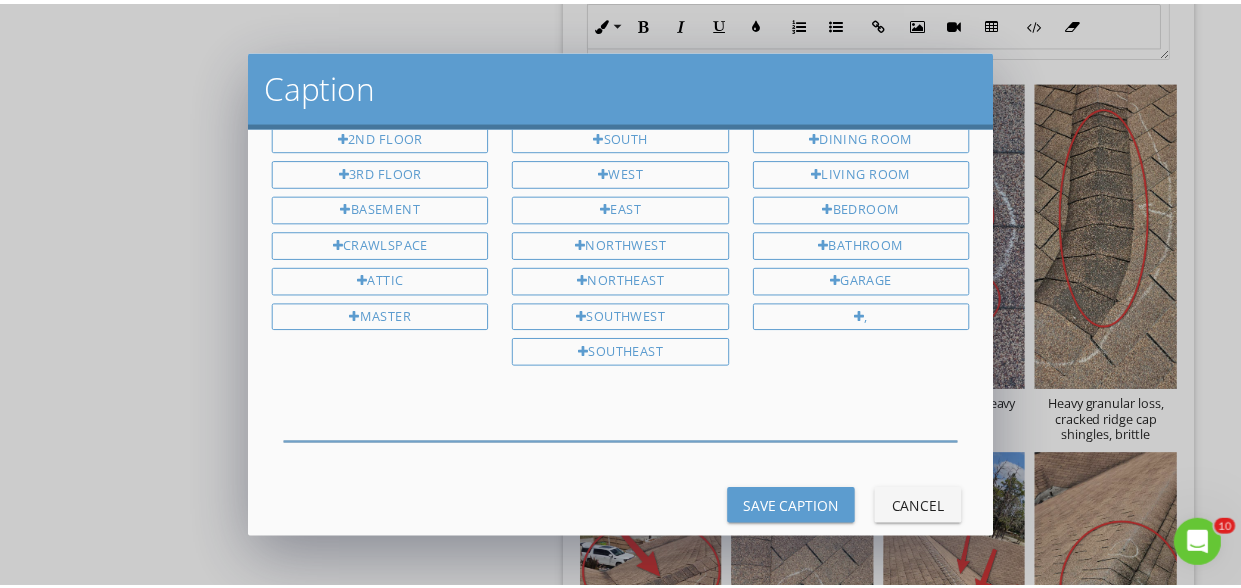 scroll, scrollTop: 91, scrollLeft: 0, axis: vertical 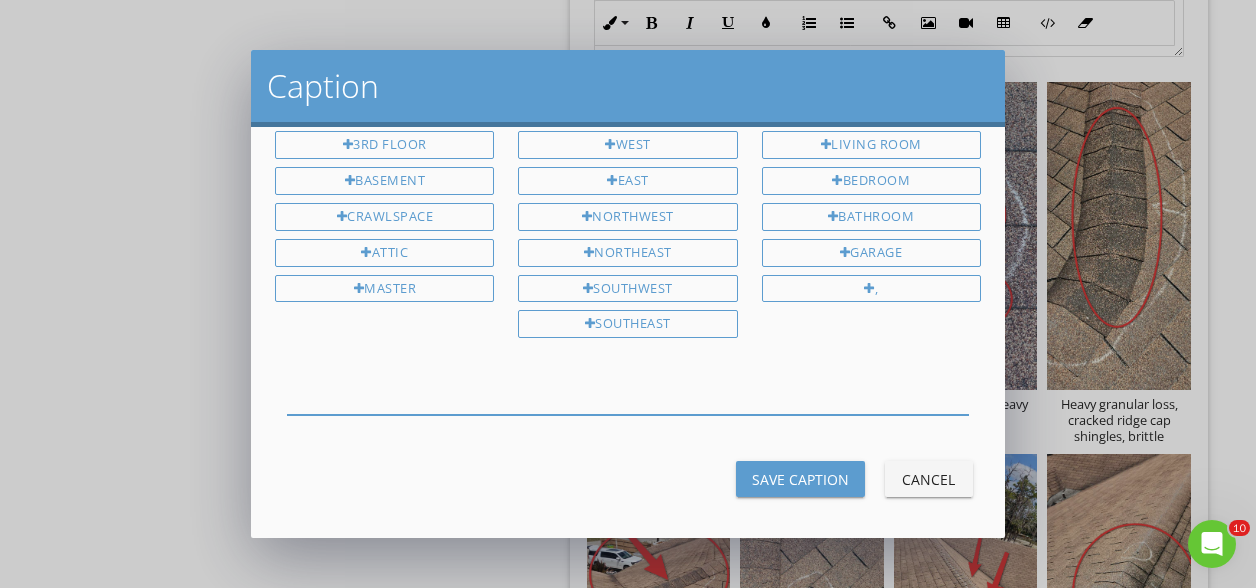 type 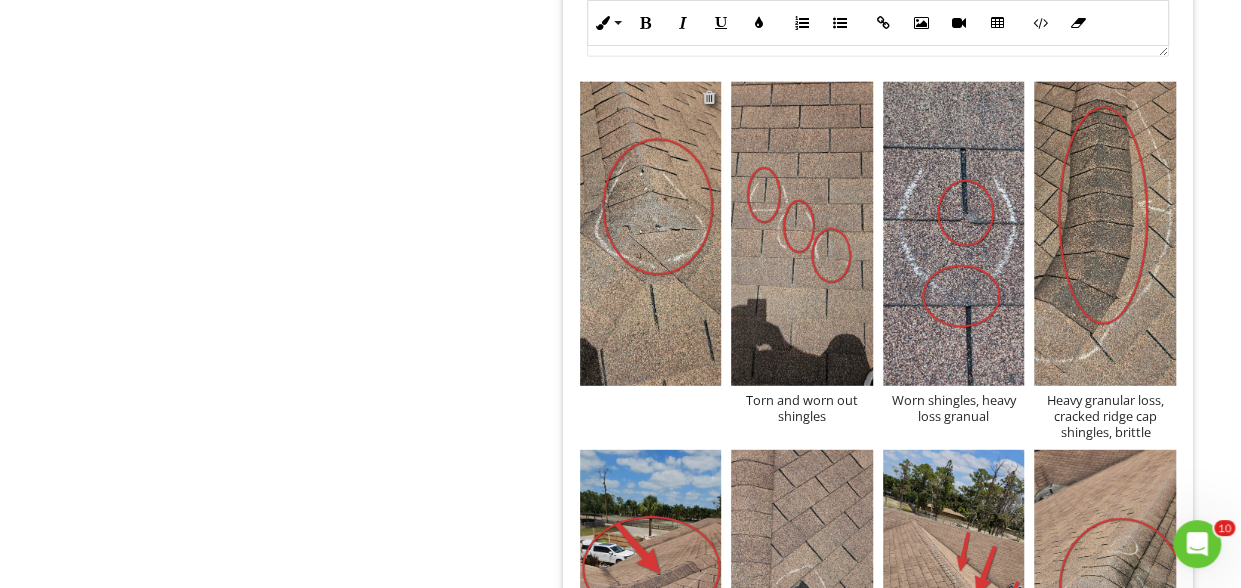 click at bounding box center (708, 97) 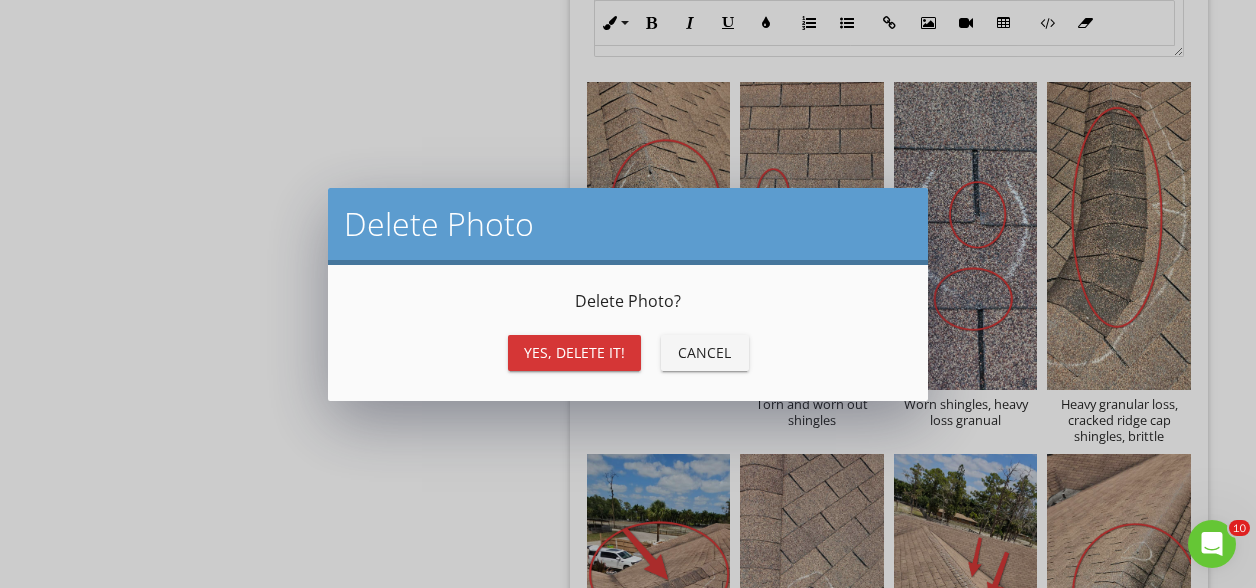 click on "Yes, Delete it!" at bounding box center (574, 353) 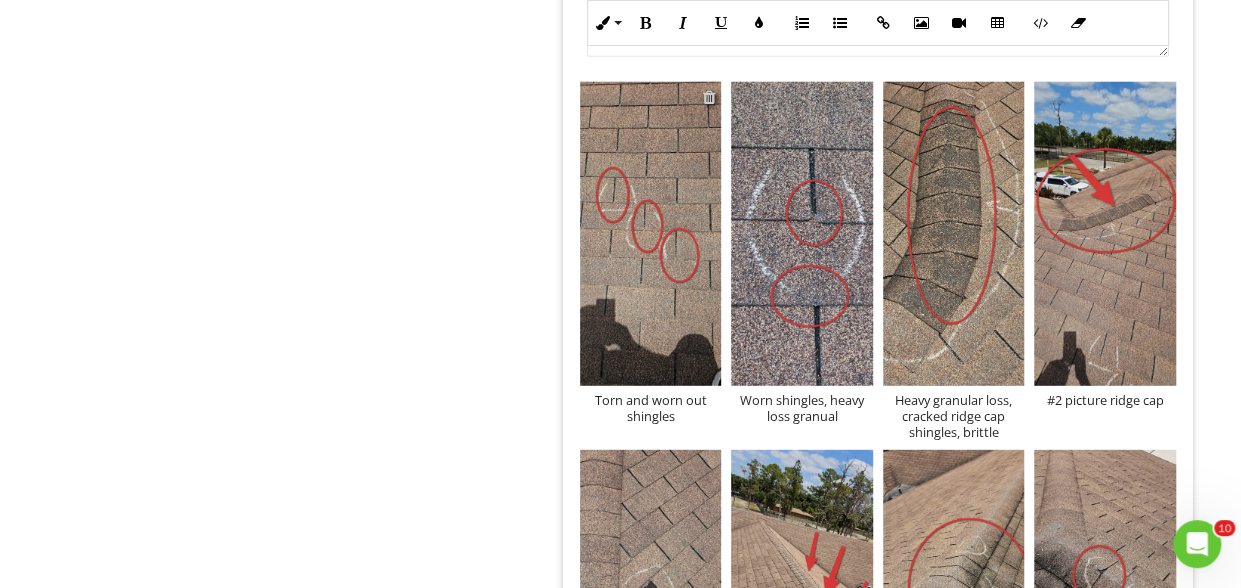click at bounding box center (708, 97) 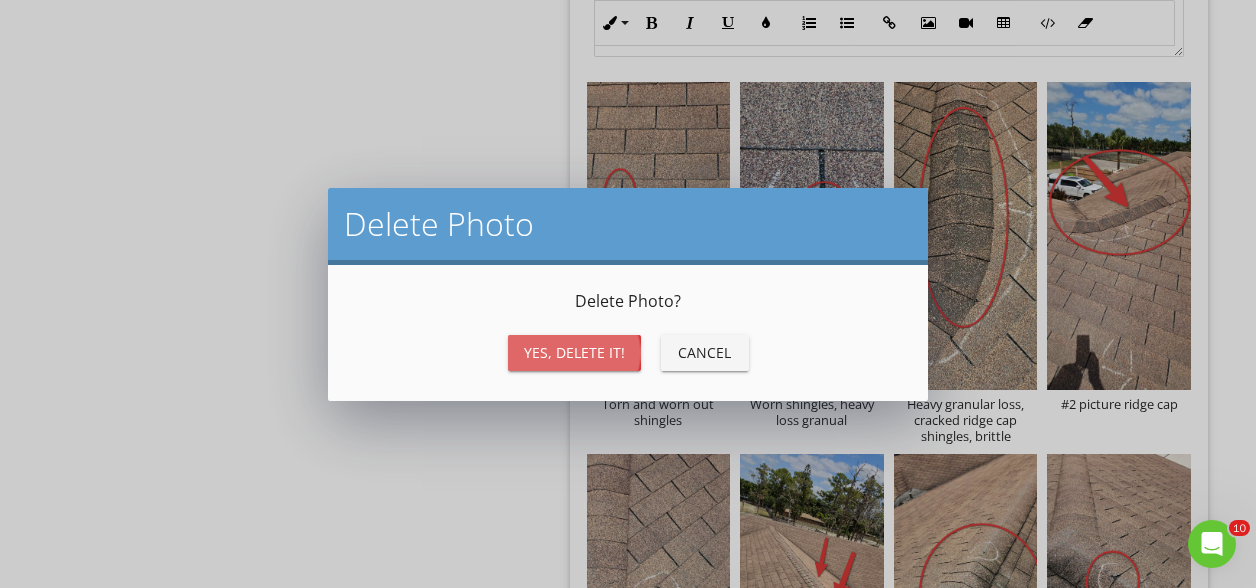 click on "Yes, Delete it!" at bounding box center [574, 352] 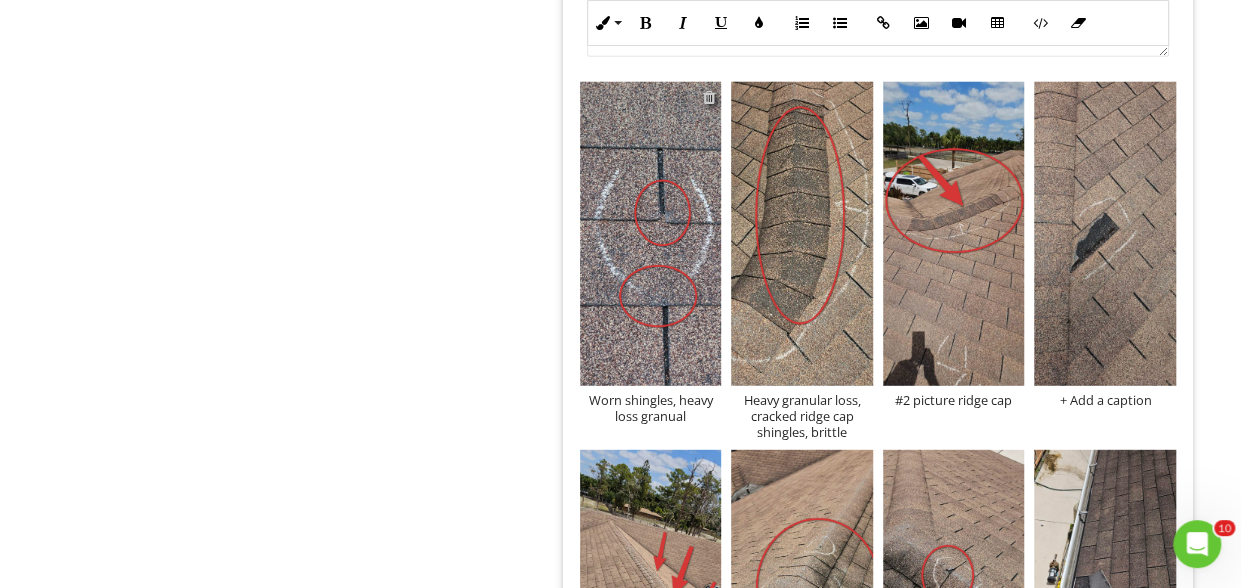 click at bounding box center (708, 97) 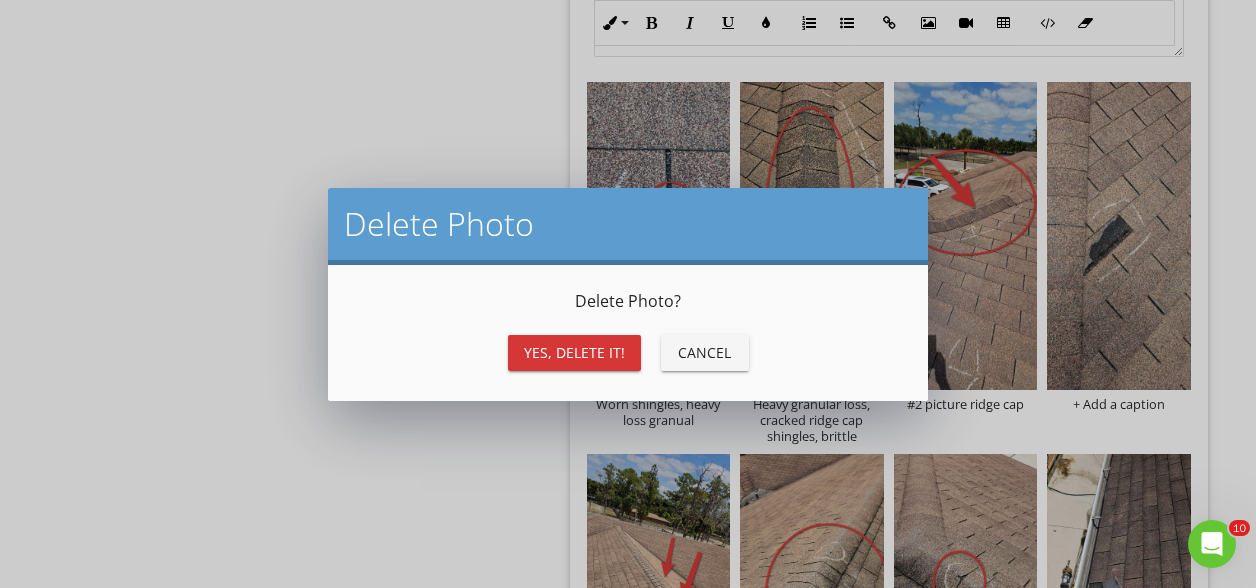 click on "Yes, Delete it!" at bounding box center (574, 352) 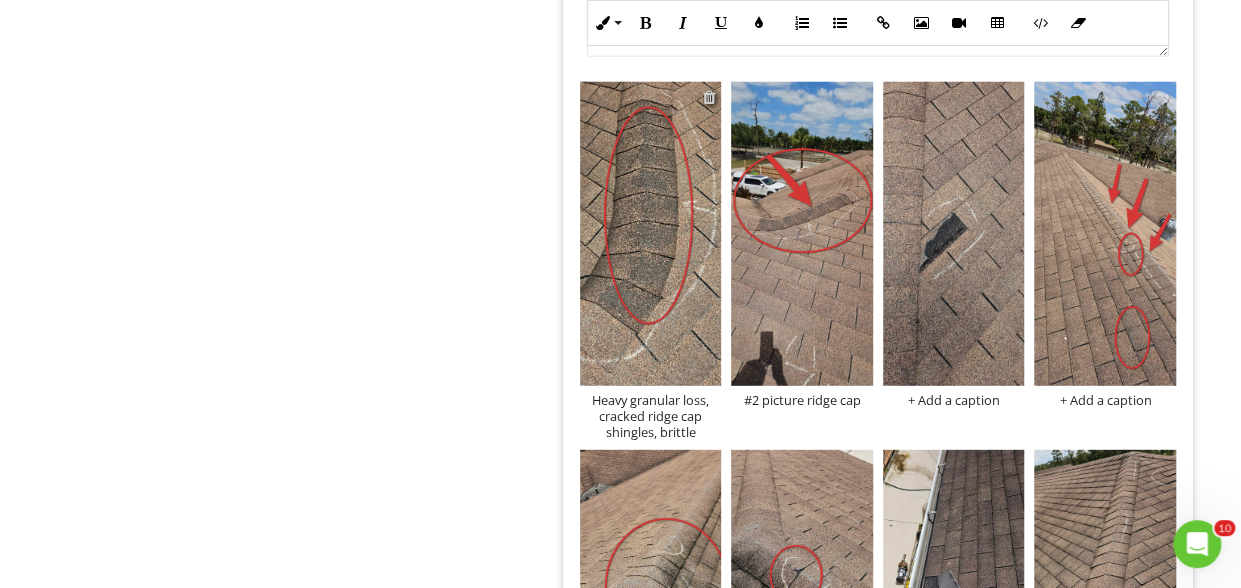 click at bounding box center [708, 97] 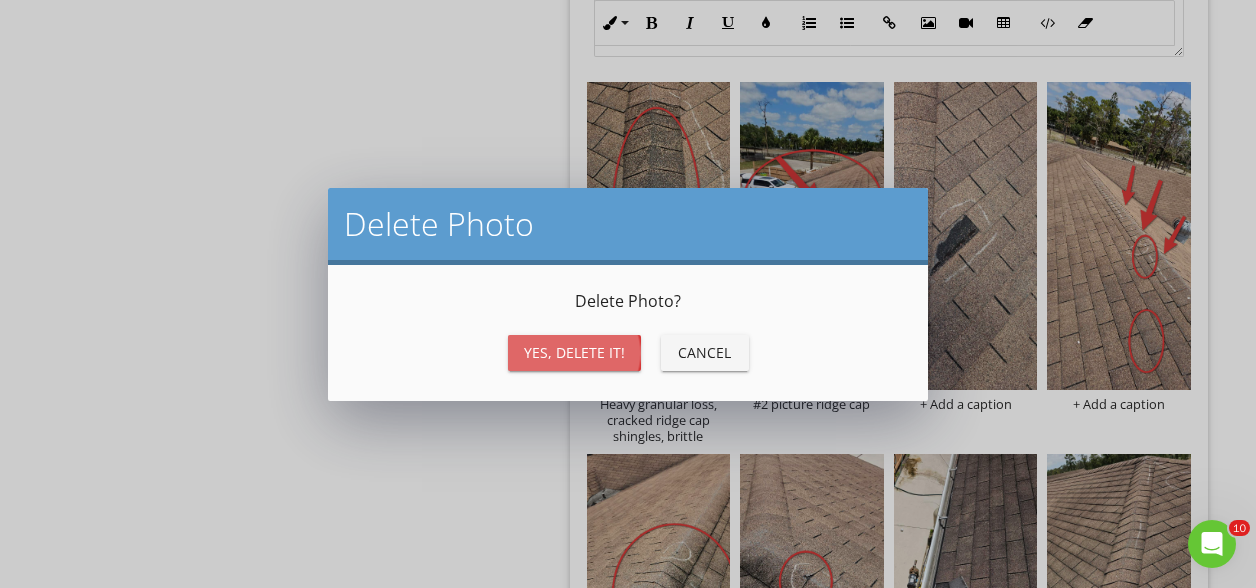 click on "Yes, Delete it!" at bounding box center (574, 352) 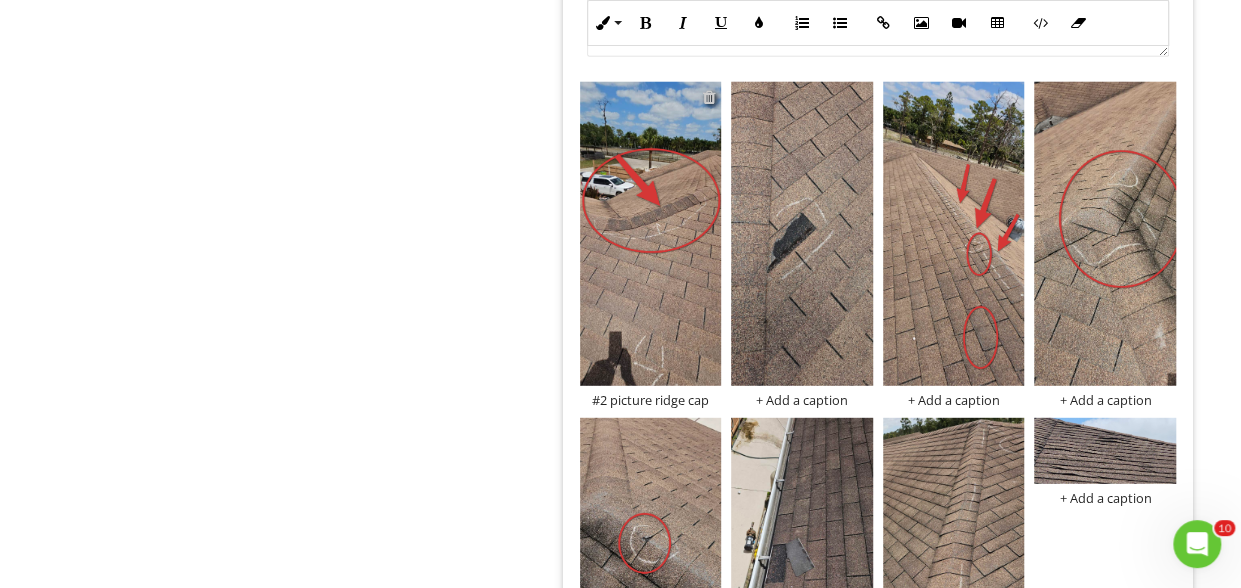 click at bounding box center (708, 97) 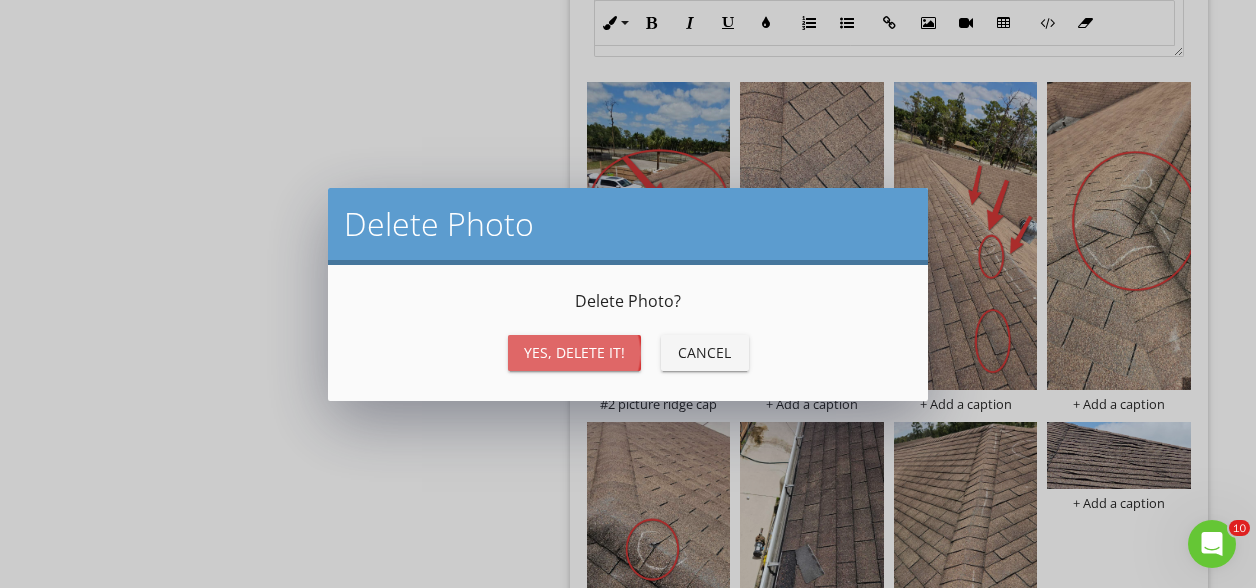 click on "Yes, Delete it!" at bounding box center [574, 353] 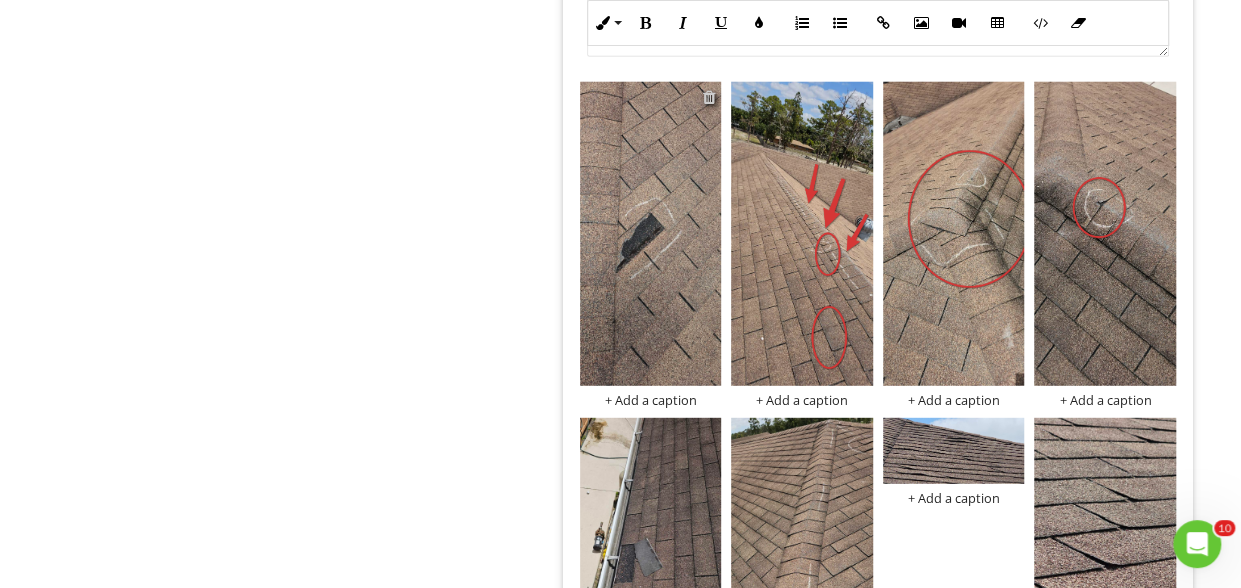 click at bounding box center [708, 97] 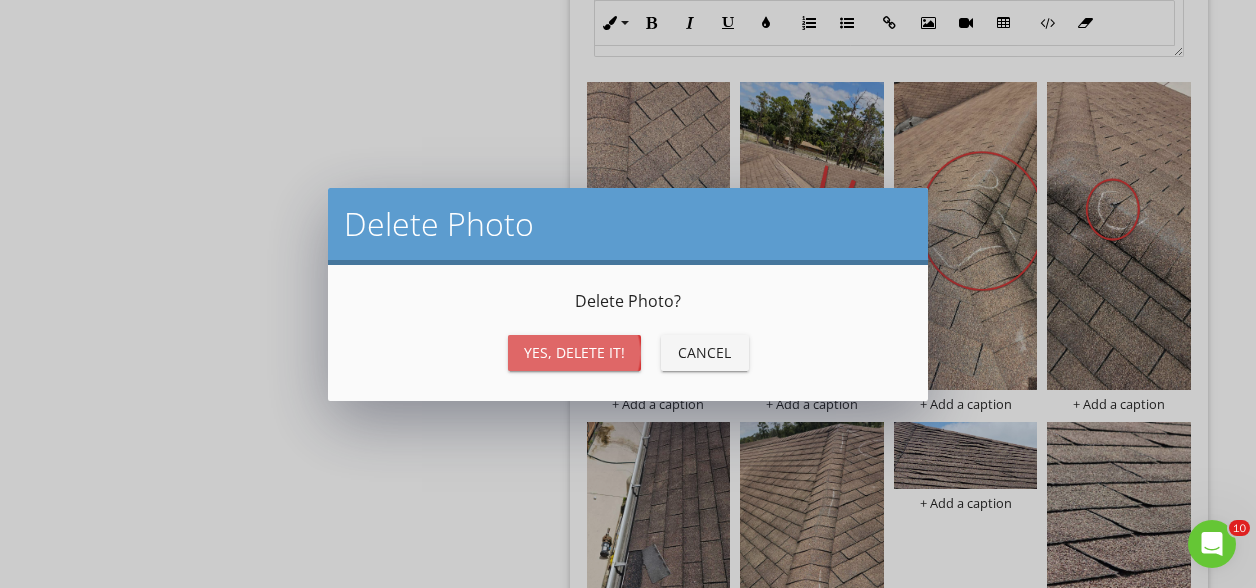 click on "Yes, Delete it!" at bounding box center [574, 352] 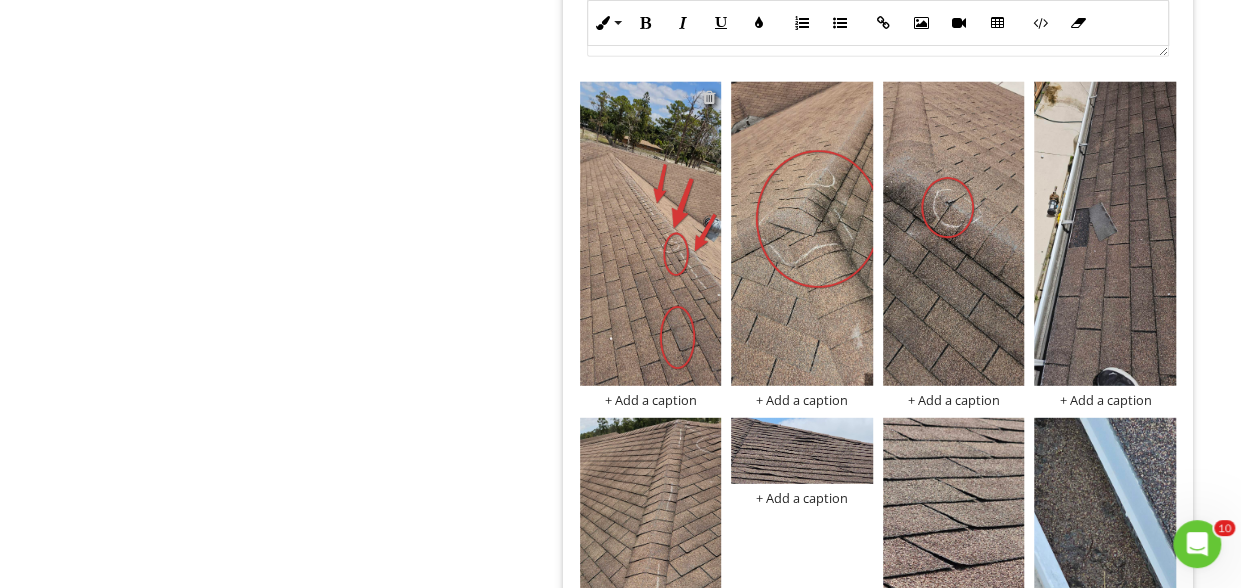 click at bounding box center [708, 97] 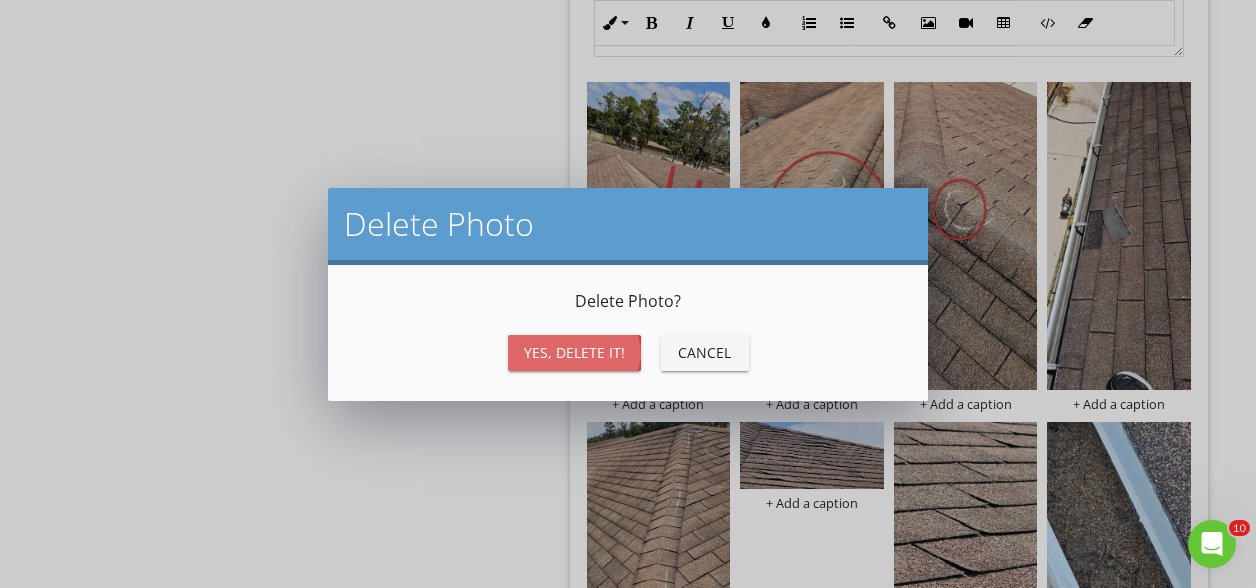 click on "Yes, Delete it!" at bounding box center [574, 352] 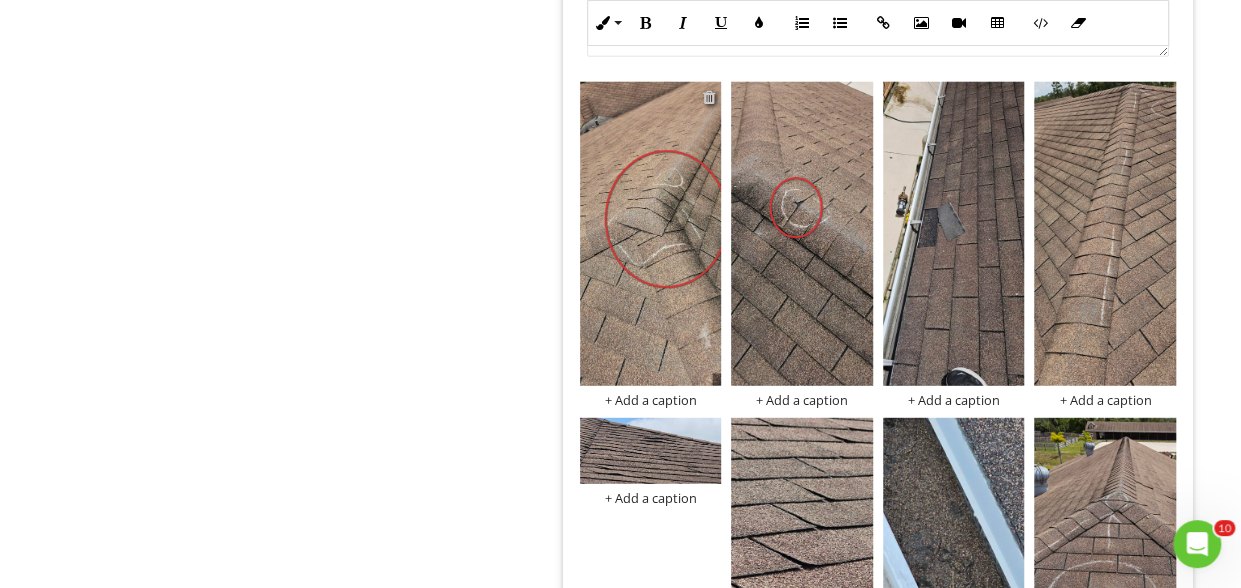 click at bounding box center (708, 97) 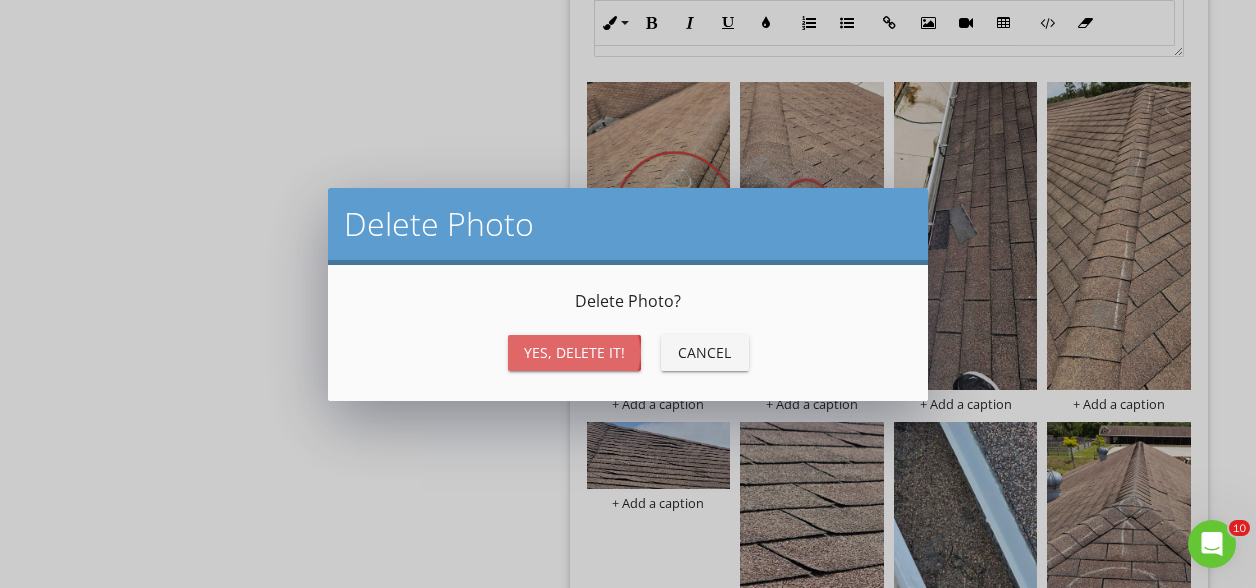 click on "Yes, Delete it!" at bounding box center (574, 352) 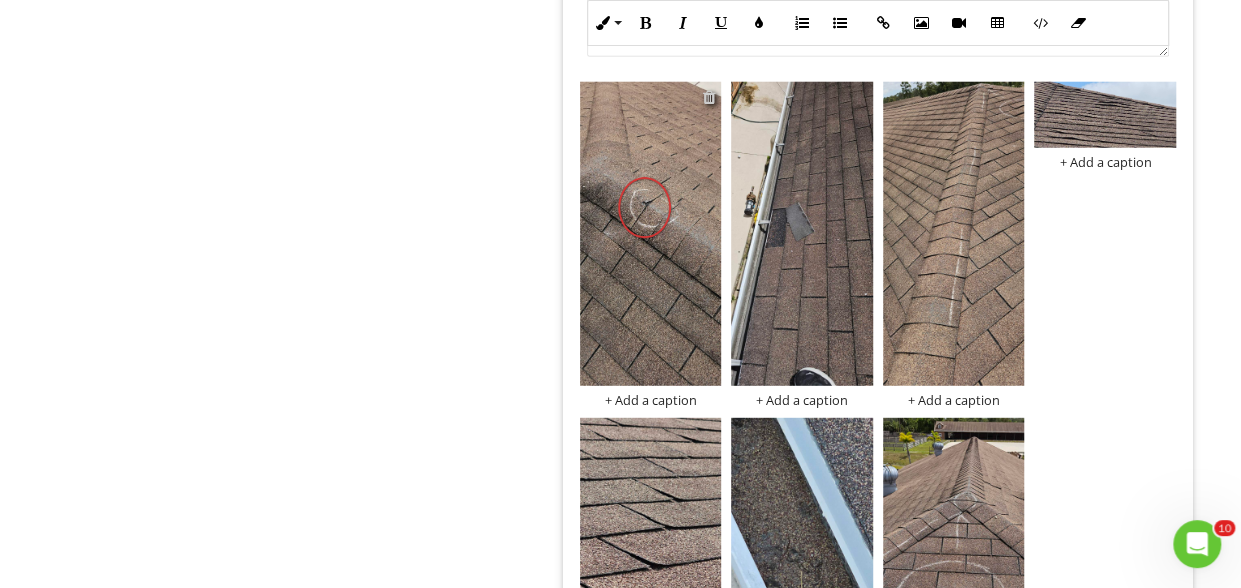 click at bounding box center (708, 97) 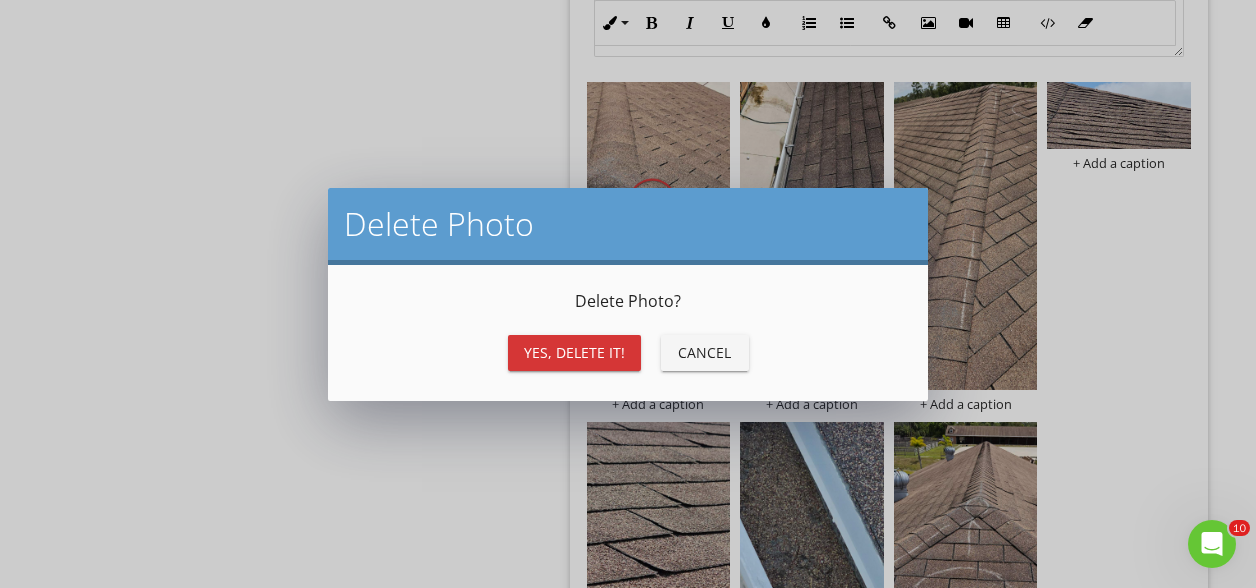 click on "Yes, Delete it!" at bounding box center [574, 352] 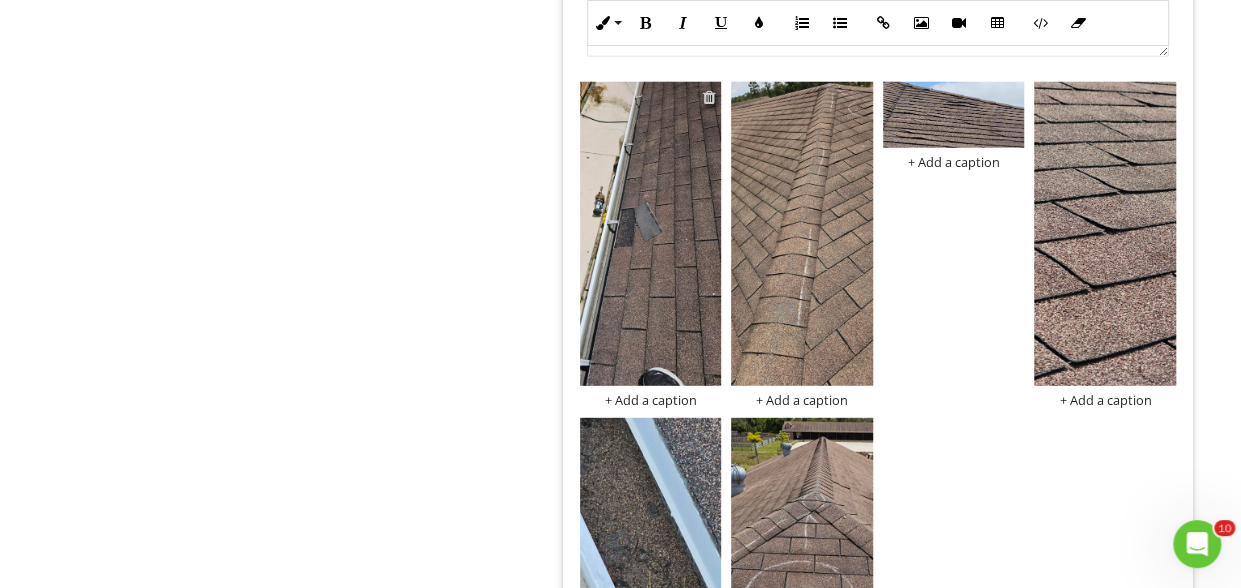 click at bounding box center [708, 97] 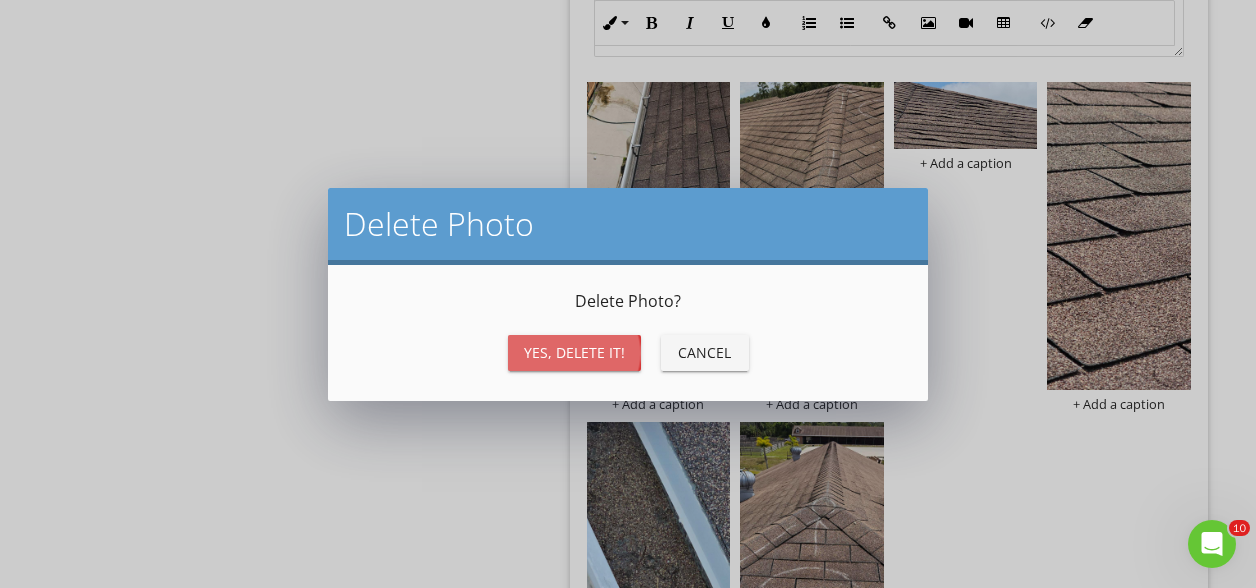 click on "Yes, Delete it!" at bounding box center (574, 353) 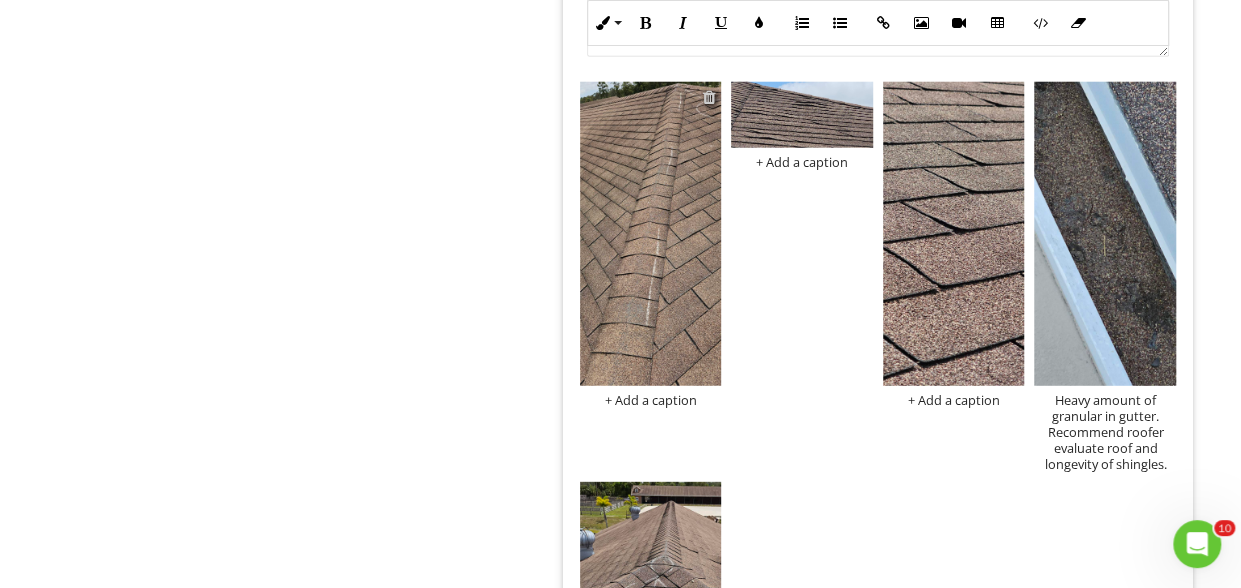 click at bounding box center [708, 97] 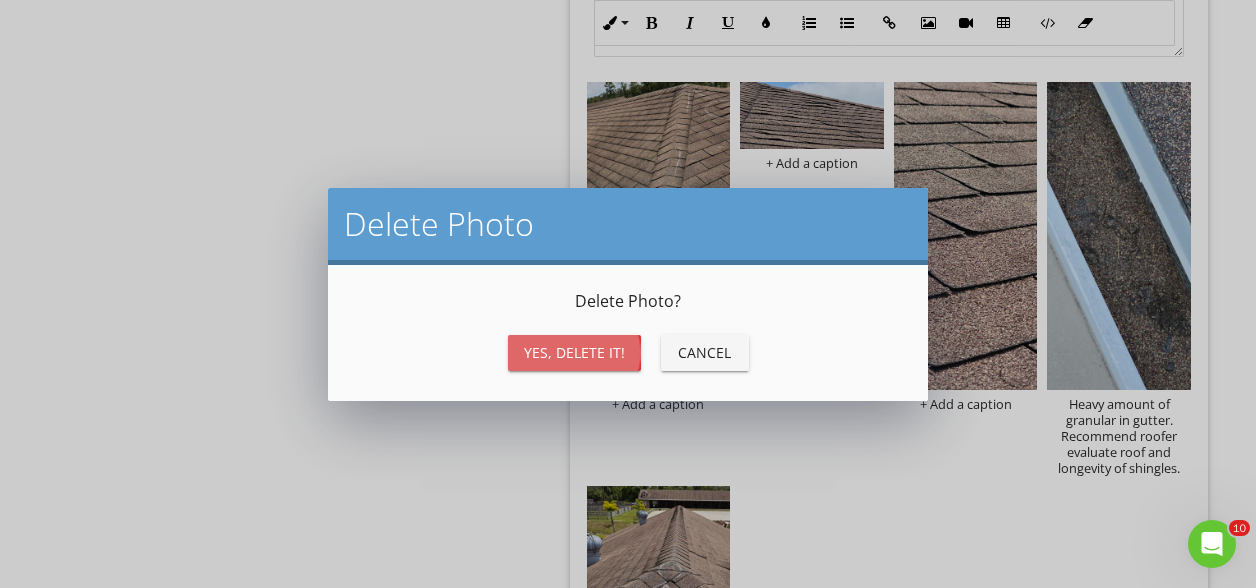 click on "Yes, Delete it!" at bounding box center [574, 352] 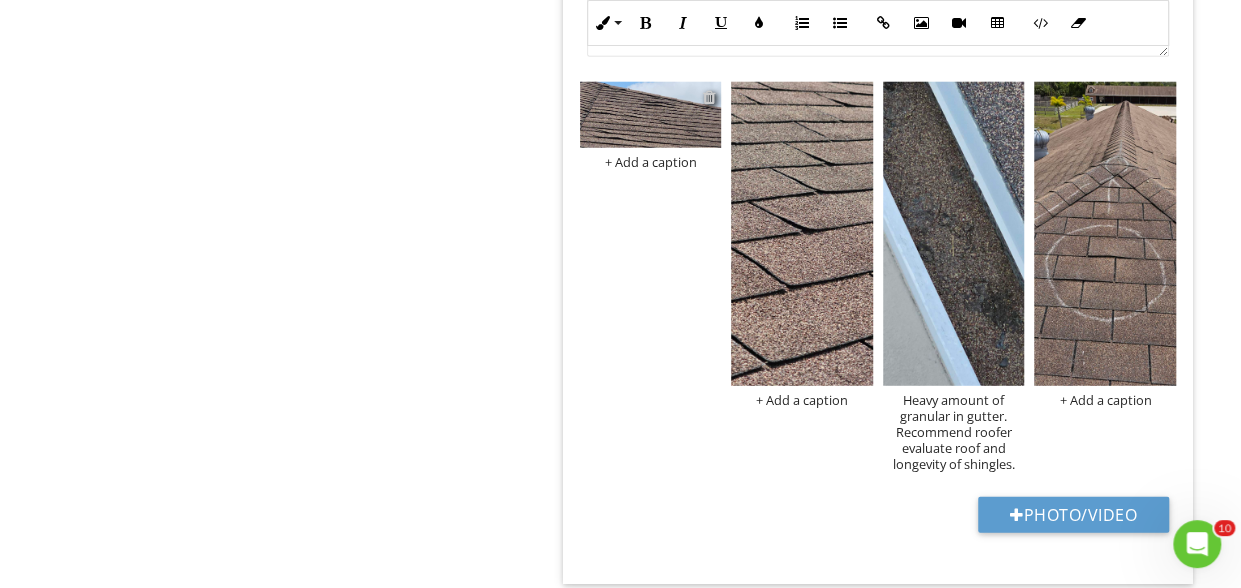 click at bounding box center [708, 97] 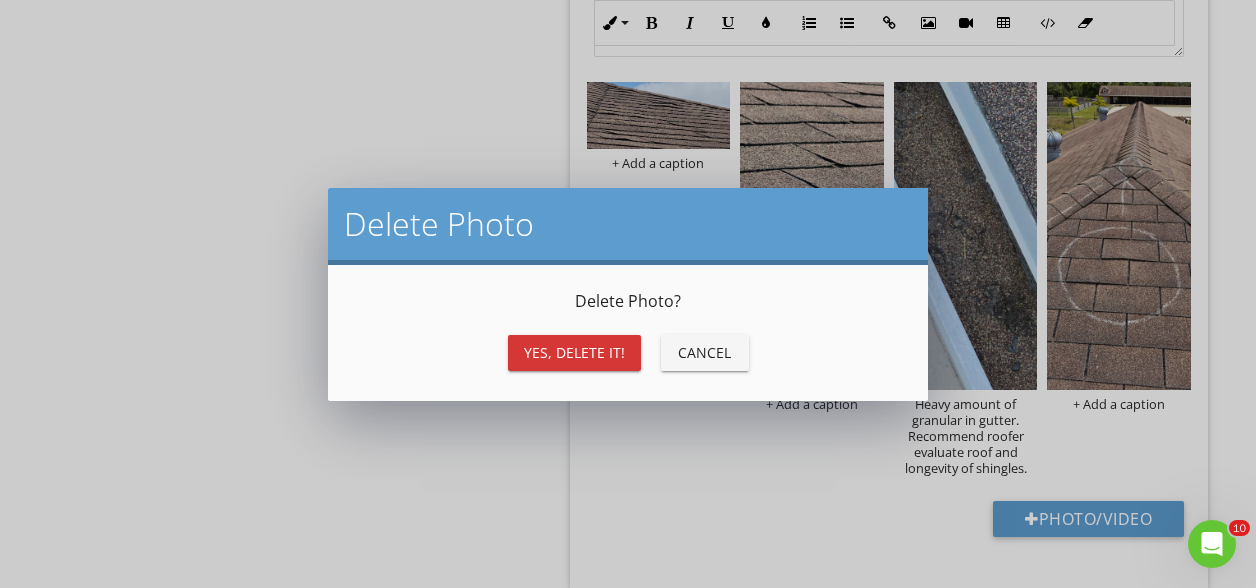 click on "Yes, Delete it!" at bounding box center (574, 352) 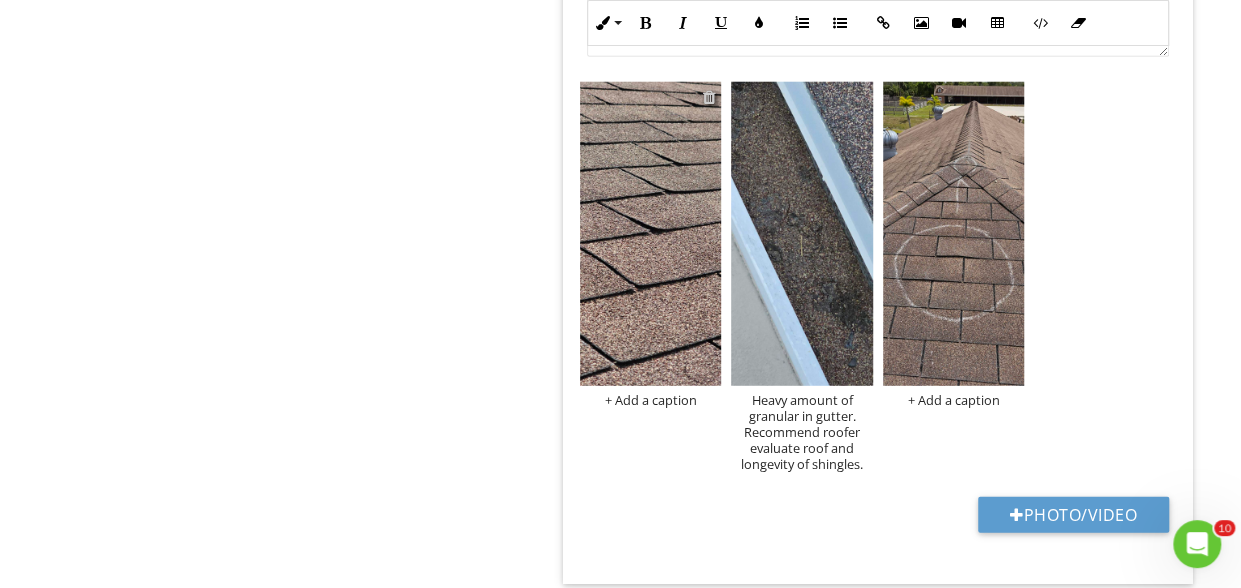 click at bounding box center [708, 97] 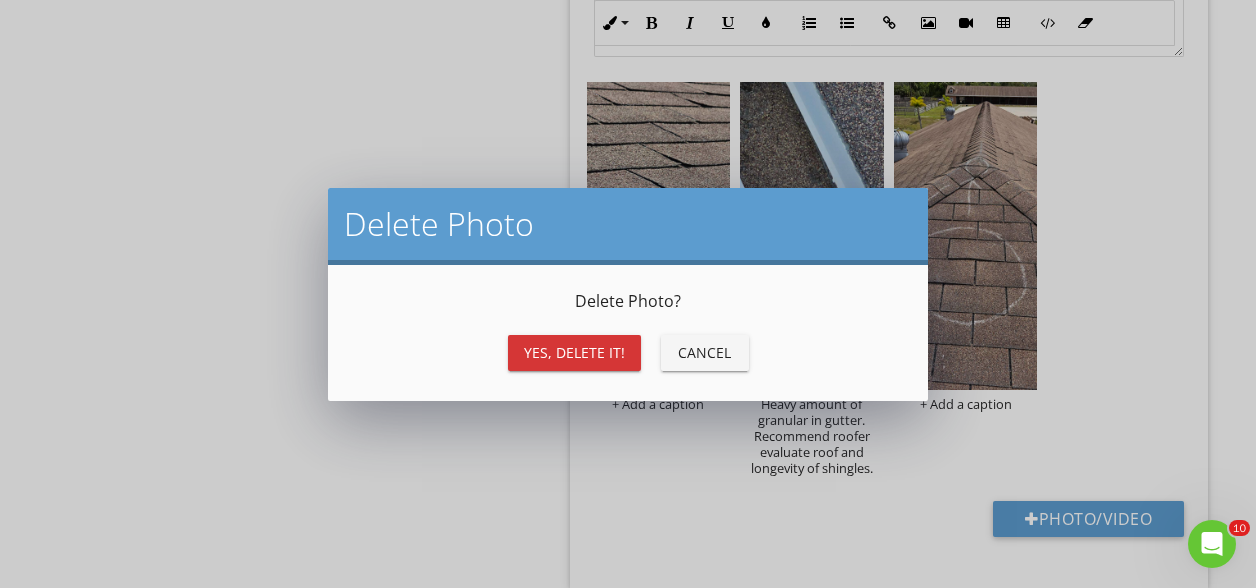 click on "Yes, Delete it!" at bounding box center [574, 352] 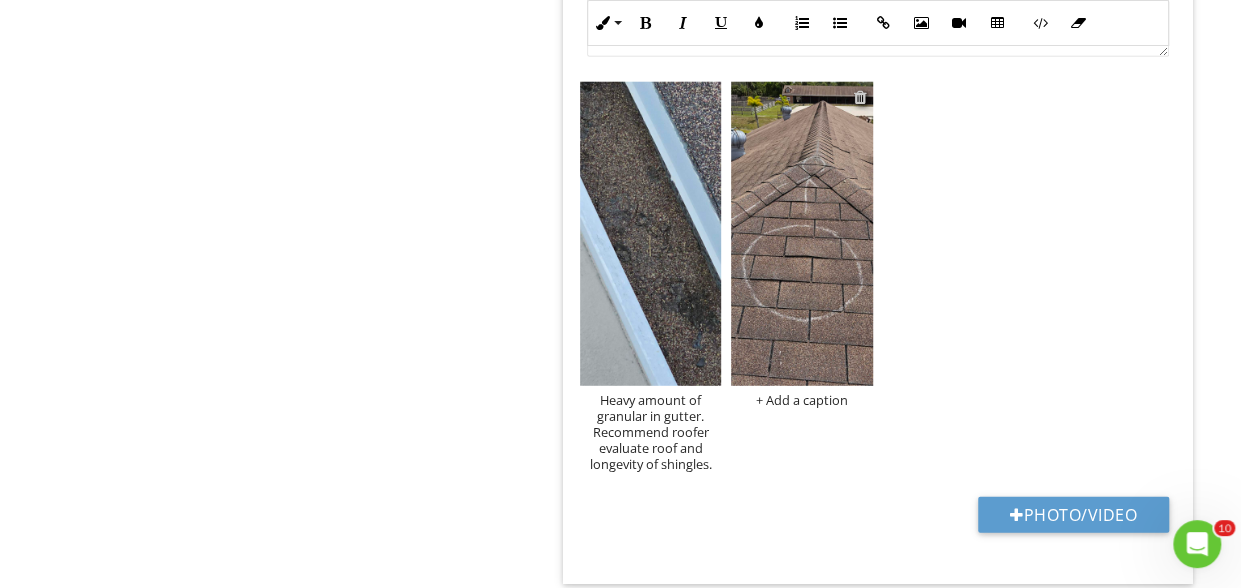 click at bounding box center [860, 97] 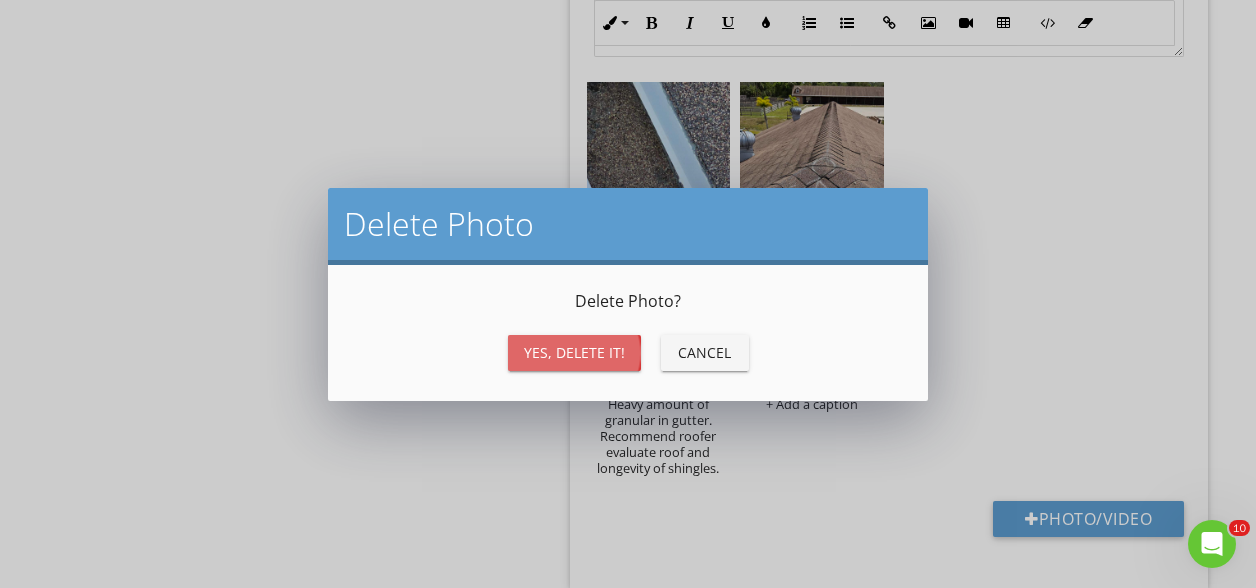click on "Yes, Delete it!" at bounding box center [574, 352] 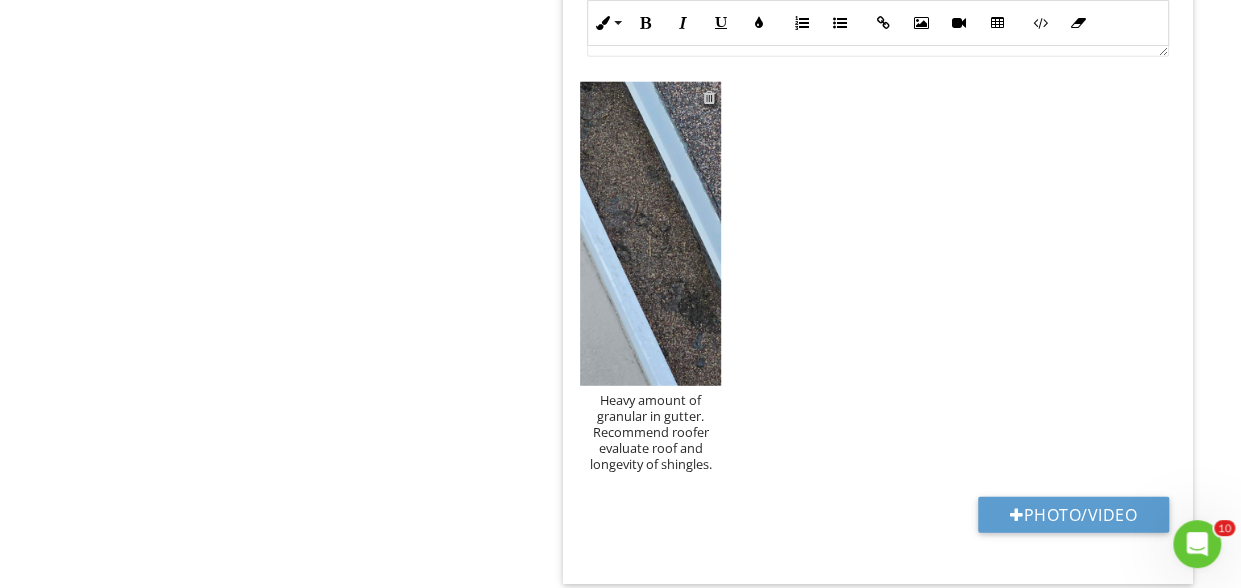 click at bounding box center [708, 97] 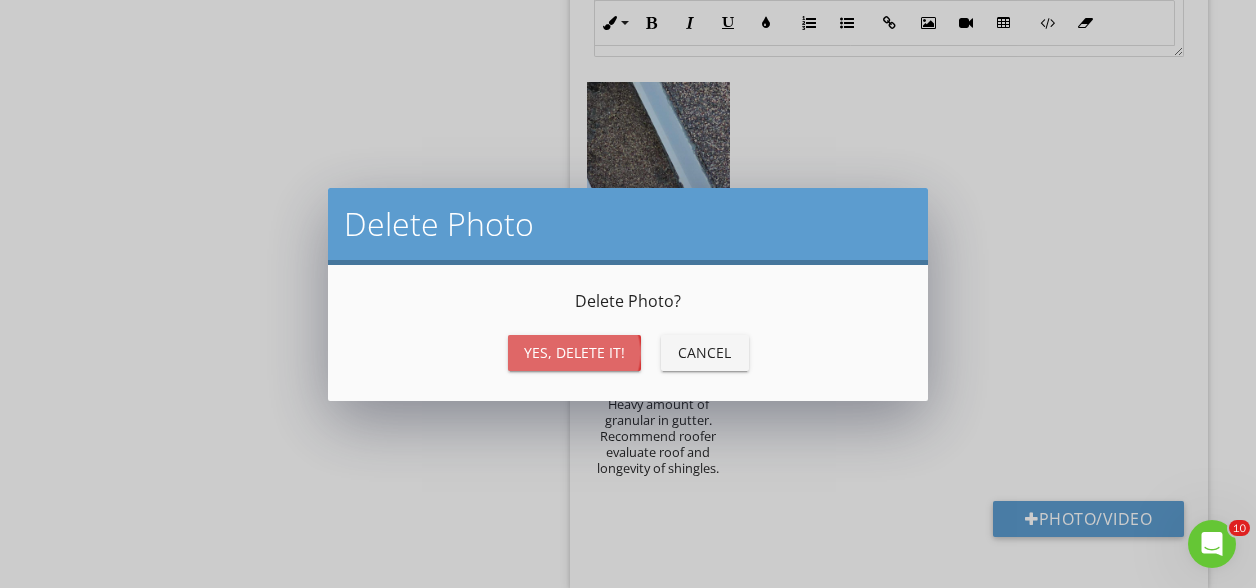 click on "Yes, Delete it!" at bounding box center [574, 352] 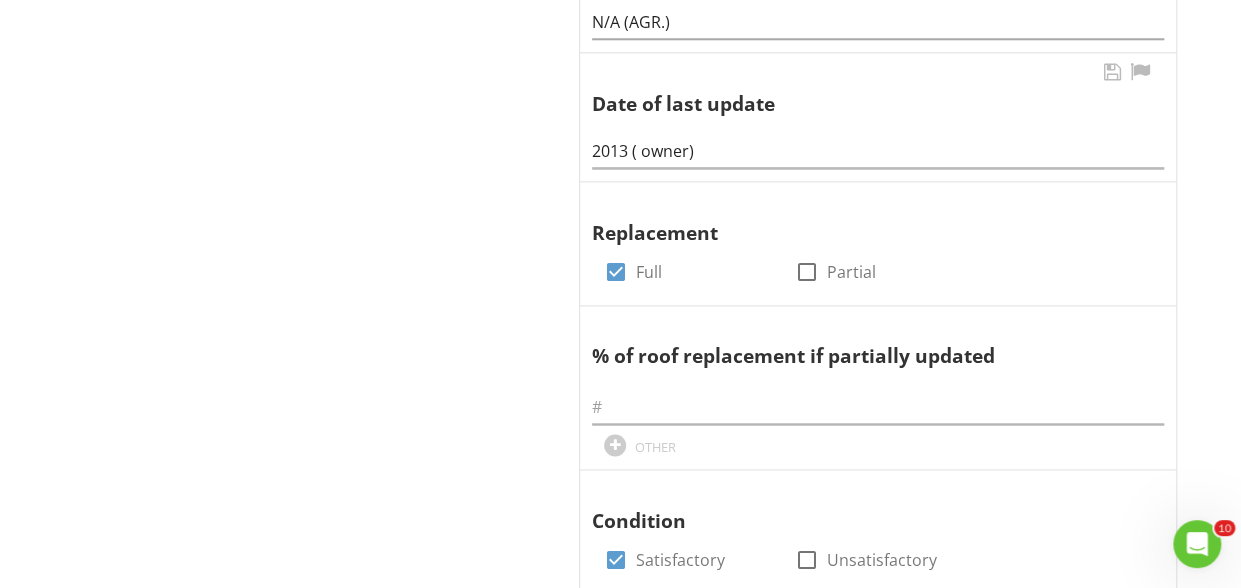 scroll, scrollTop: 1199, scrollLeft: 0, axis: vertical 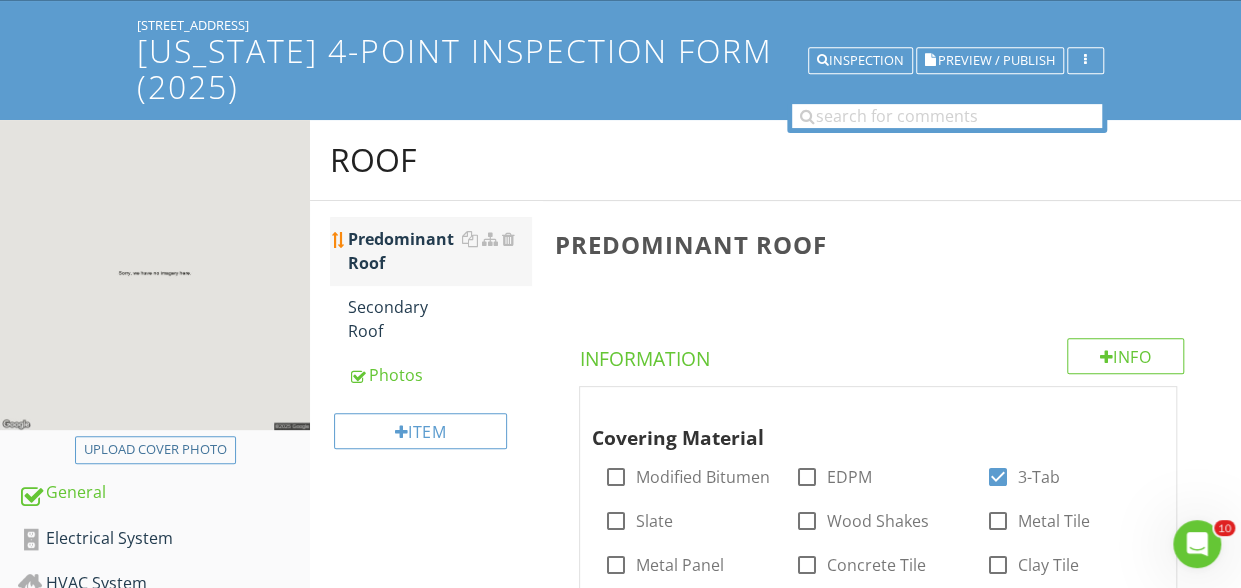 click on "Predominant Roof" at bounding box center [439, 251] 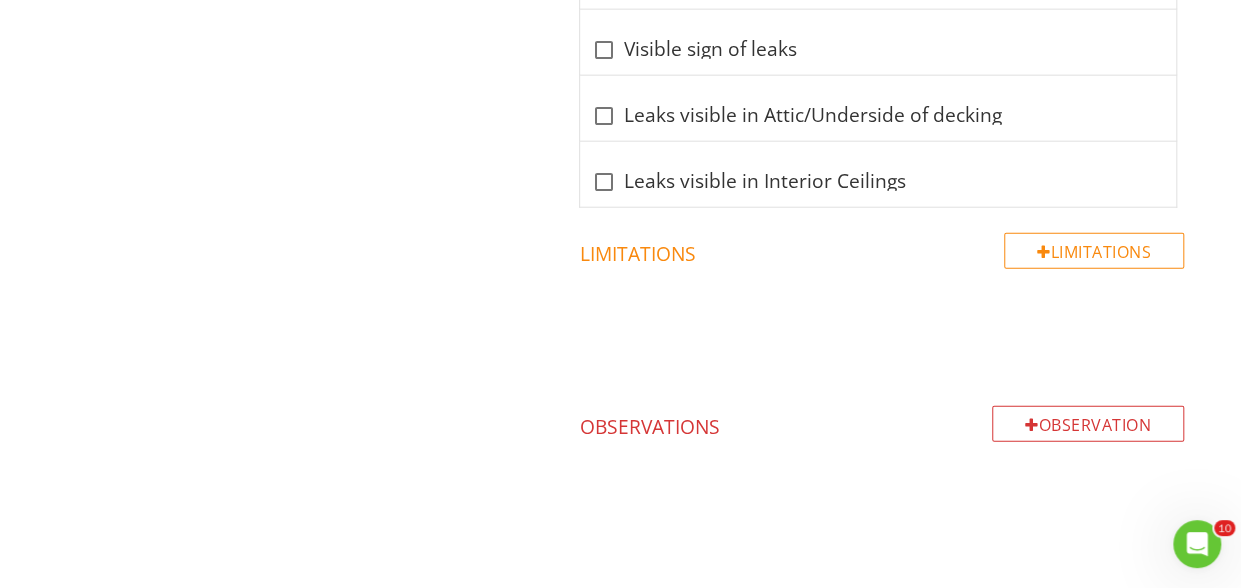 scroll, scrollTop: 2368, scrollLeft: 0, axis: vertical 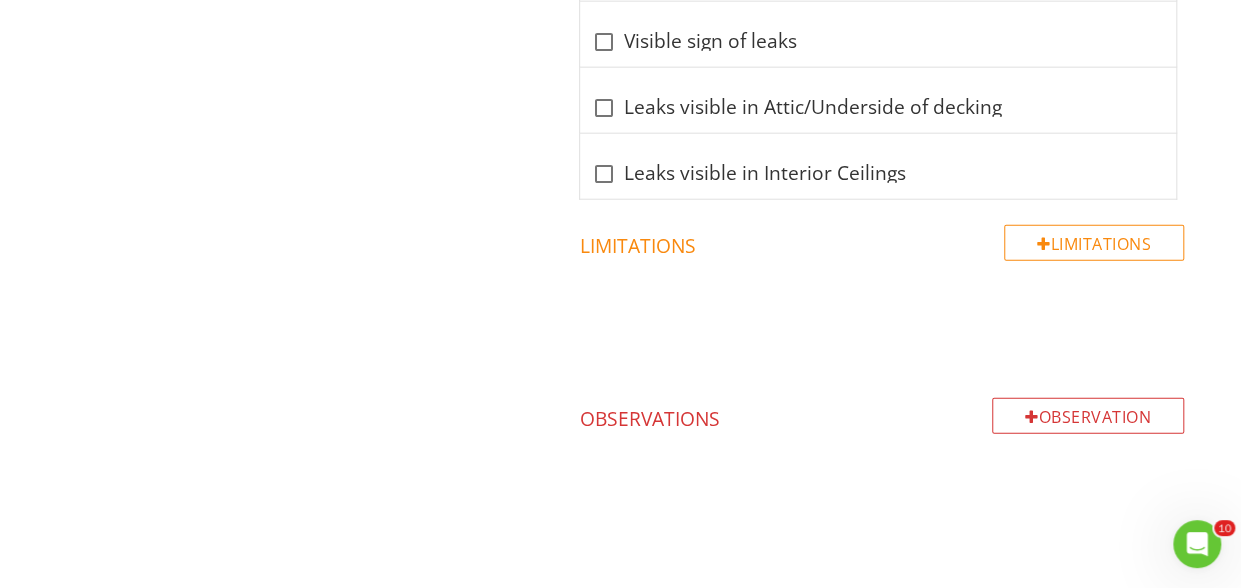 click on "Roof
Predominant Roof
Secondary Roof
Photos
Item
Predominant Roof
Info
Information
Covering Material
check_box_outline_blank Modified Bitumen   check_box_outline_blank EDPM   check_box 3-Tab   check_box_outline_blank Slate   check_box_outline_blank Wood Shakes   check_box_outline_blank Metal Tile   check_box_outline_blank Metal Panel   check_box_outline_blank Concrete Tile   check_box_outline_blank Clay Tile   check_box_outline_blank Reinforced Concrete   check_box_outline_blank Tar and Gravel   check_box_outline_blank Architectural shingle   check_box_outline_blank Polyurethane foam         OTHER
Roof Age (years)
12         OTHER" at bounding box center (775, -758) 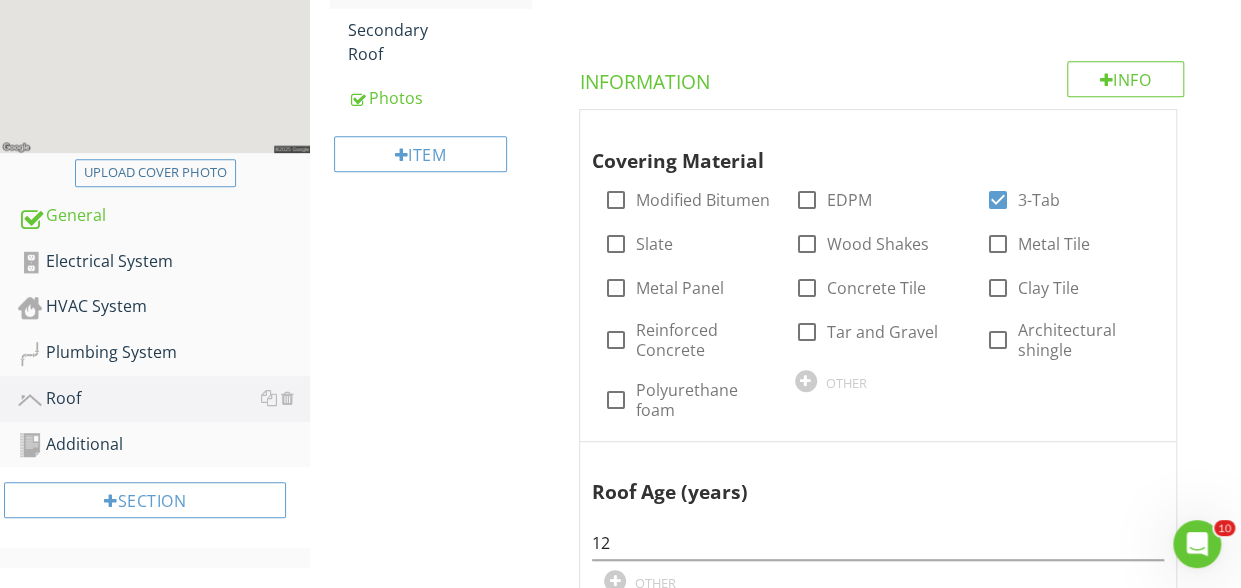 scroll, scrollTop: 147, scrollLeft: 0, axis: vertical 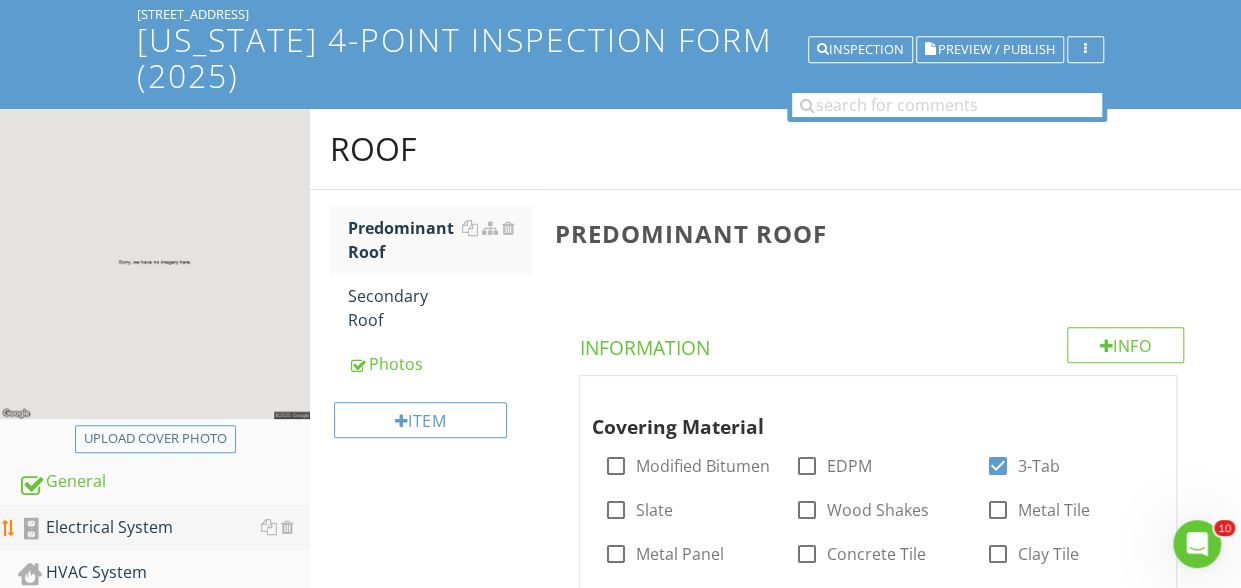 drag, startPoint x: 664, startPoint y: 577, endPoint x: 299, endPoint y: 522, distance: 369.12057 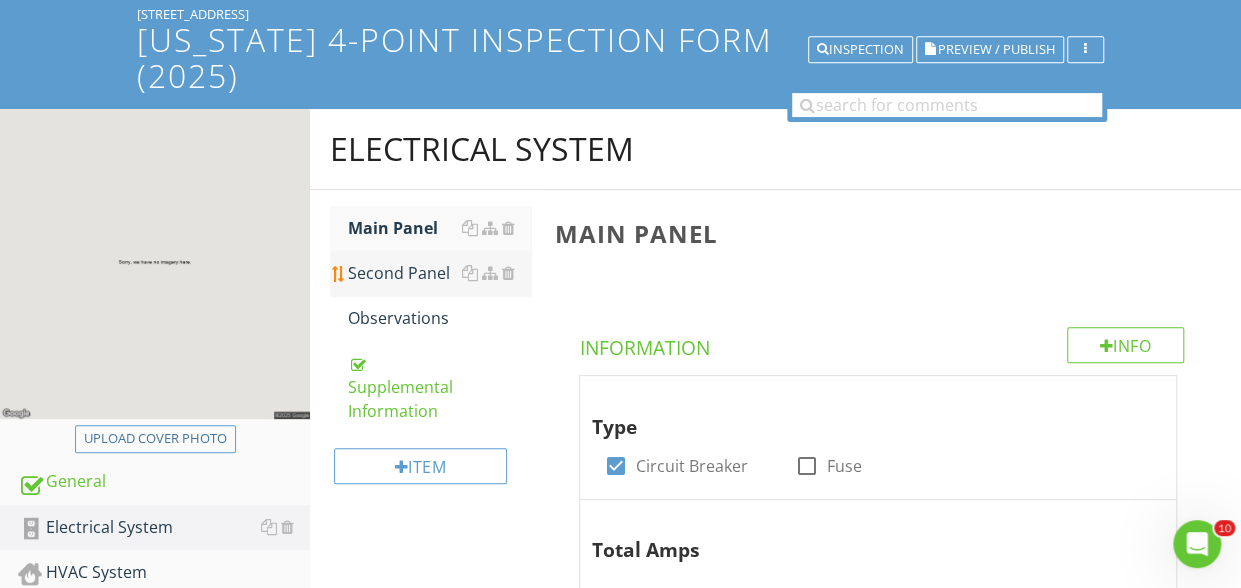 click on "Second Panel" at bounding box center (439, 273) 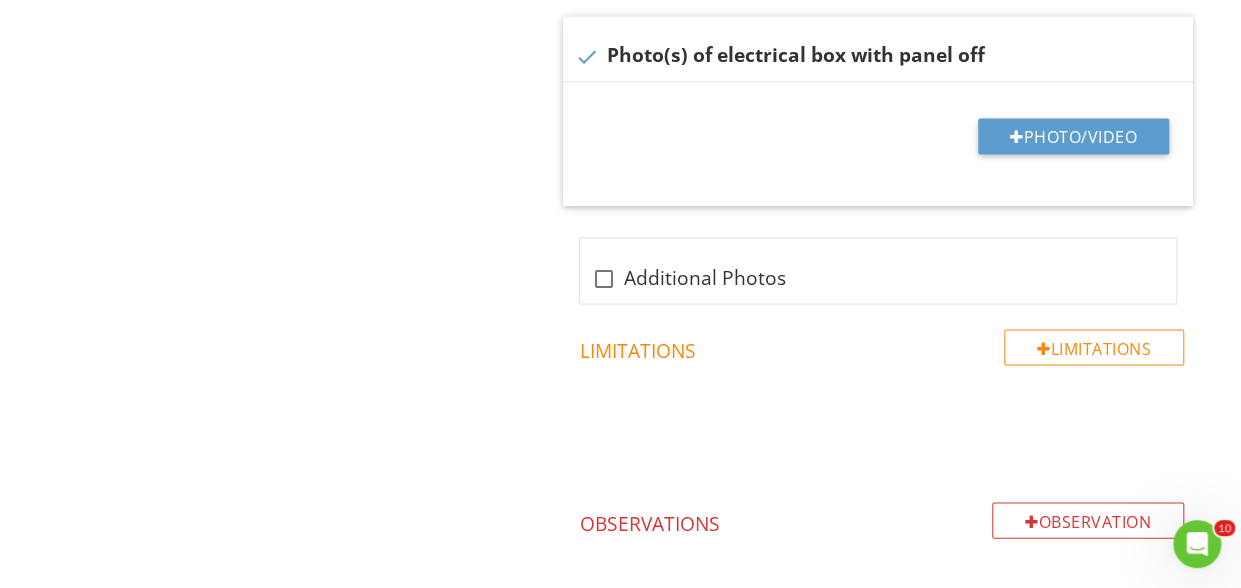 scroll, scrollTop: 1900, scrollLeft: 0, axis: vertical 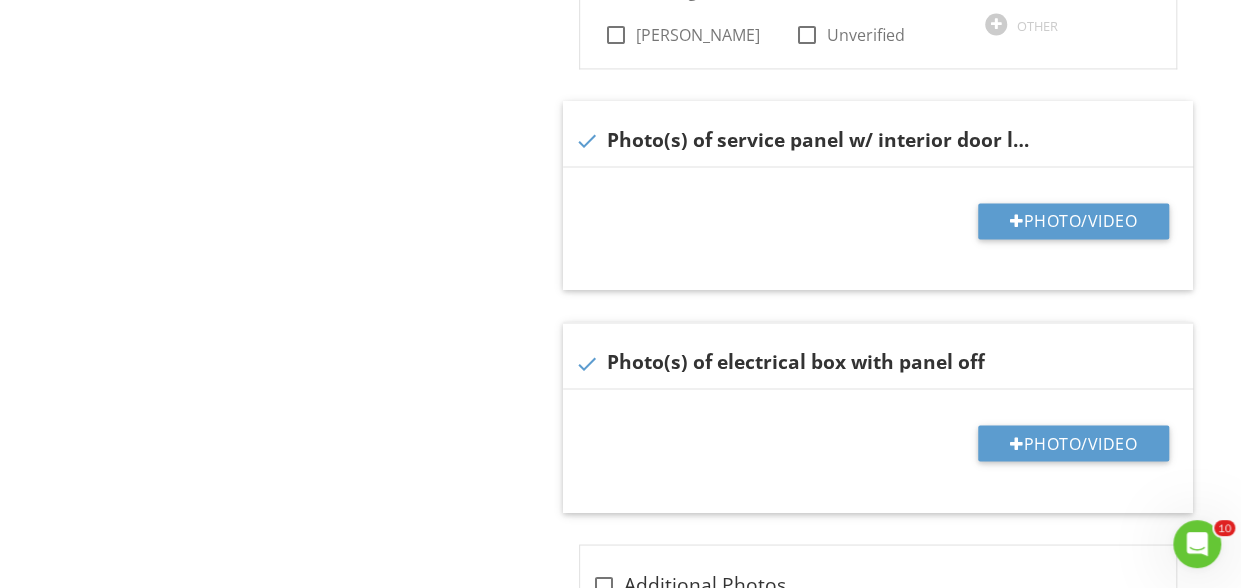 drag, startPoint x: 560, startPoint y: 197, endPoint x: 383, endPoint y: 179, distance: 177.9129 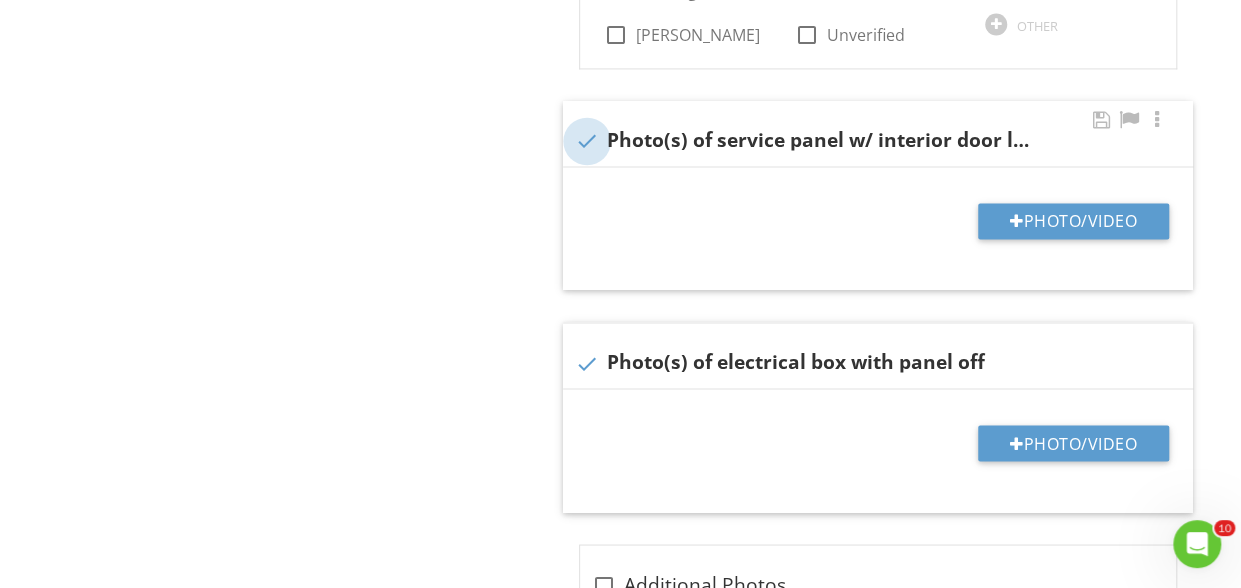 drag, startPoint x: 383, startPoint y: 179, endPoint x: 581, endPoint y: 143, distance: 201.24612 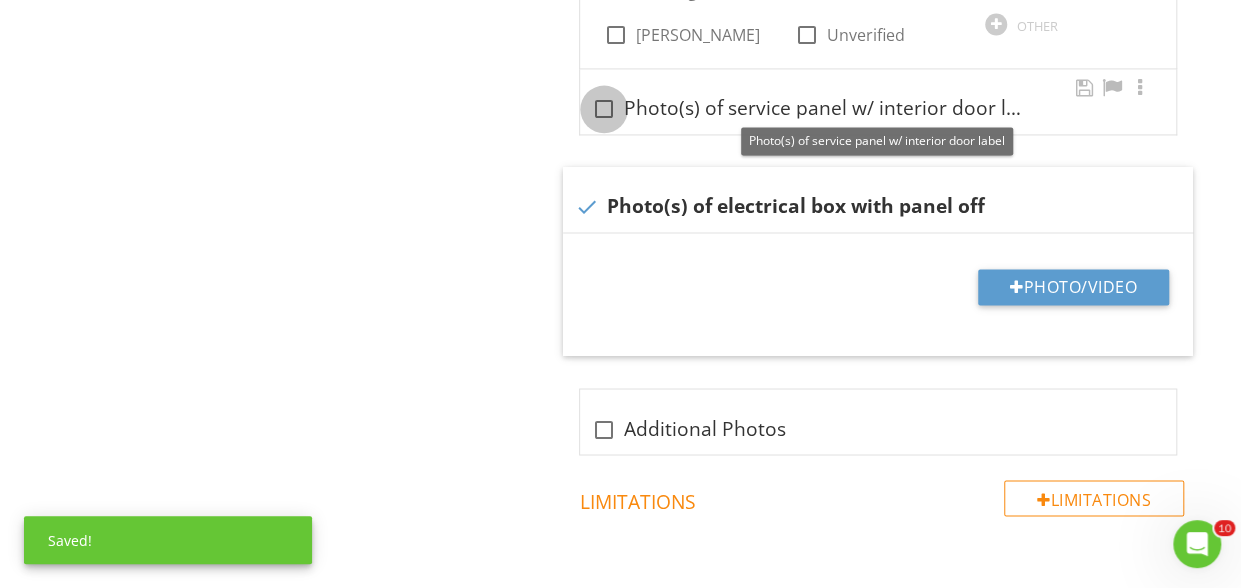 click at bounding box center (604, 109) 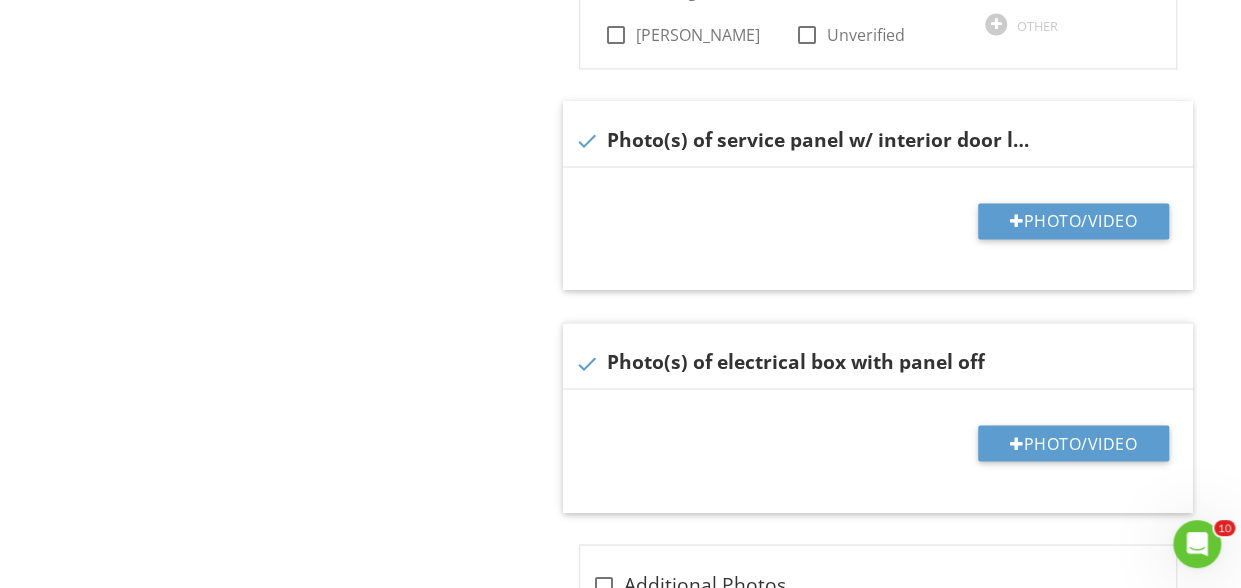 click on "Electrical System
Main Panel
Second Panel
Observations
Supplemental Information
Item
Second Panel
Info
Information
Type
check_box_outline_blank Circuit Breaker   check_box_outline_blank Fuse
Total Amps
OTHER
Explanation if amperage insufficient
Explanation if amperage insufficient
Panel Age
Panel Age
Year last updated
Year last updated
Brand/Model (supplemental)
Siemens" at bounding box center [775, -113] 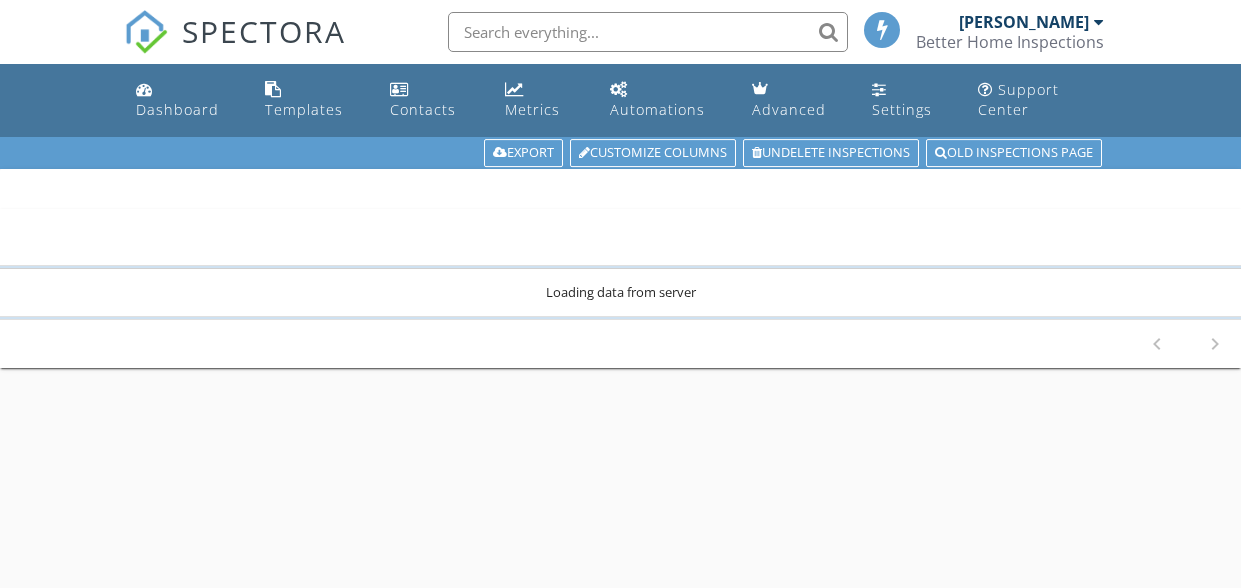 scroll, scrollTop: 0, scrollLeft: 0, axis: both 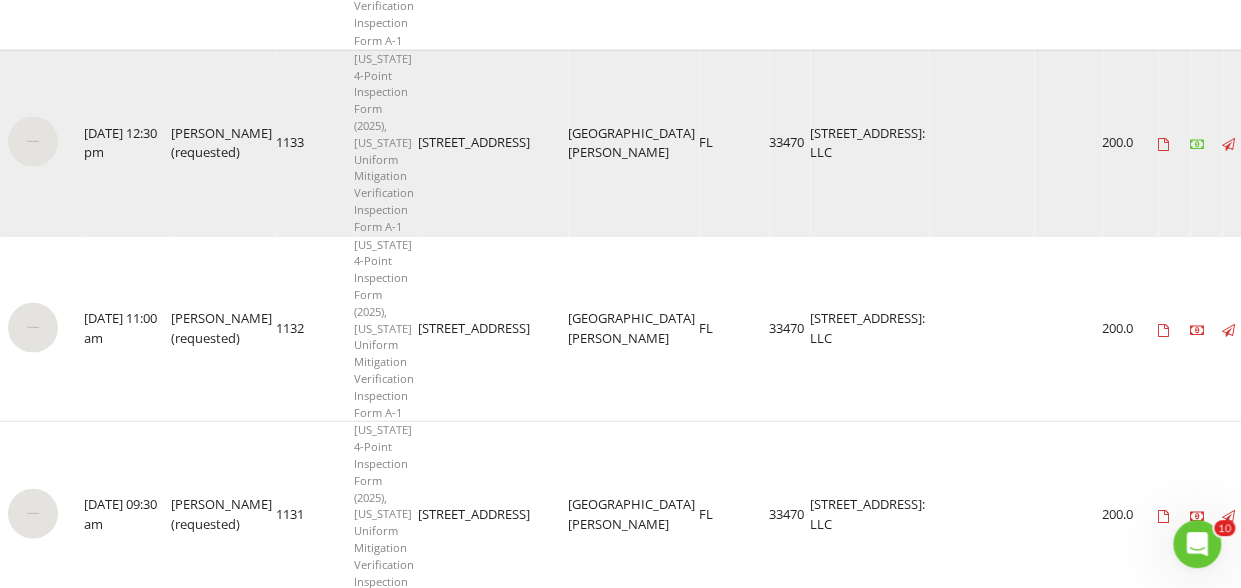 click at bounding box center [33, 142] 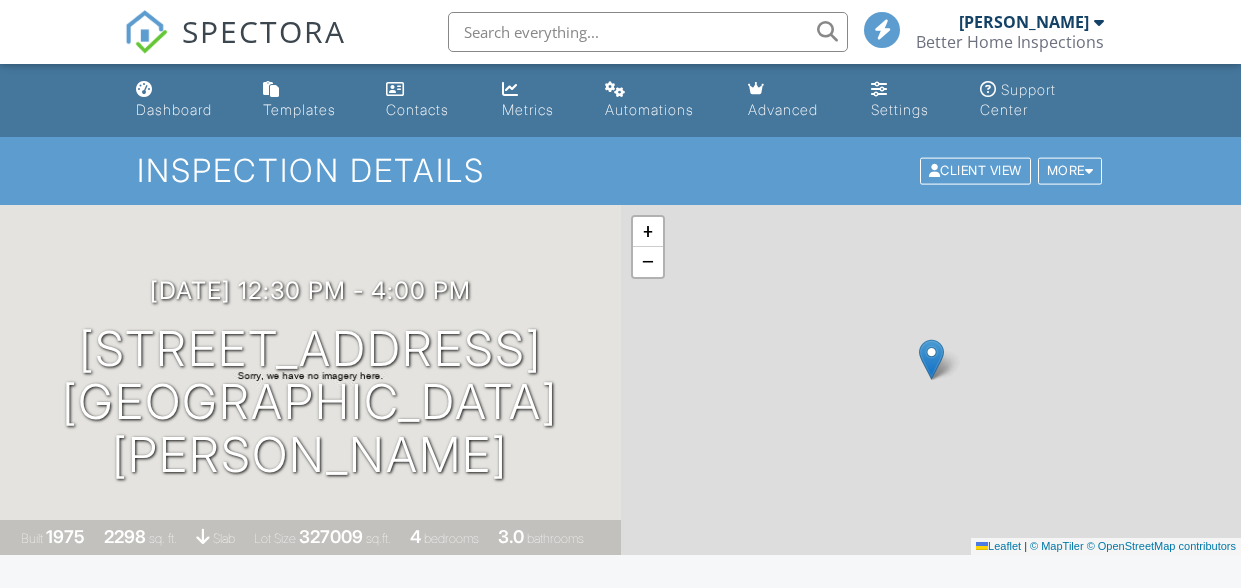 scroll, scrollTop: 0, scrollLeft: 0, axis: both 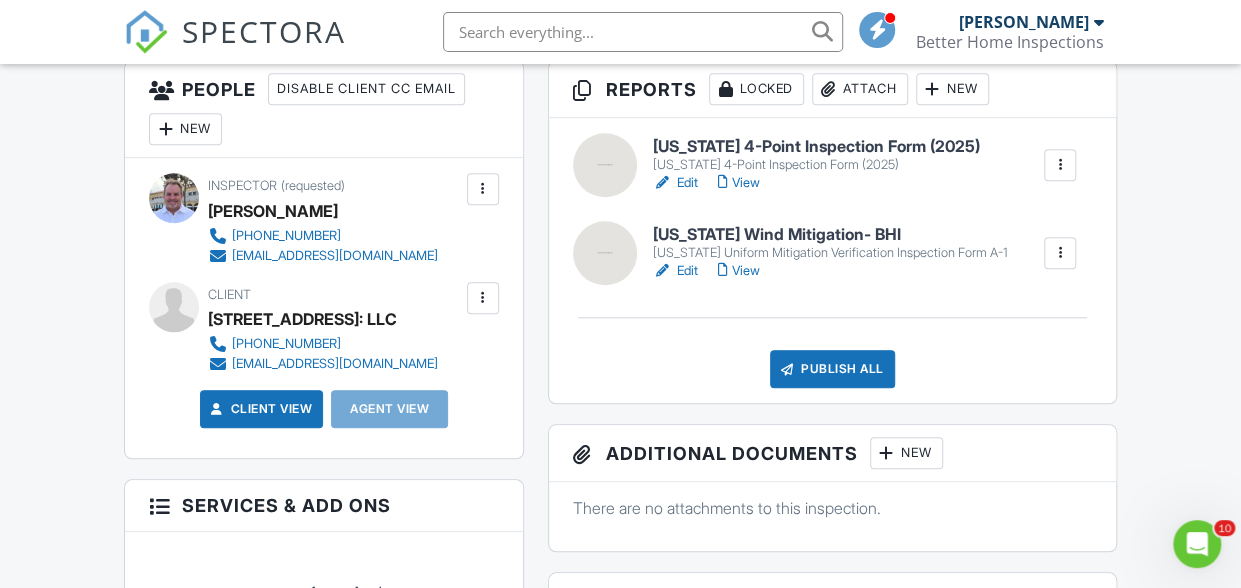 click on "View" at bounding box center (739, 183) 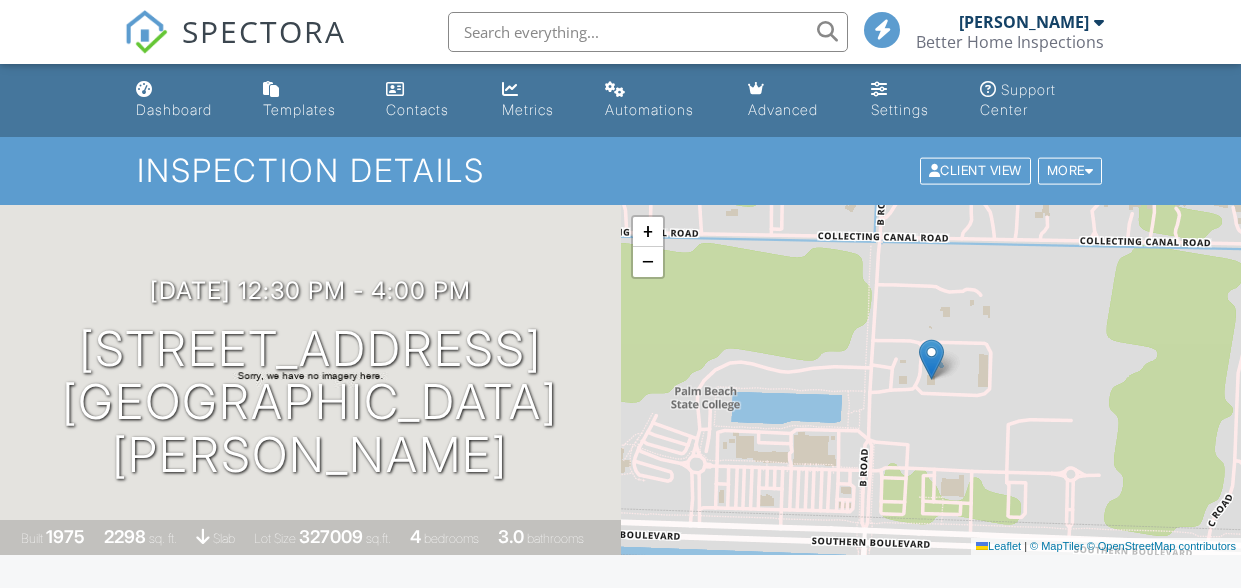scroll, scrollTop: 756, scrollLeft: 0, axis: vertical 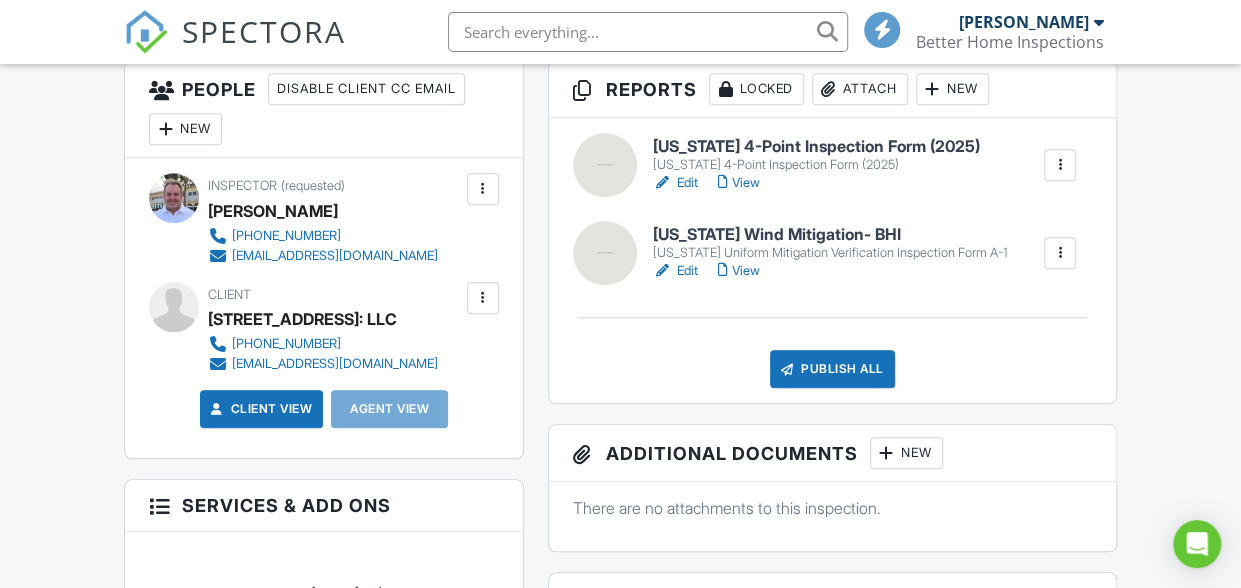 click on "Edit" at bounding box center [675, 183] 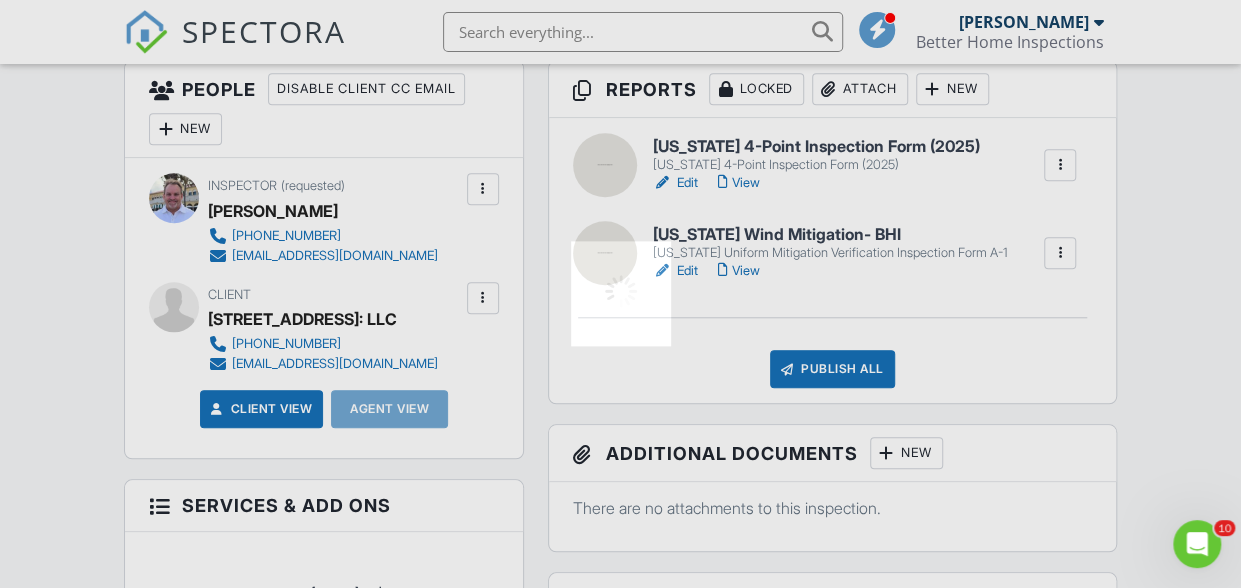 scroll, scrollTop: 0, scrollLeft: 0, axis: both 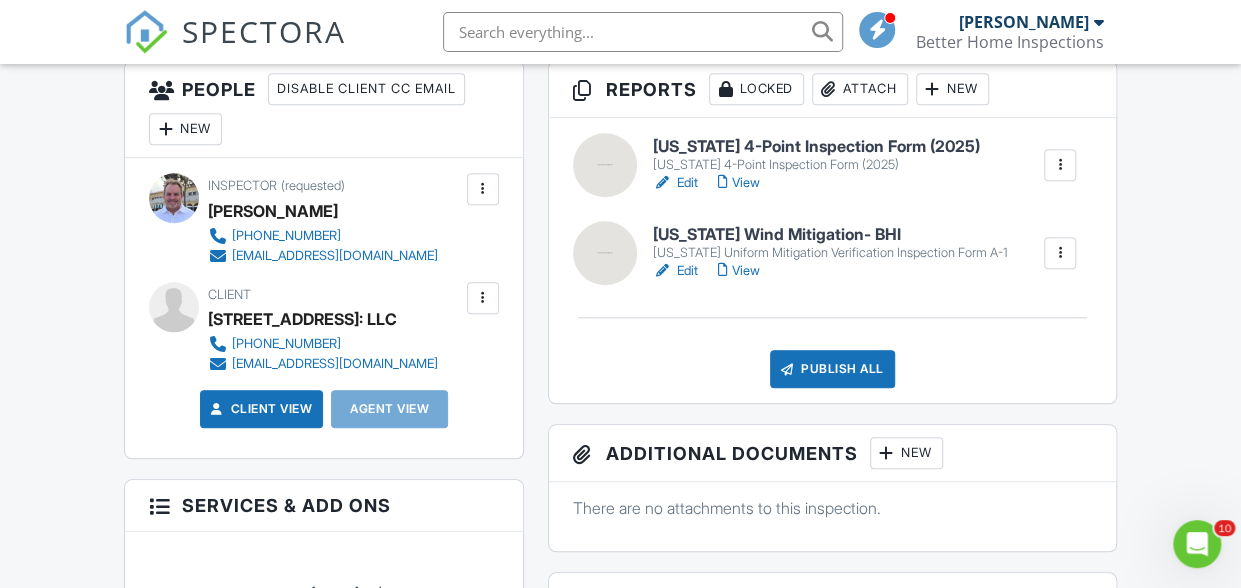 click on "View" at bounding box center [739, 183] 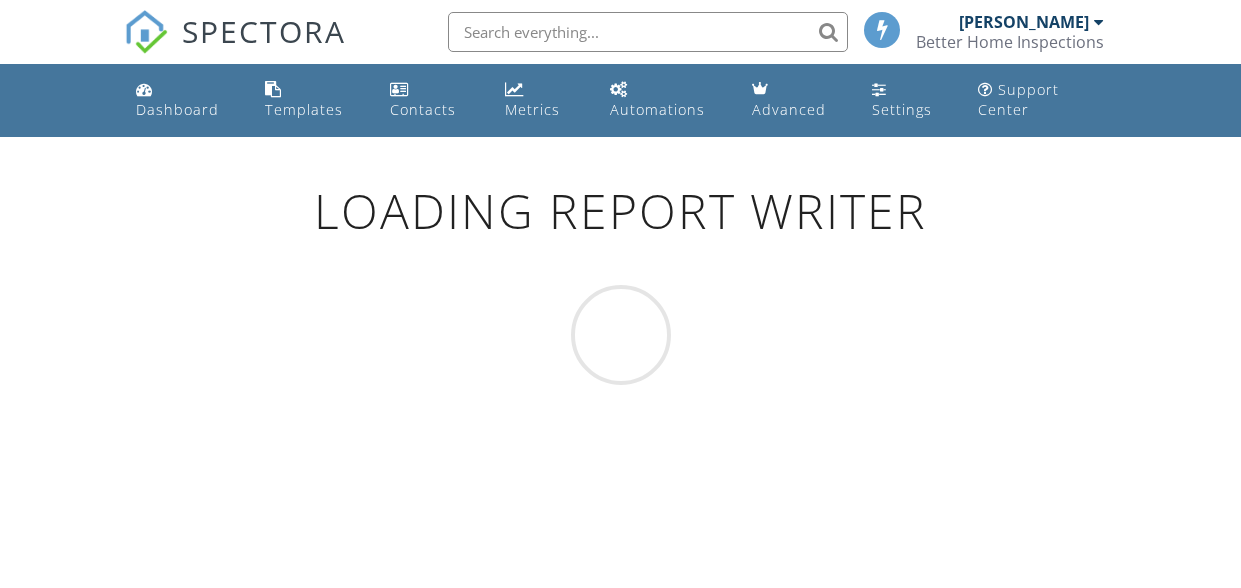 scroll, scrollTop: 0, scrollLeft: 0, axis: both 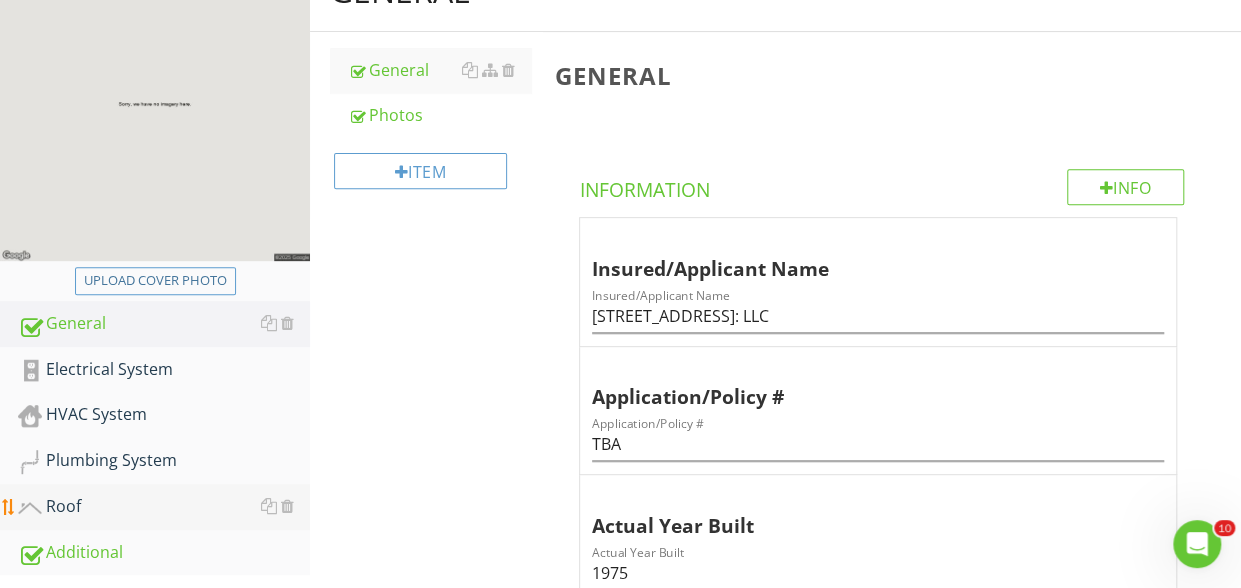 click on "Roof" at bounding box center [164, 507] 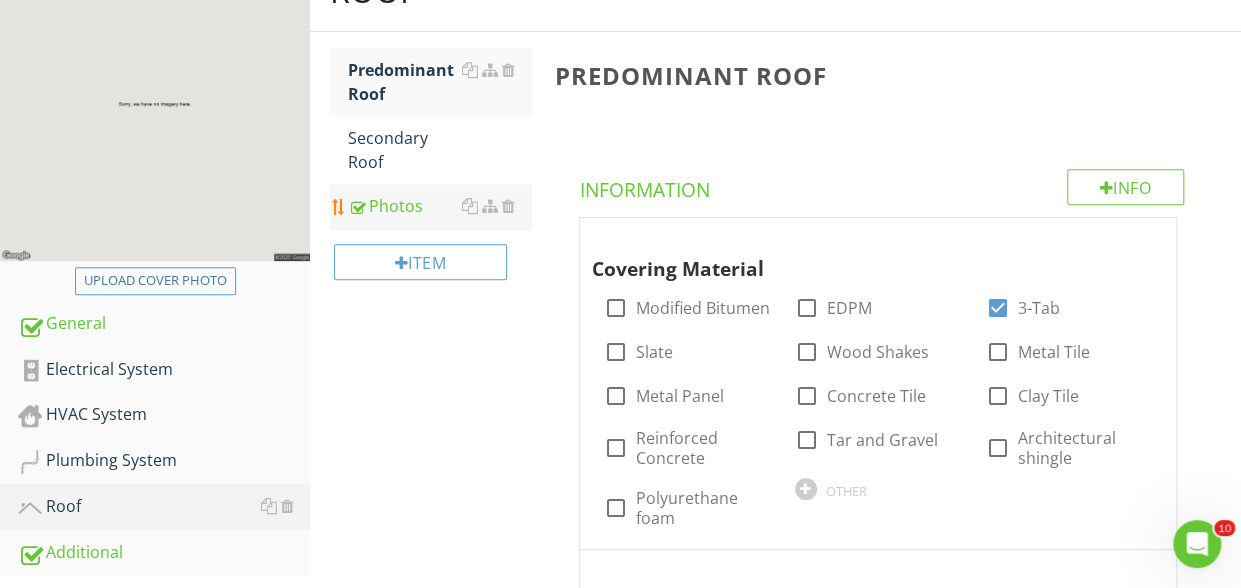 click on "Photos" at bounding box center [439, 206] 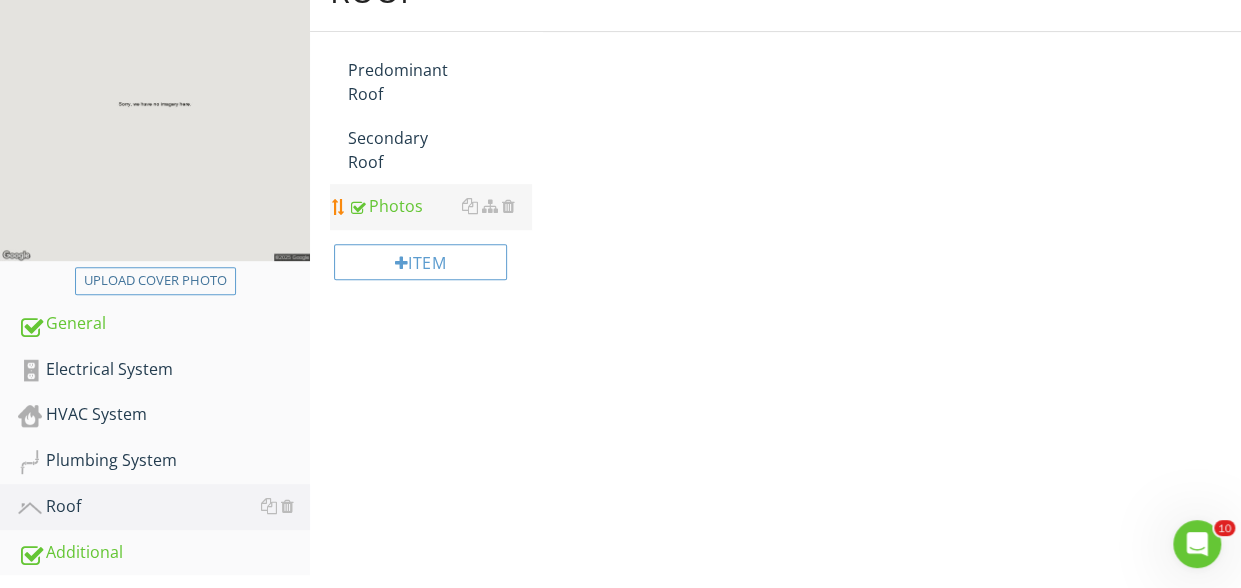 click on "Photos" at bounding box center (439, 206) 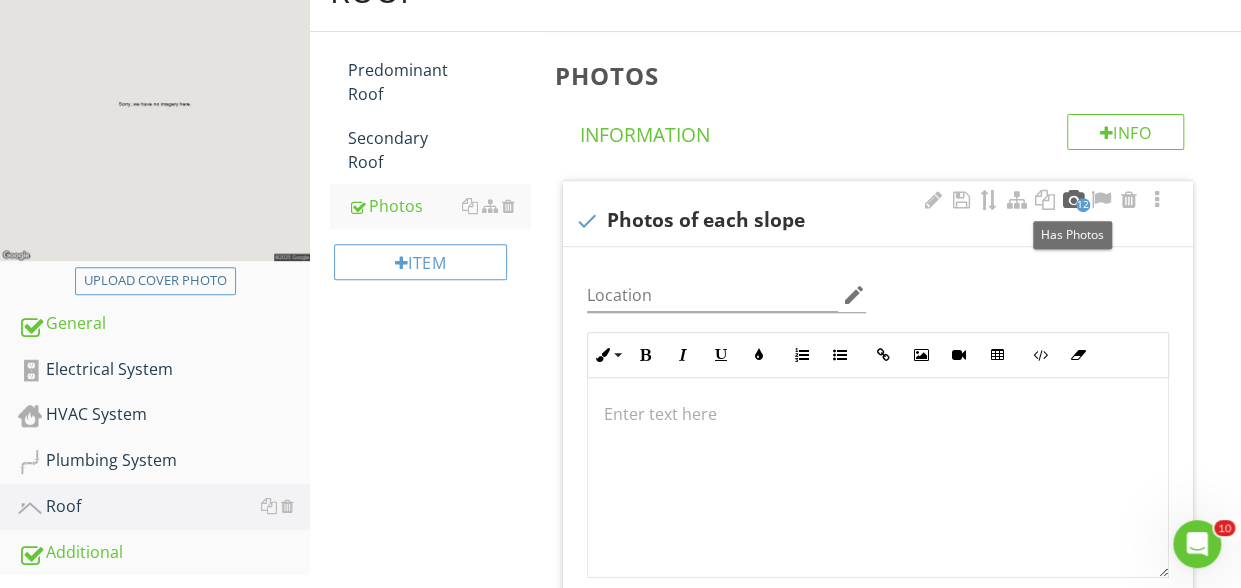 click at bounding box center (1073, 200) 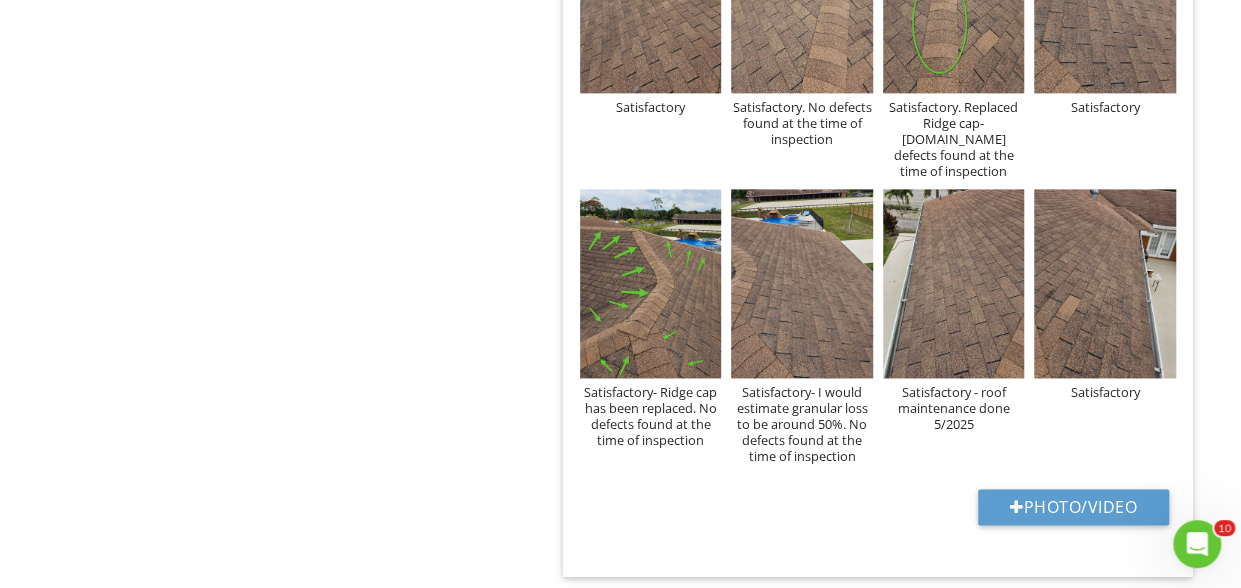 scroll, scrollTop: 1285, scrollLeft: 0, axis: vertical 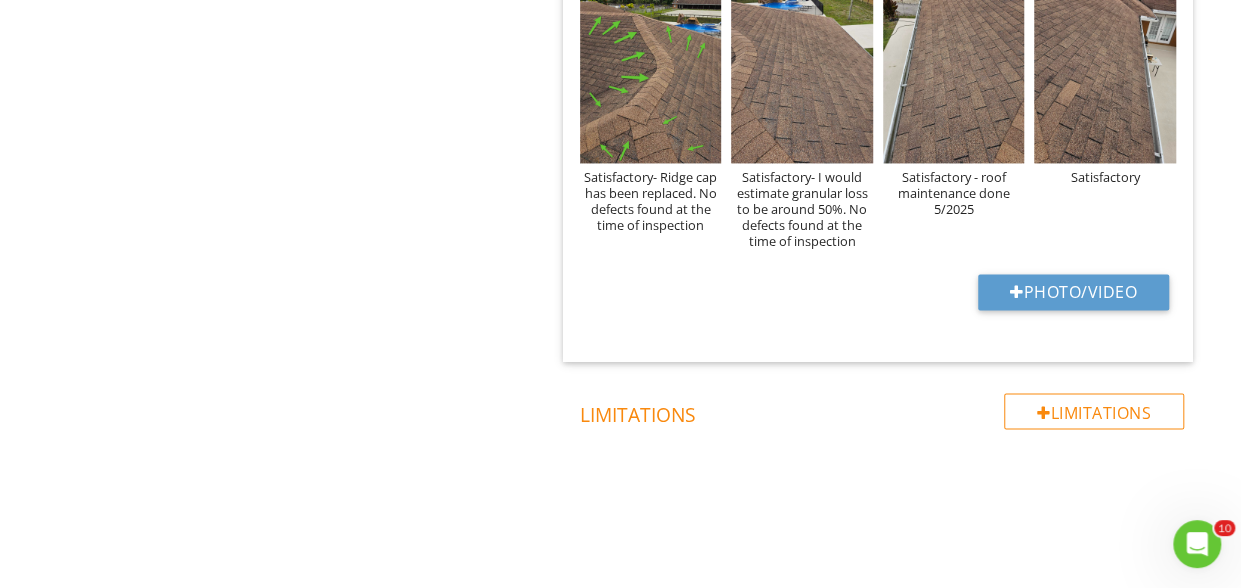 drag, startPoint x: 492, startPoint y: 15, endPoint x: 233, endPoint y: 61, distance: 263.05322 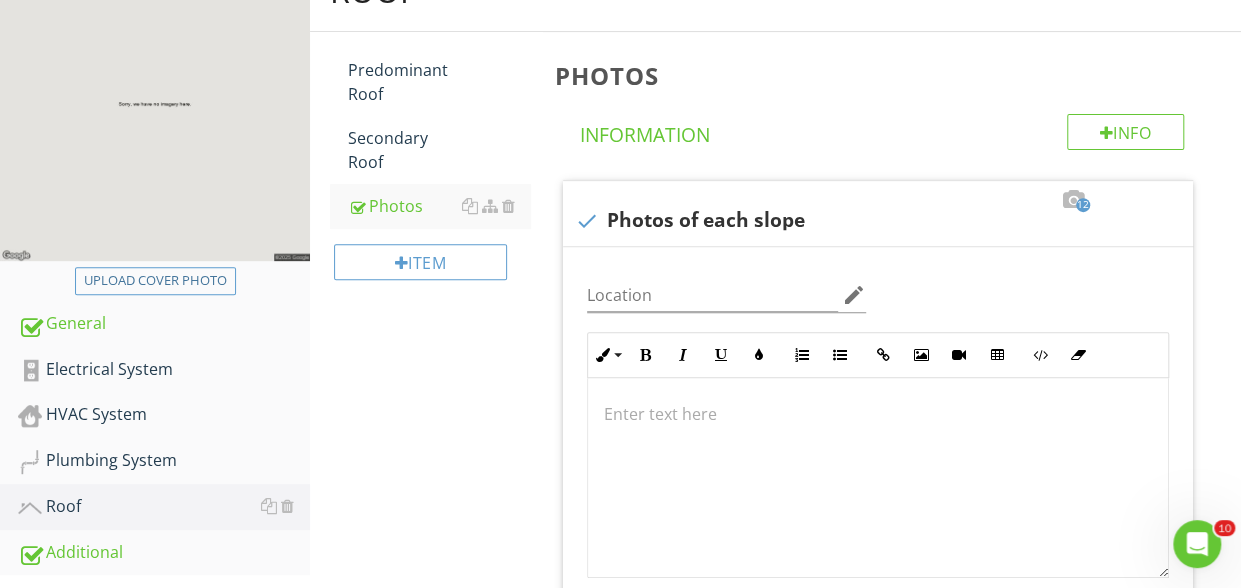 scroll, scrollTop: 0, scrollLeft: 0, axis: both 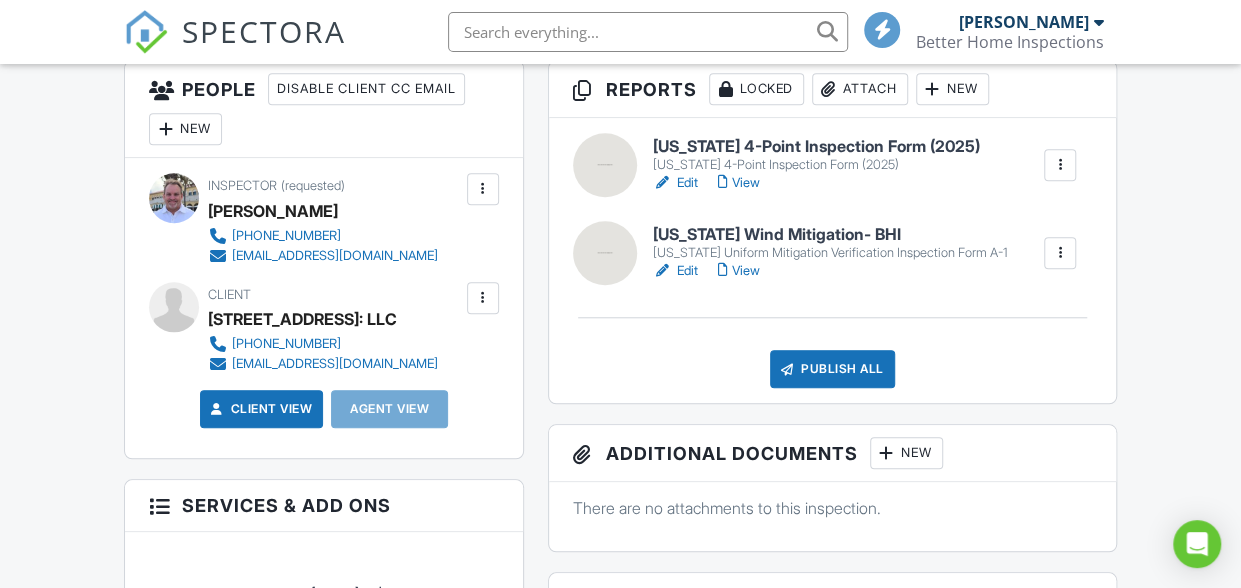 click on "Edit" at bounding box center (675, 183) 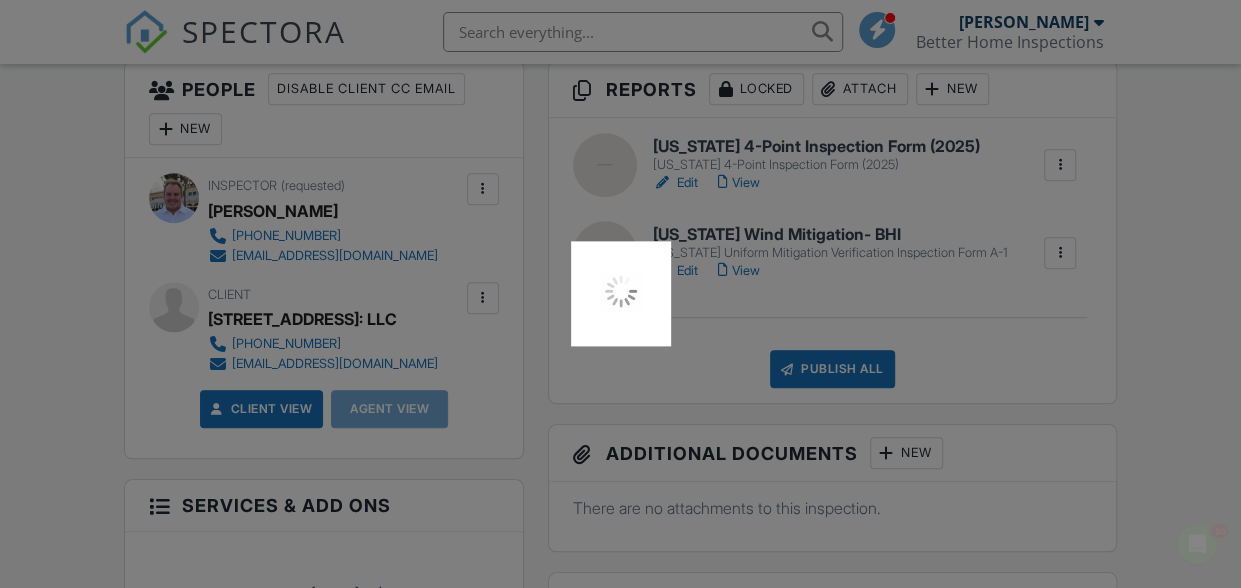 scroll, scrollTop: 0, scrollLeft: 0, axis: both 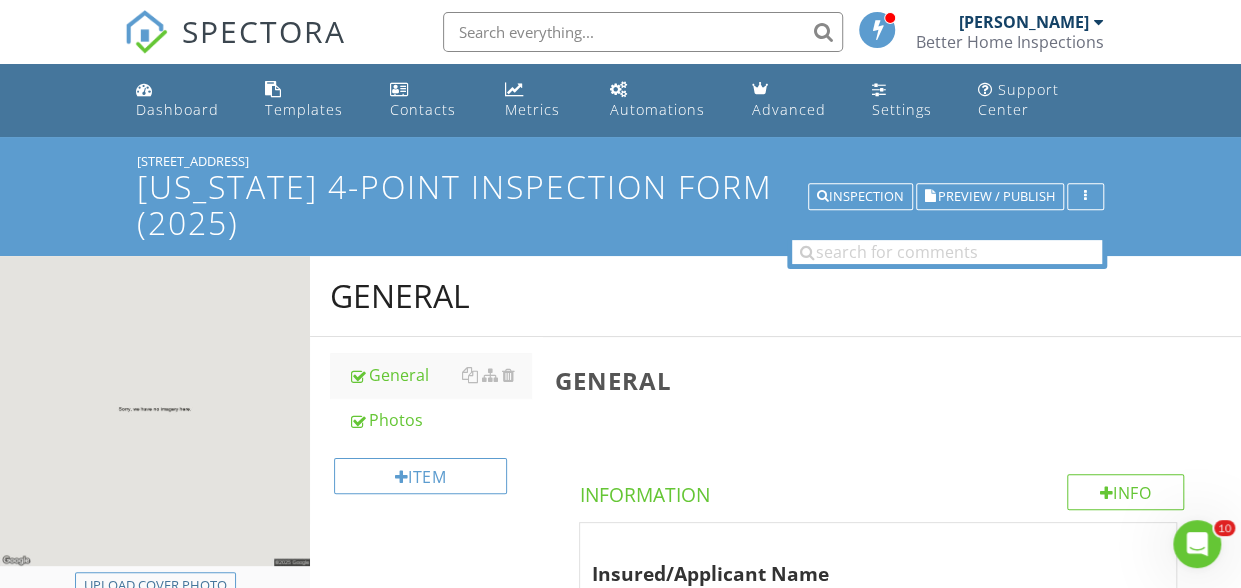drag, startPoint x: 1240, startPoint y: 249, endPoint x: 1240, endPoint y: 336, distance: 87 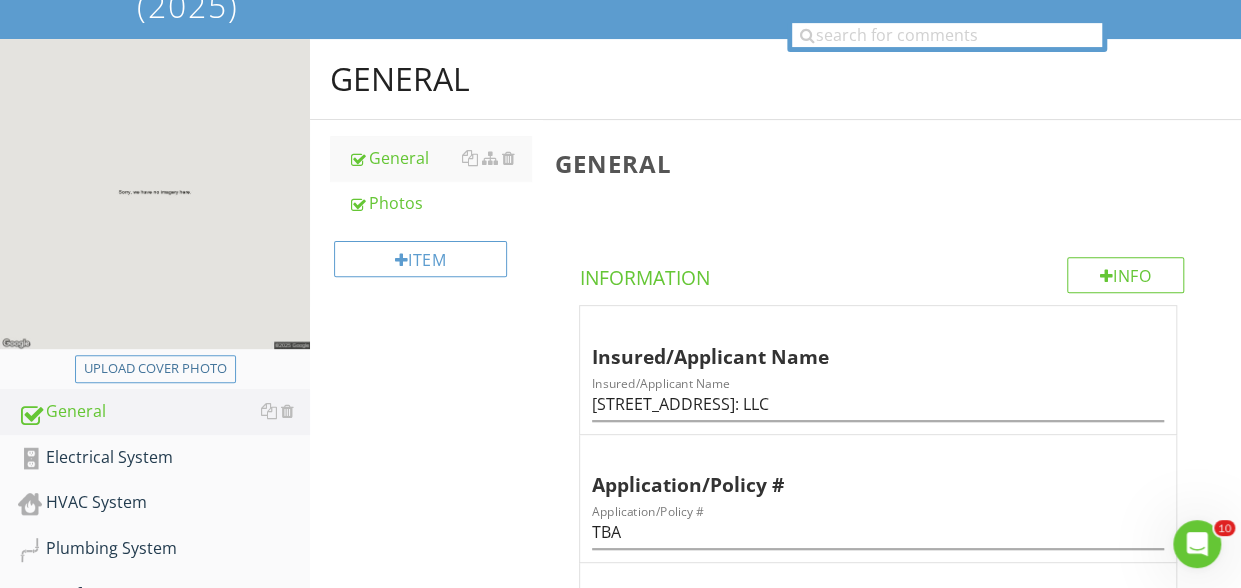scroll, scrollTop: 0, scrollLeft: 0, axis: both 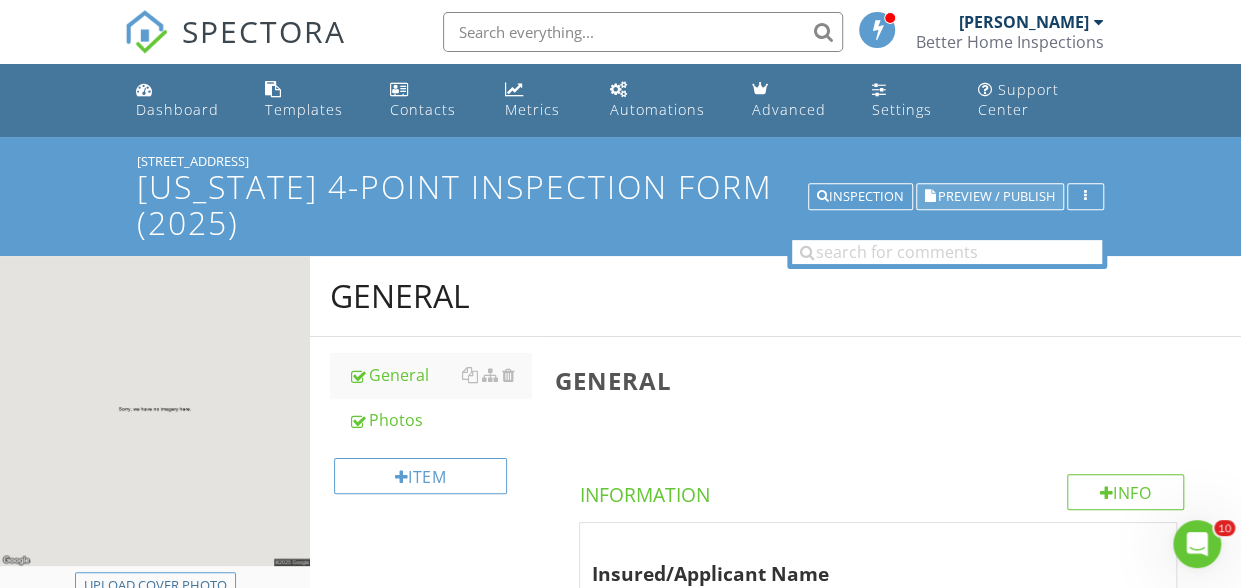 click on "Preview / Publish" at bounding box center (996, 196) 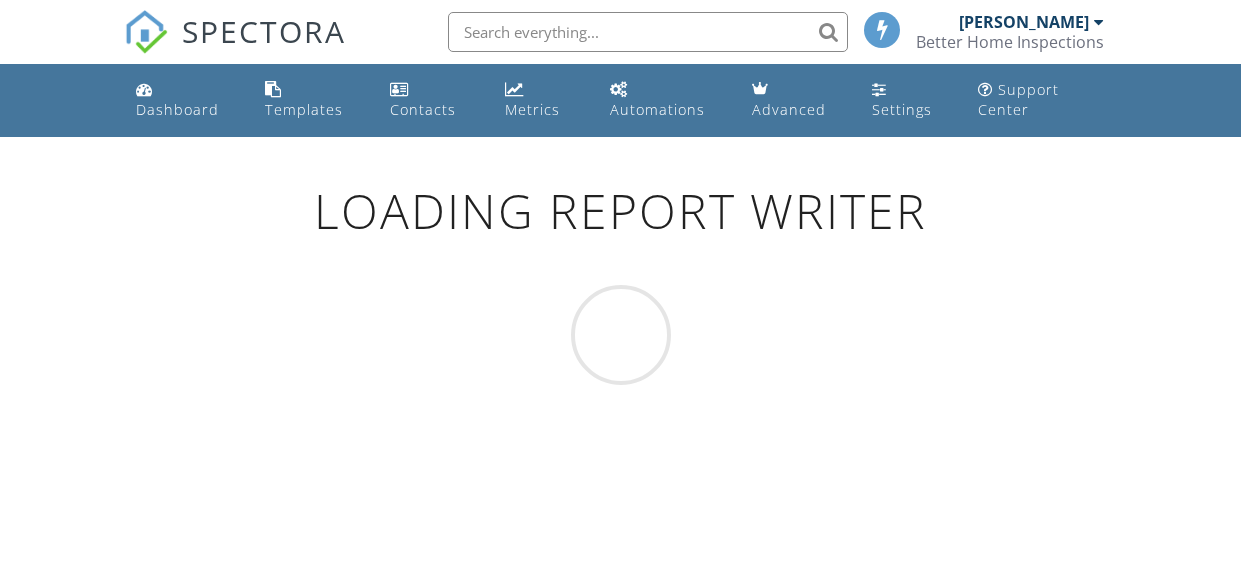 scroll, scrollTop: 0, scrollLeft: 0, axis: both 